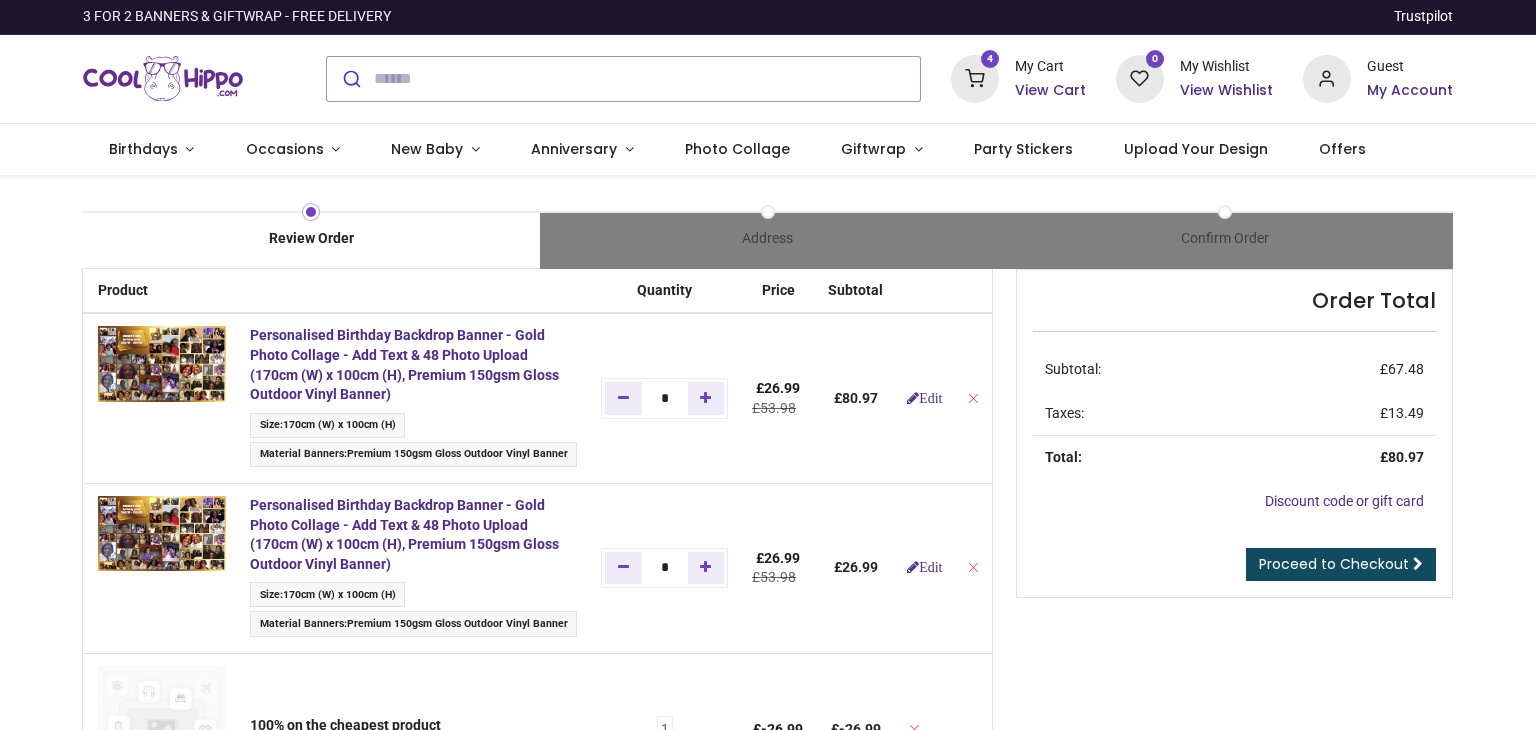 scroll, scrollTop: 0, scrollLeft: 0, axis: both 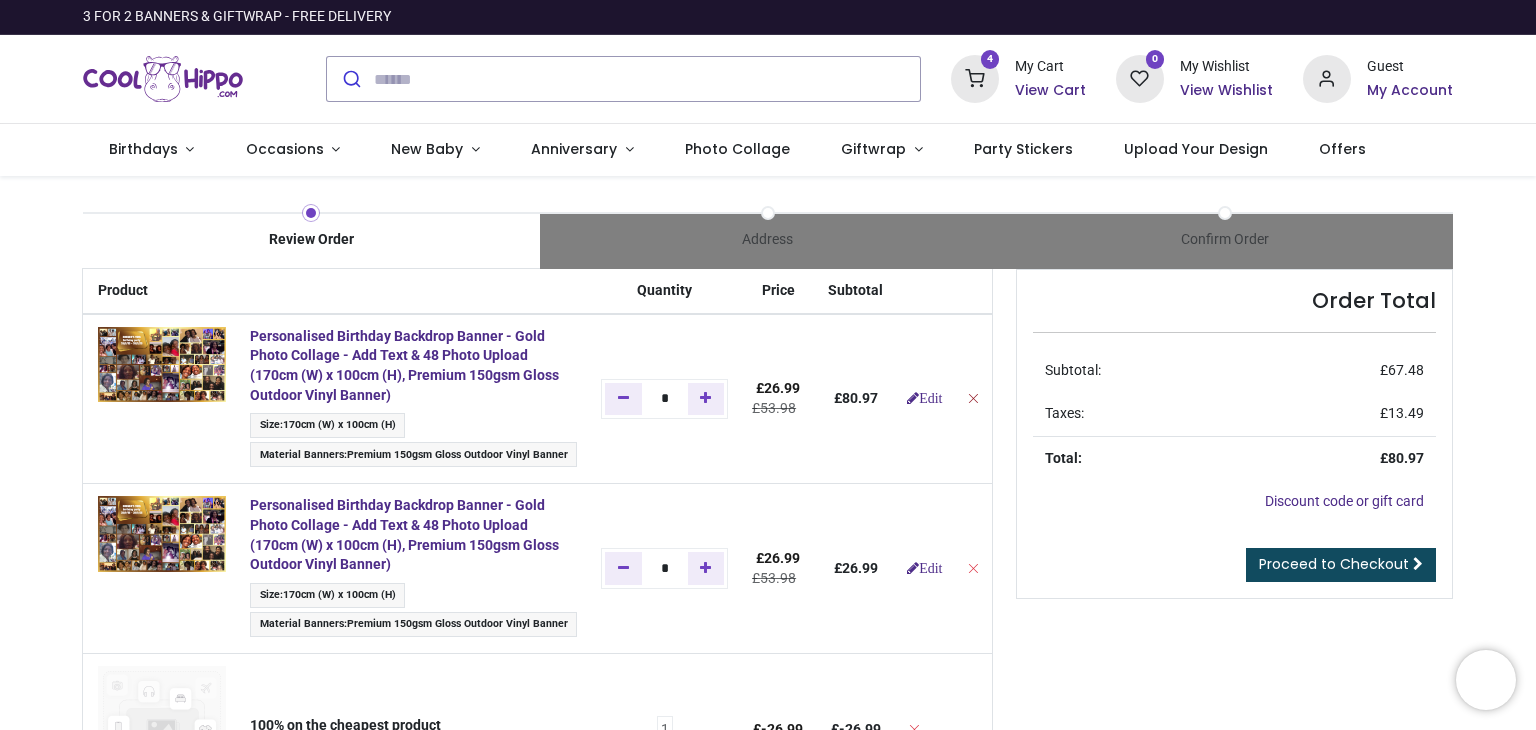 click at bounding box center (973, 398) 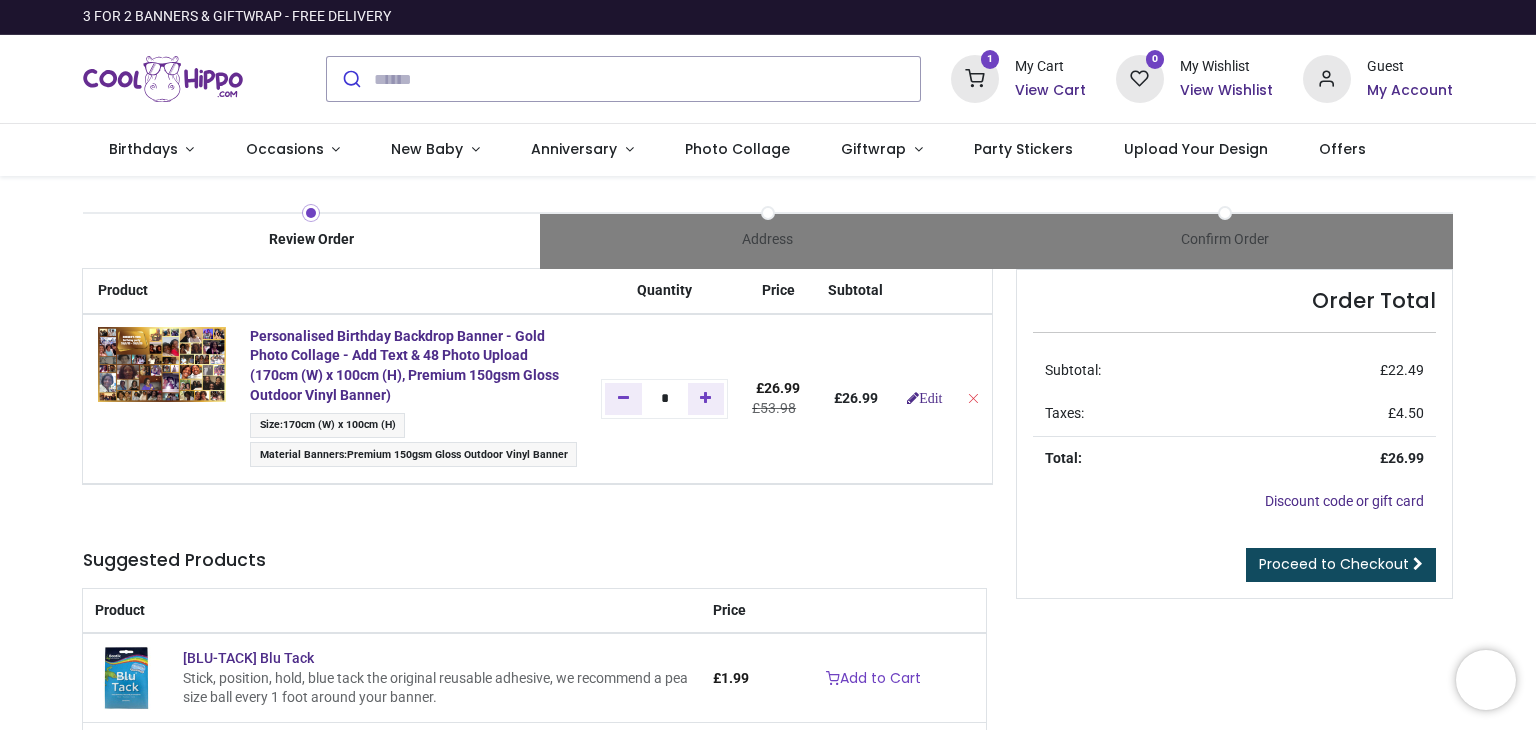 click on "Order Total
Subtotal:
£  22.49
Taxes:
£  4.50
Total:
£  26.99
Discount code or gift card
Apply" at bounding box center [1234, 581] 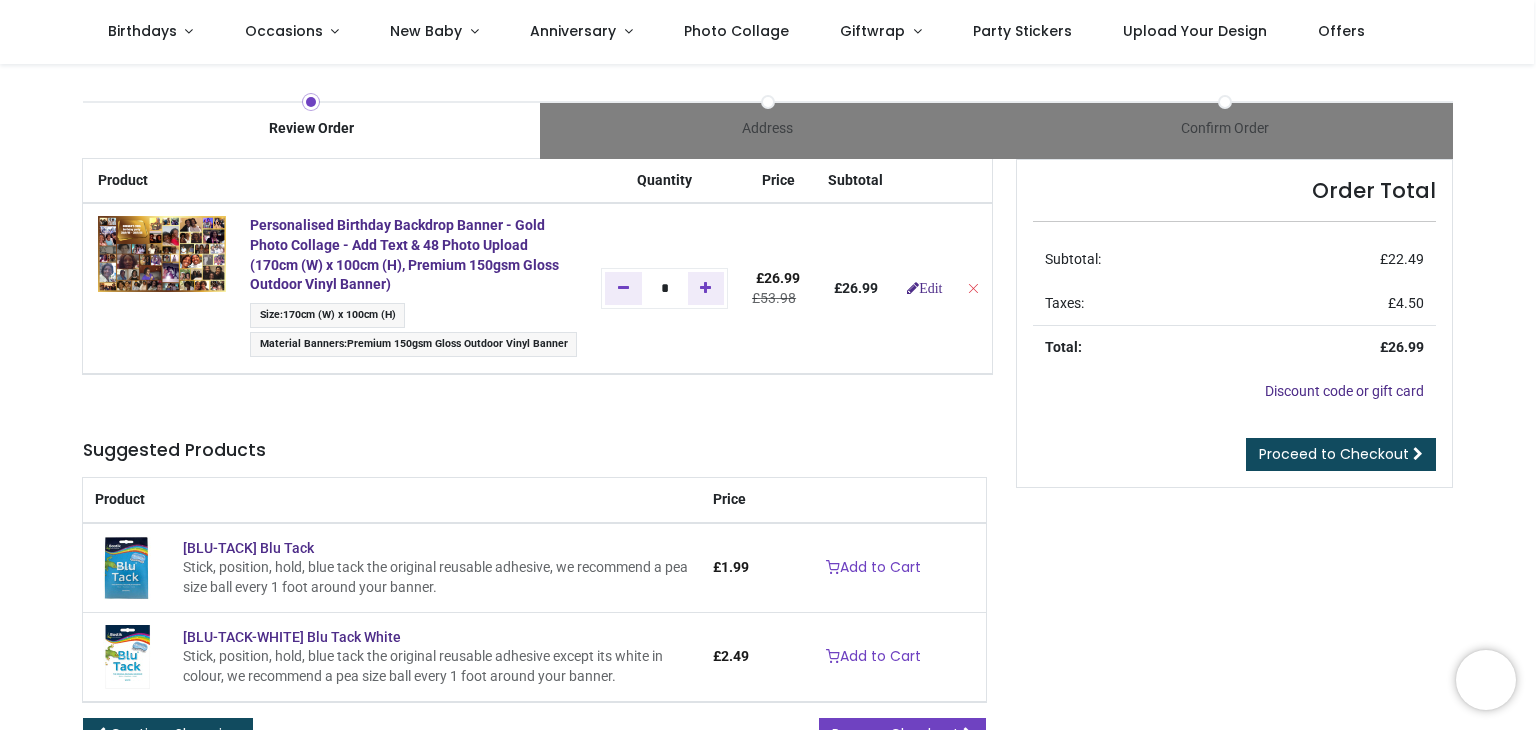 scroll, scrollTop: 40, scrollLeft: 0, axis: vertical 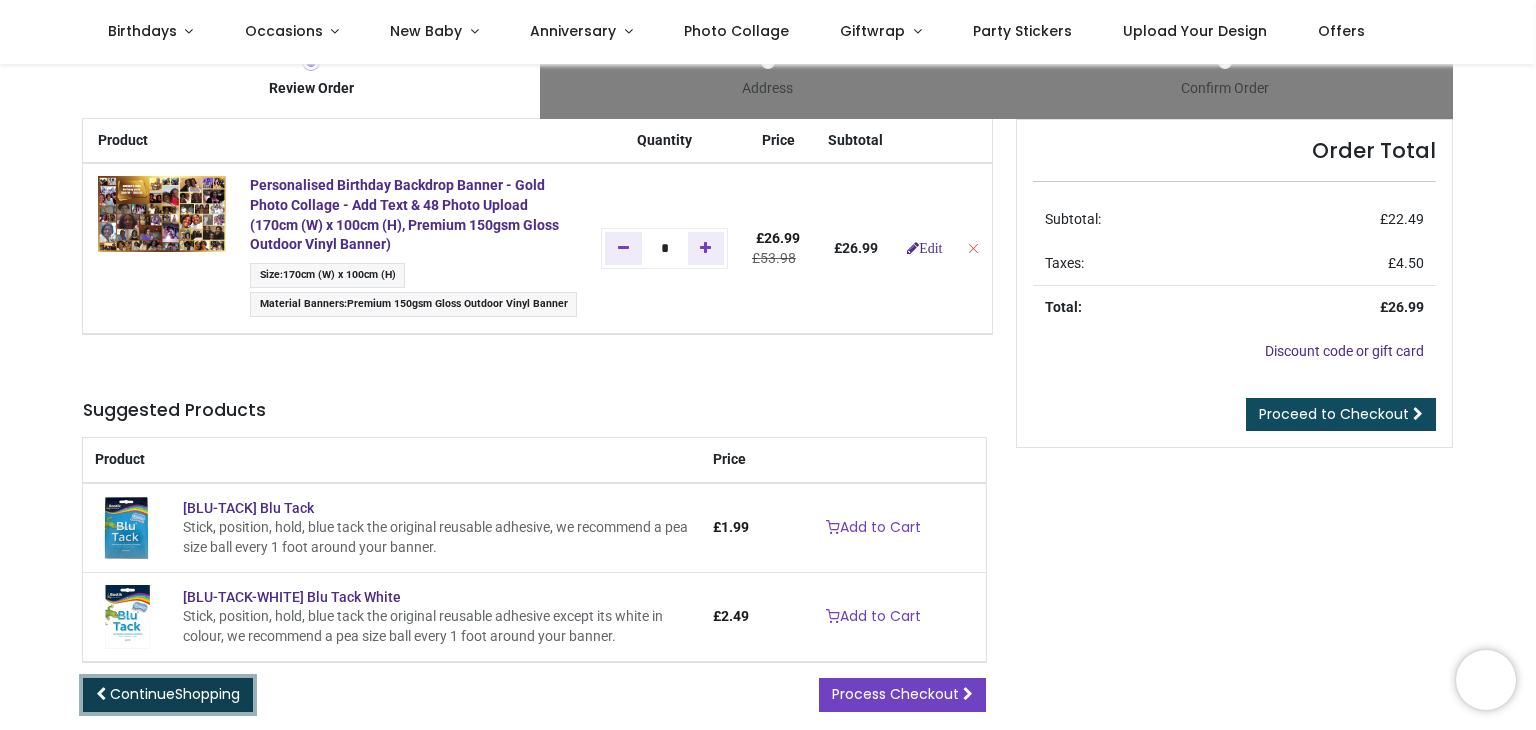 click on "Continue  Shopping" at bounding box center [175, 694] 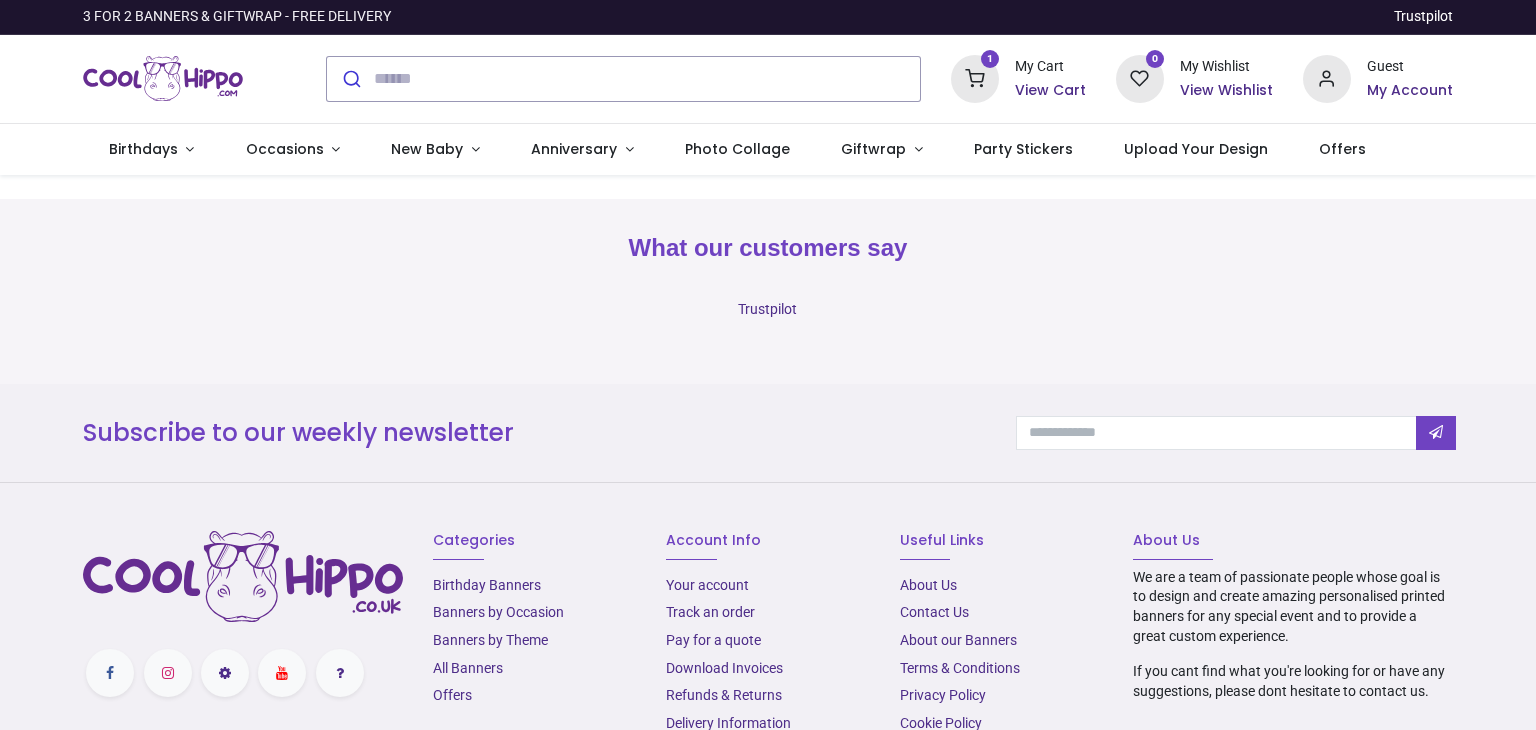 scroll, scrollTop: 0, scrollLeft: 0, axis: both 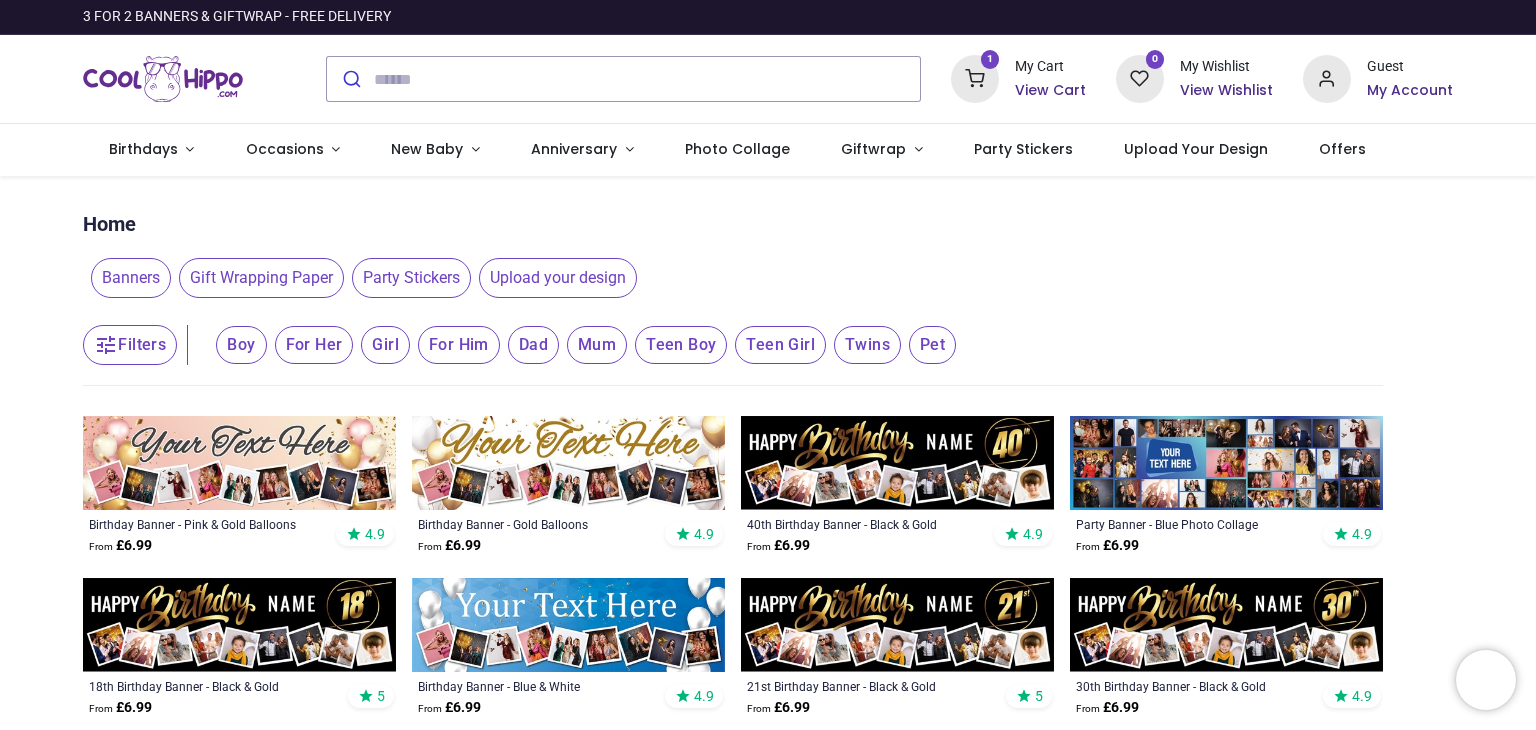 click on "Home" at bounding box center (733, 219) 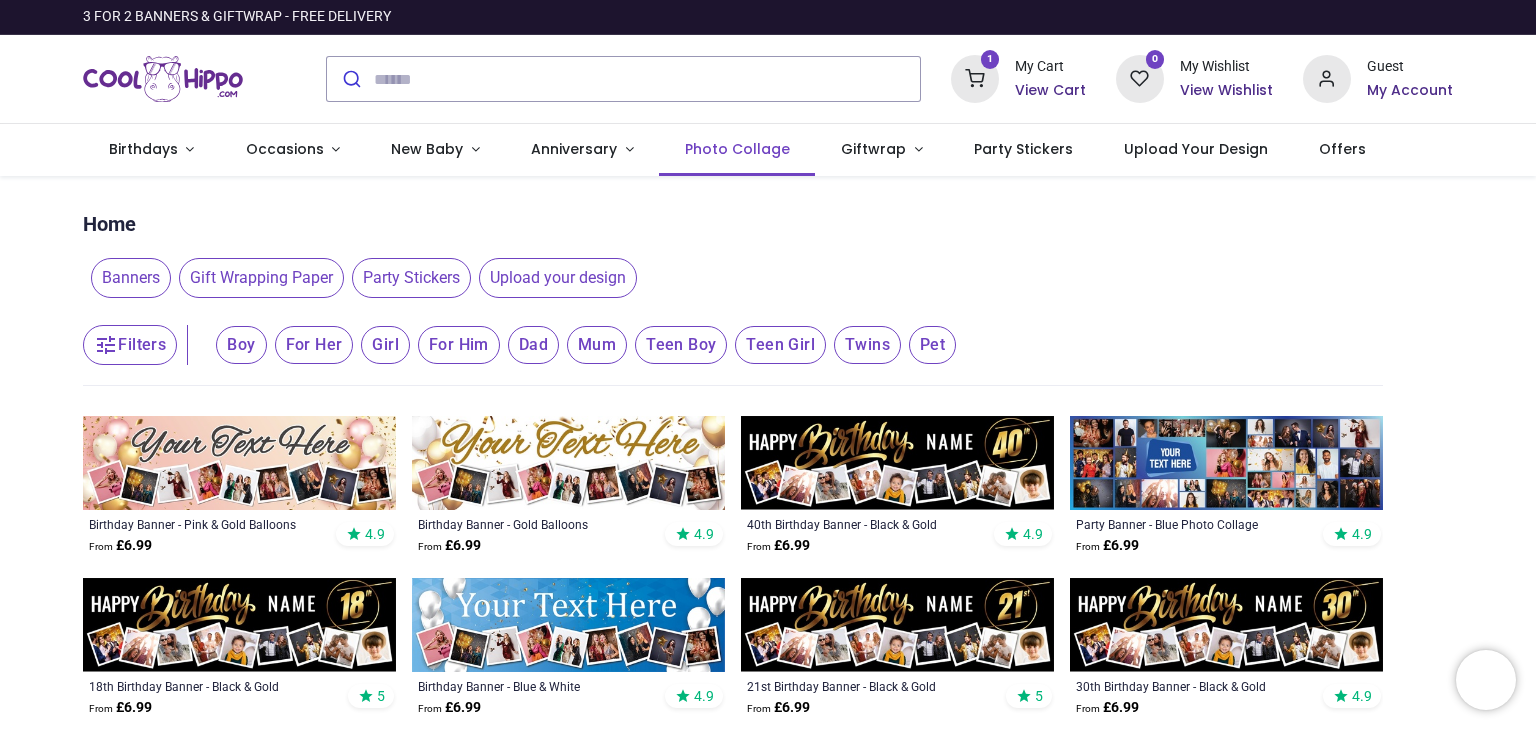 click on "Photo Collage" at bounding box center [737, 149] 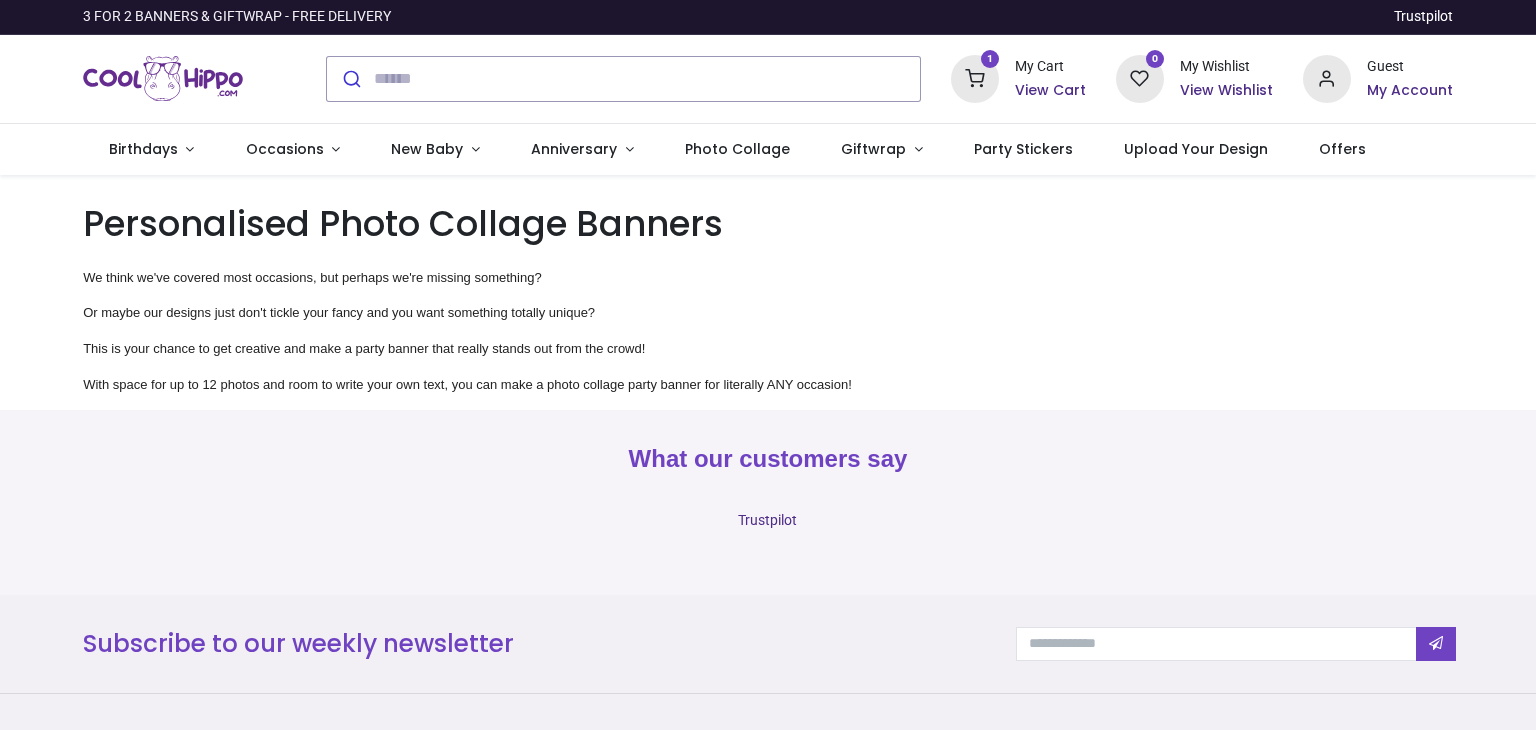 scroll, scrollTop: 0, scrollLeft: 0, axis: both 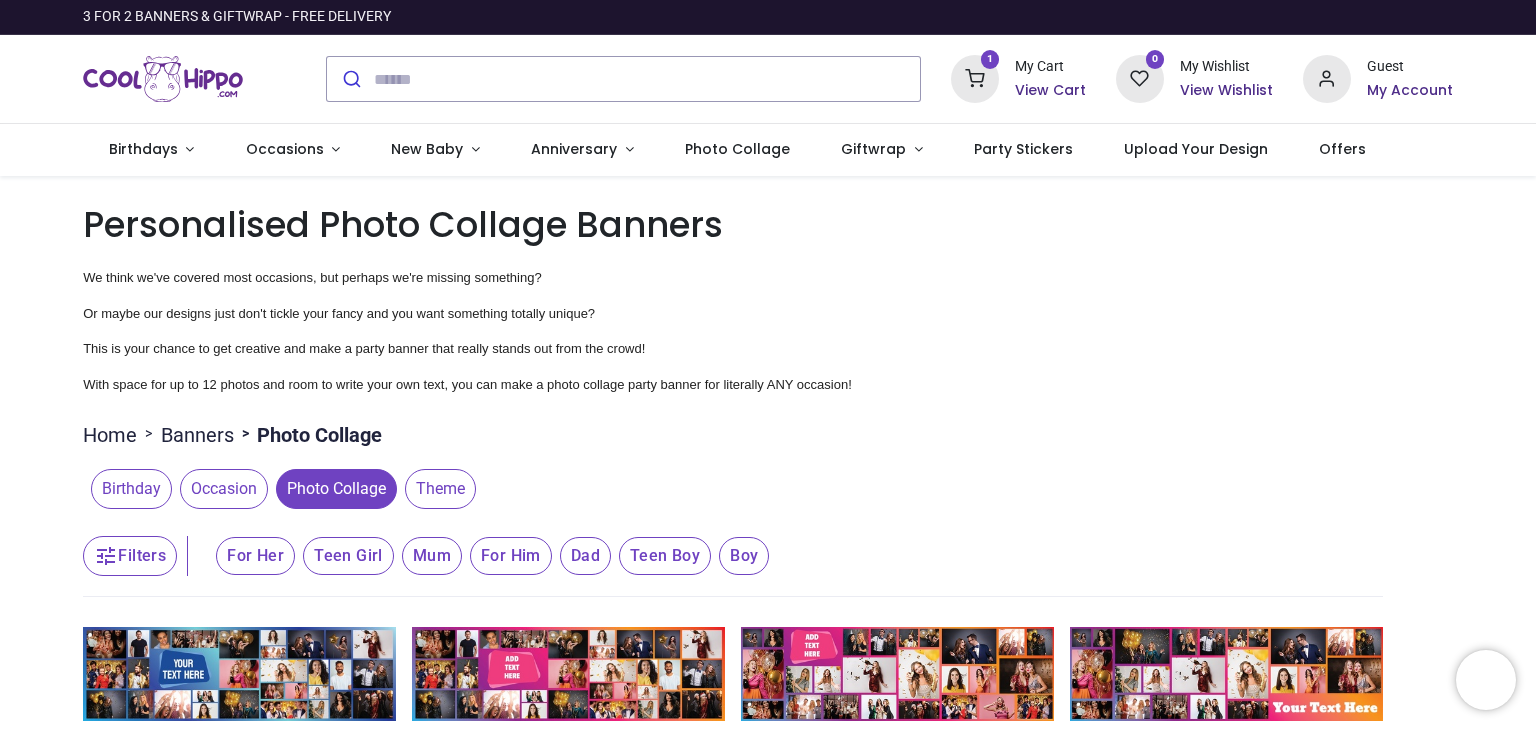 click on "Mum" at bounding box center [255, 556] 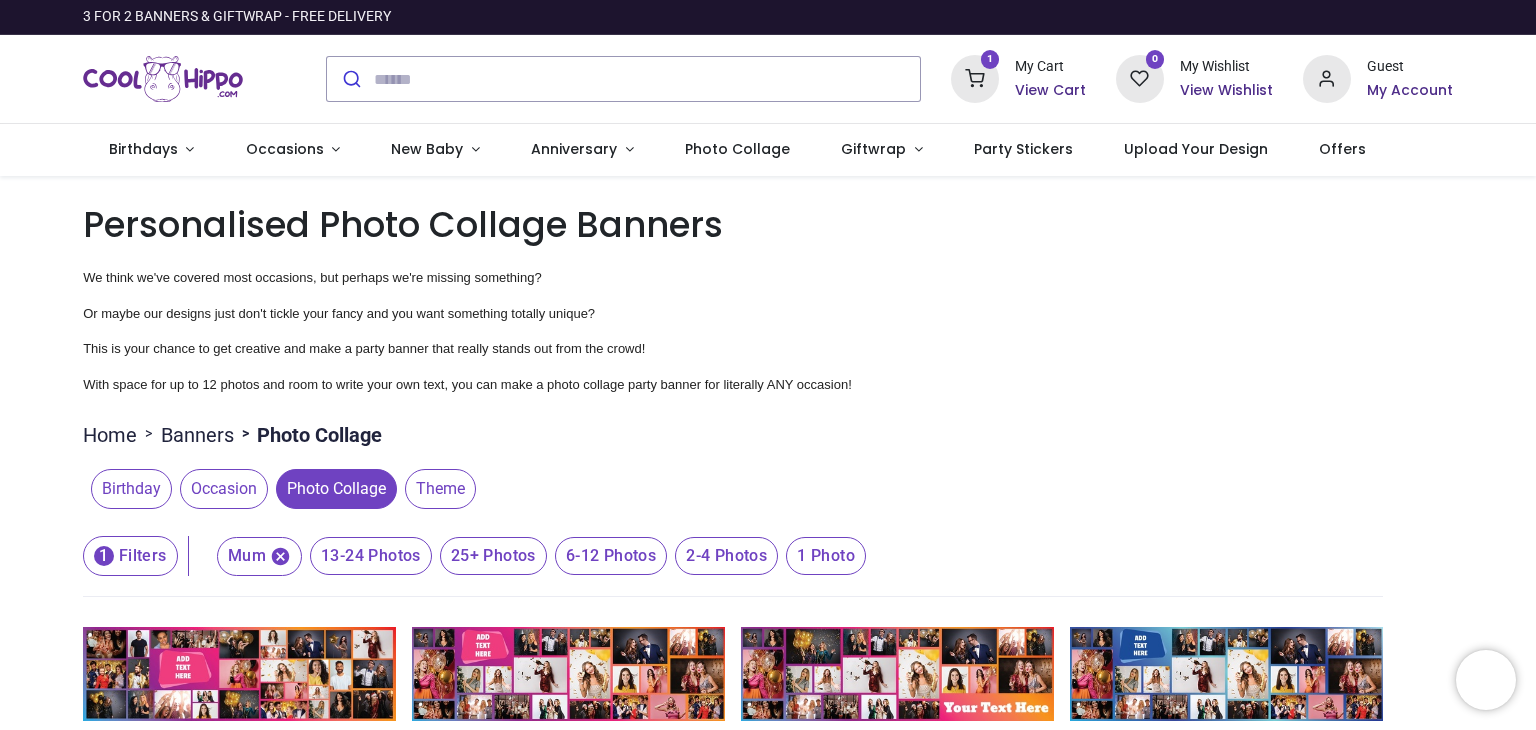 click on "25+ Photos" at bounding box center [371, 556] 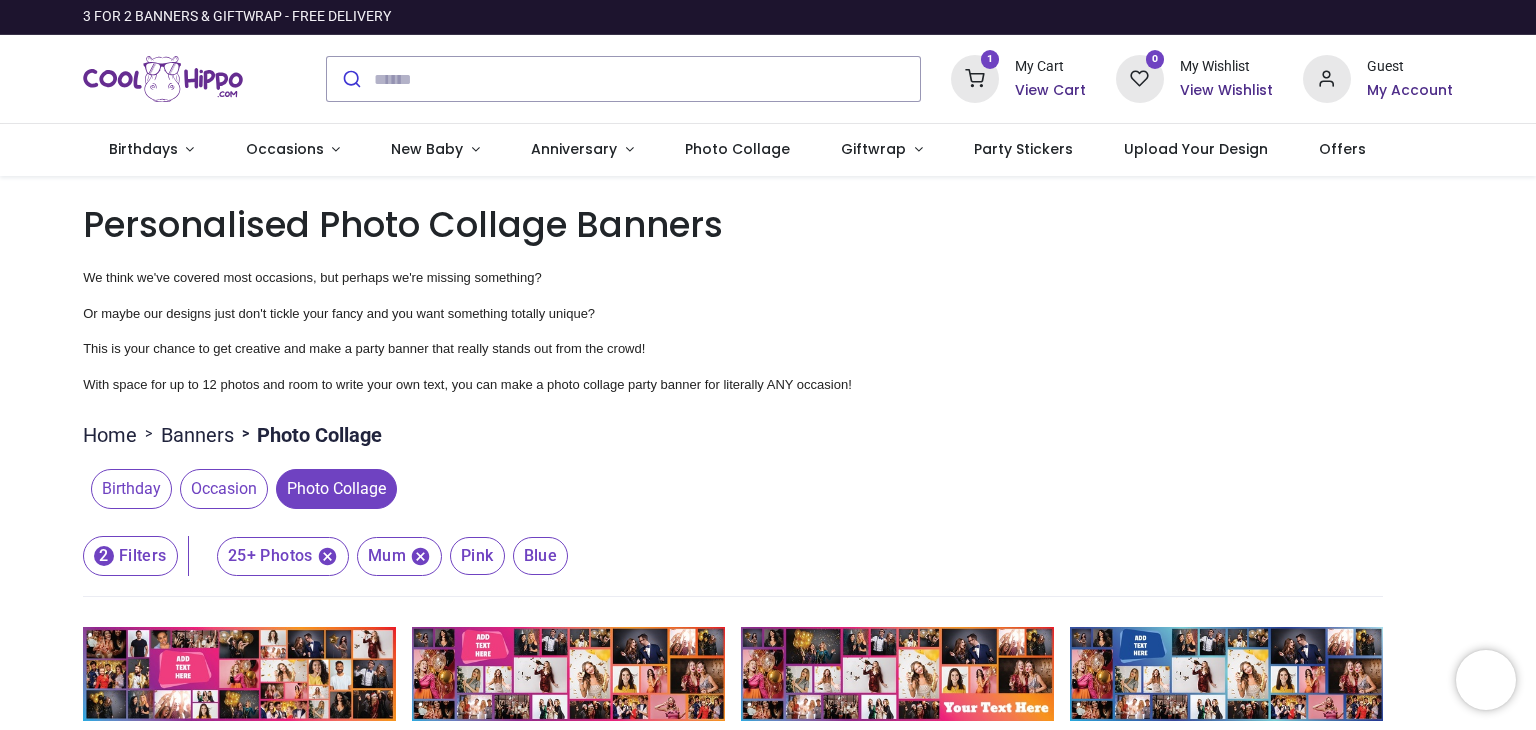 click 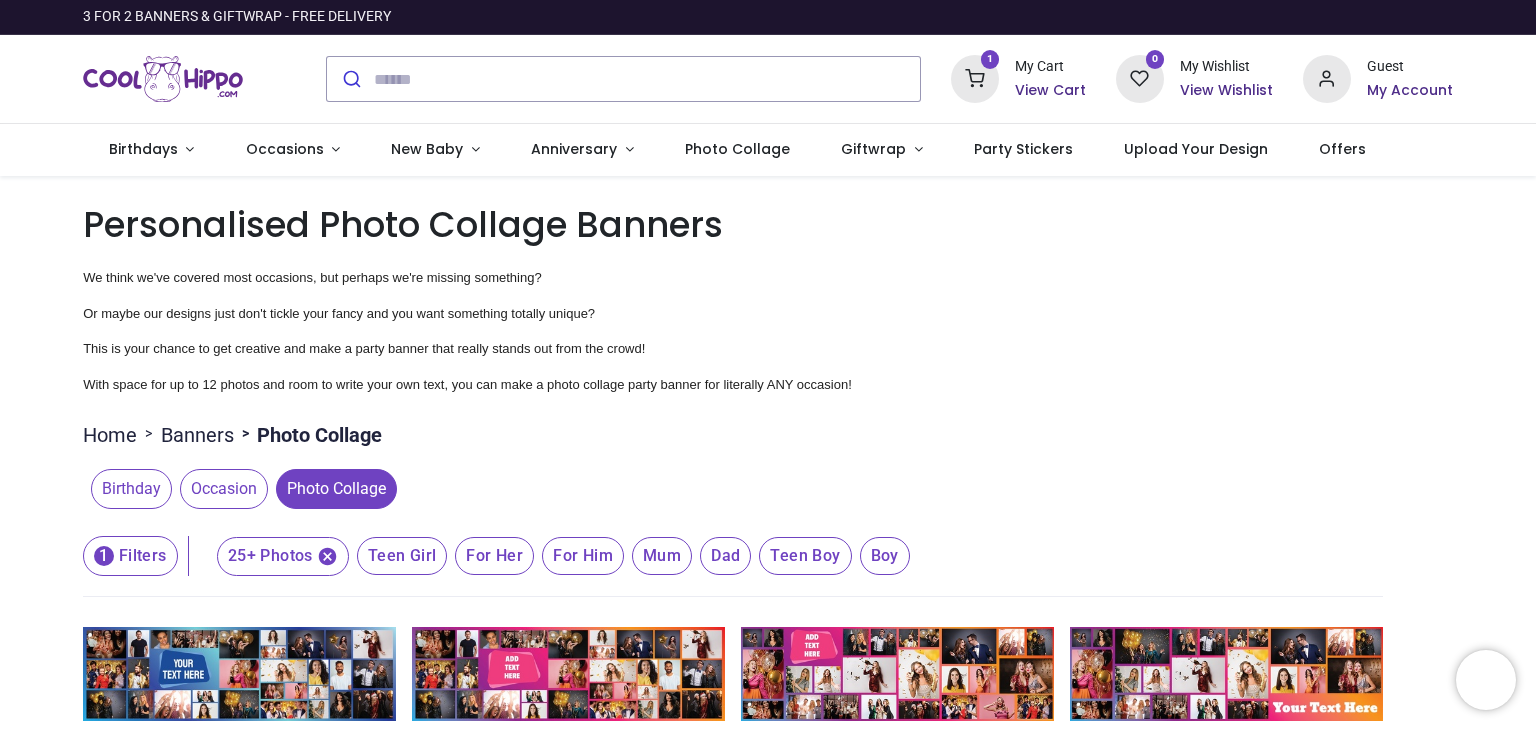 click on "For Her" at bounding box center [402, 556] 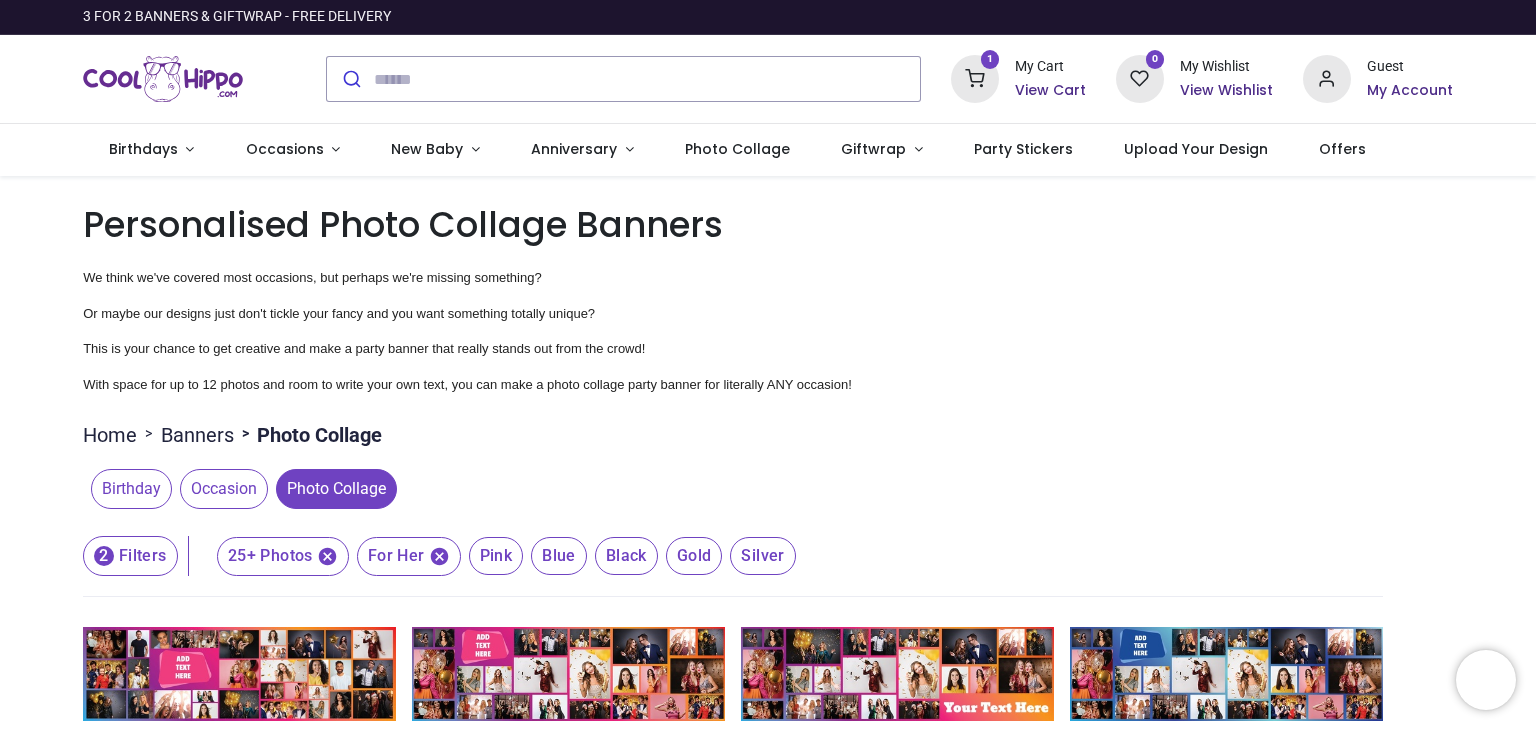 click on "We think we've covered most occasions, but perhaps we're missing something?" at bounding box center (768, 268) 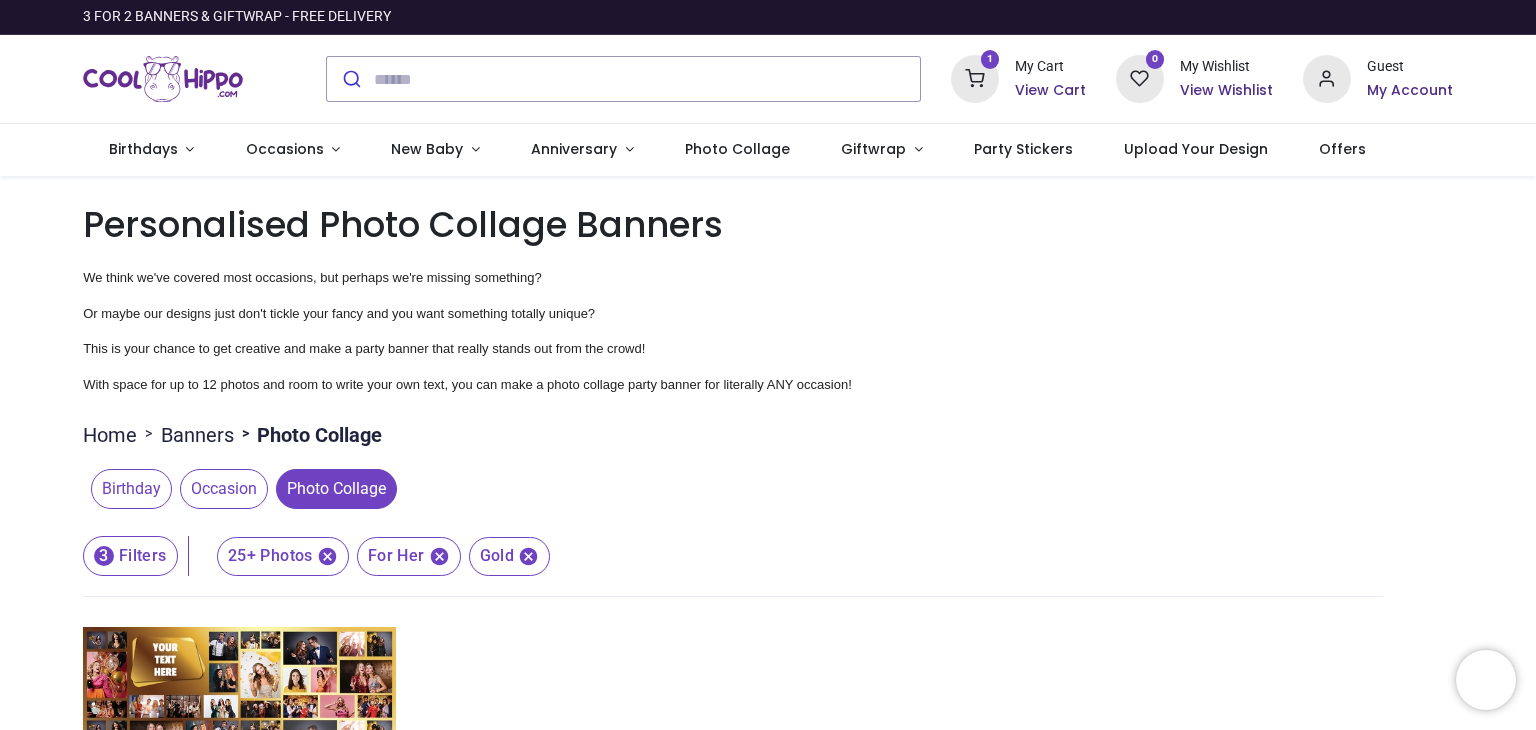 click on "Birthday Occasion Photo Collage" at bounding box center (733, 489) 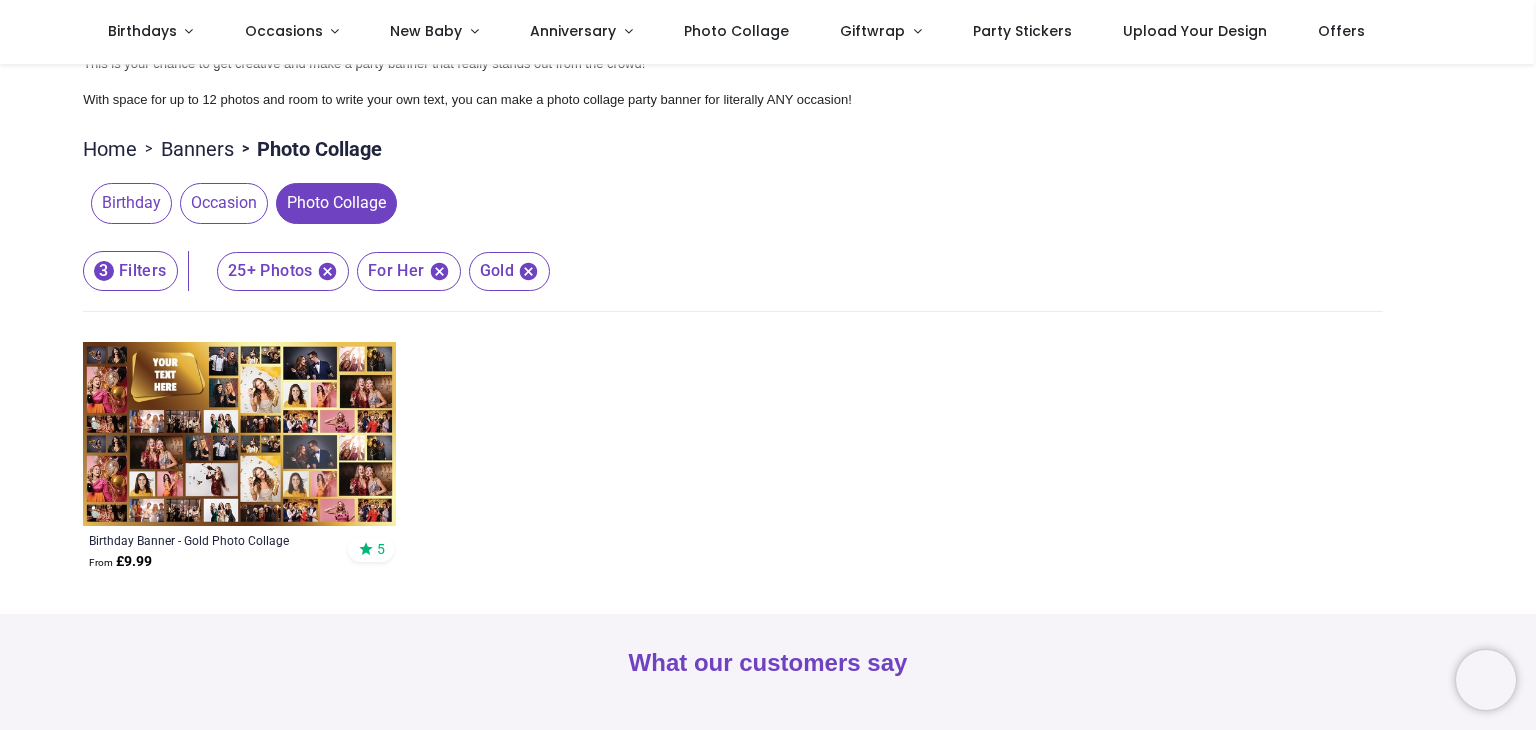 scroll, scrollTop: 200, scrollLeft: 0, axis: vertical 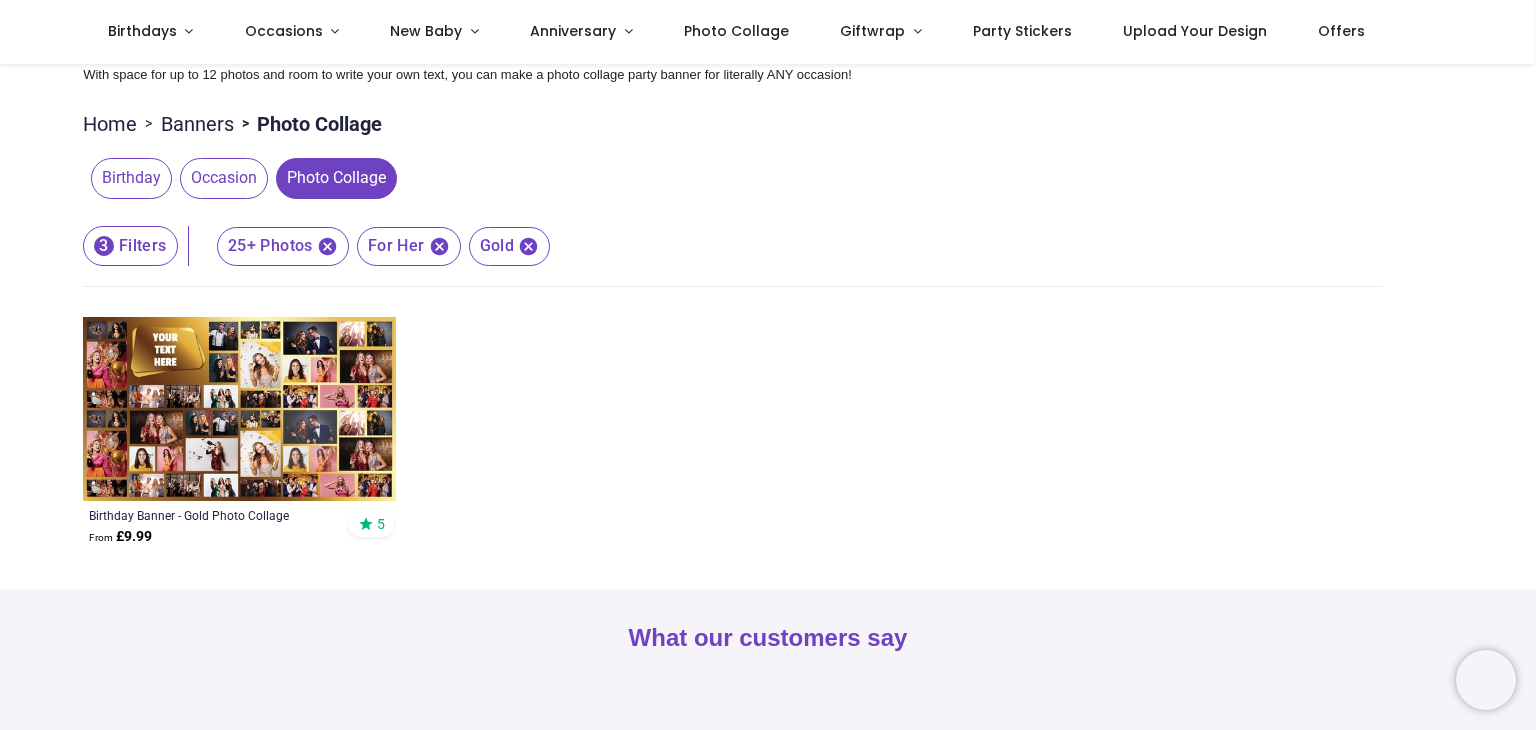 click at bounding box center (239, 409) 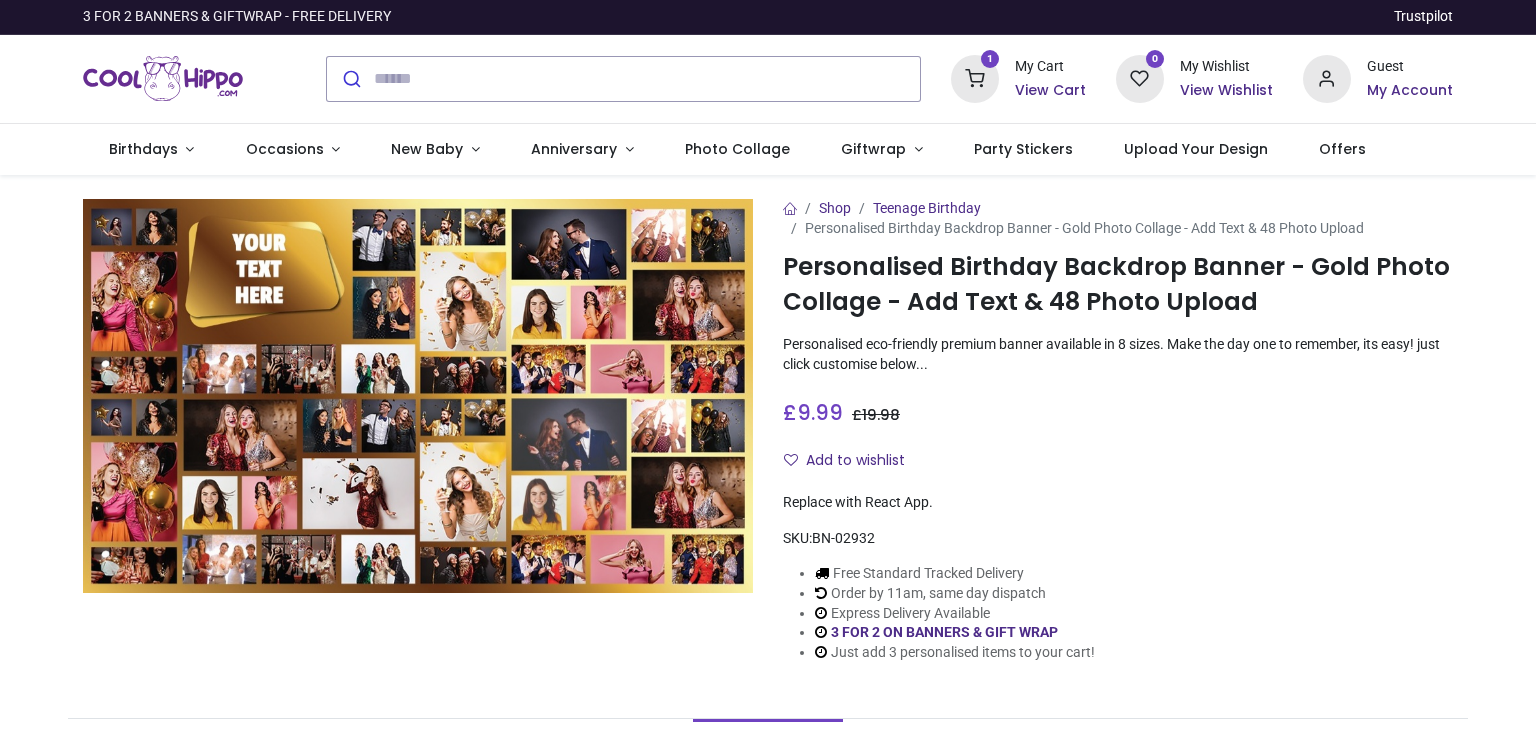 scroll, scrollTop: 0, scrollLeft: 0, axis: both 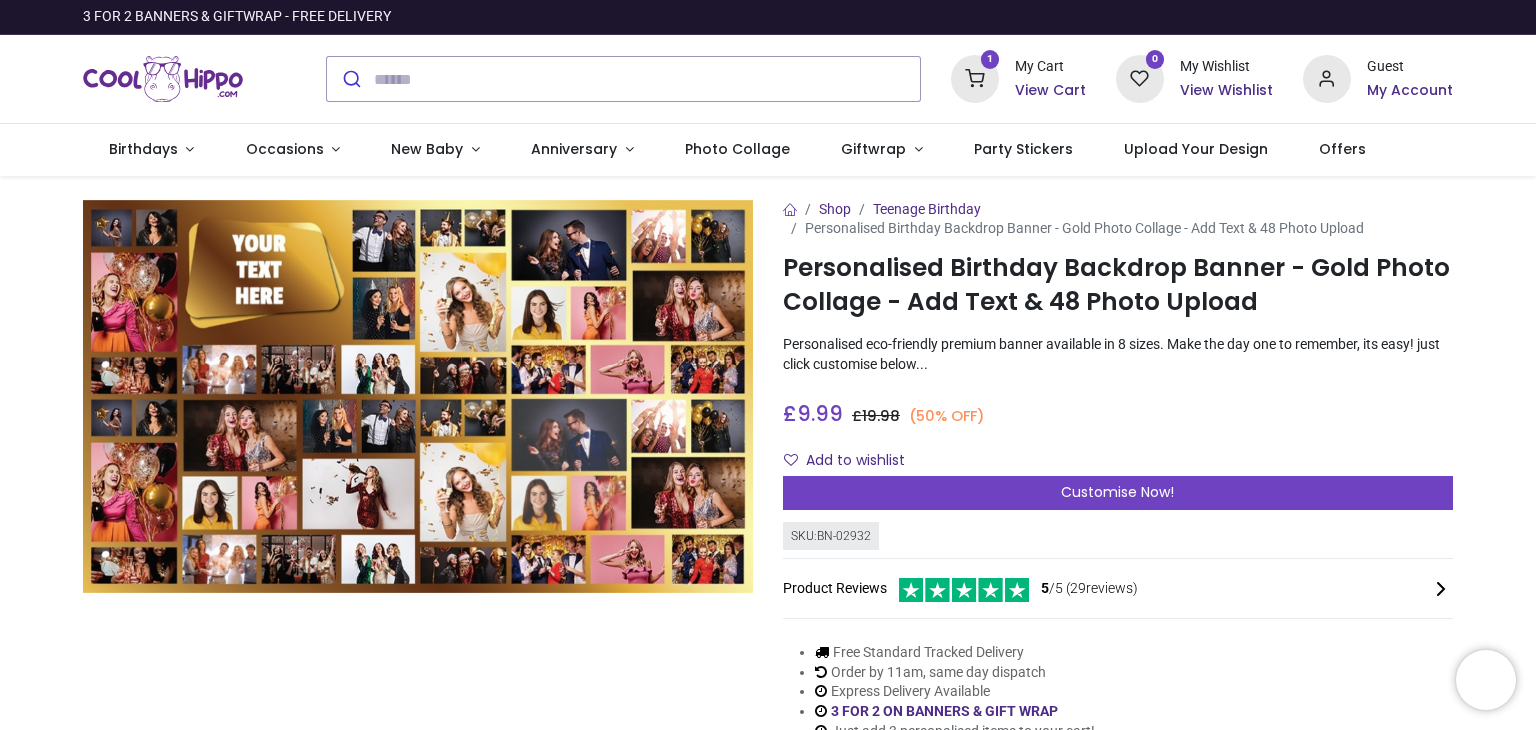 click on "Customise Now!" at bounding box center (1117, 492) 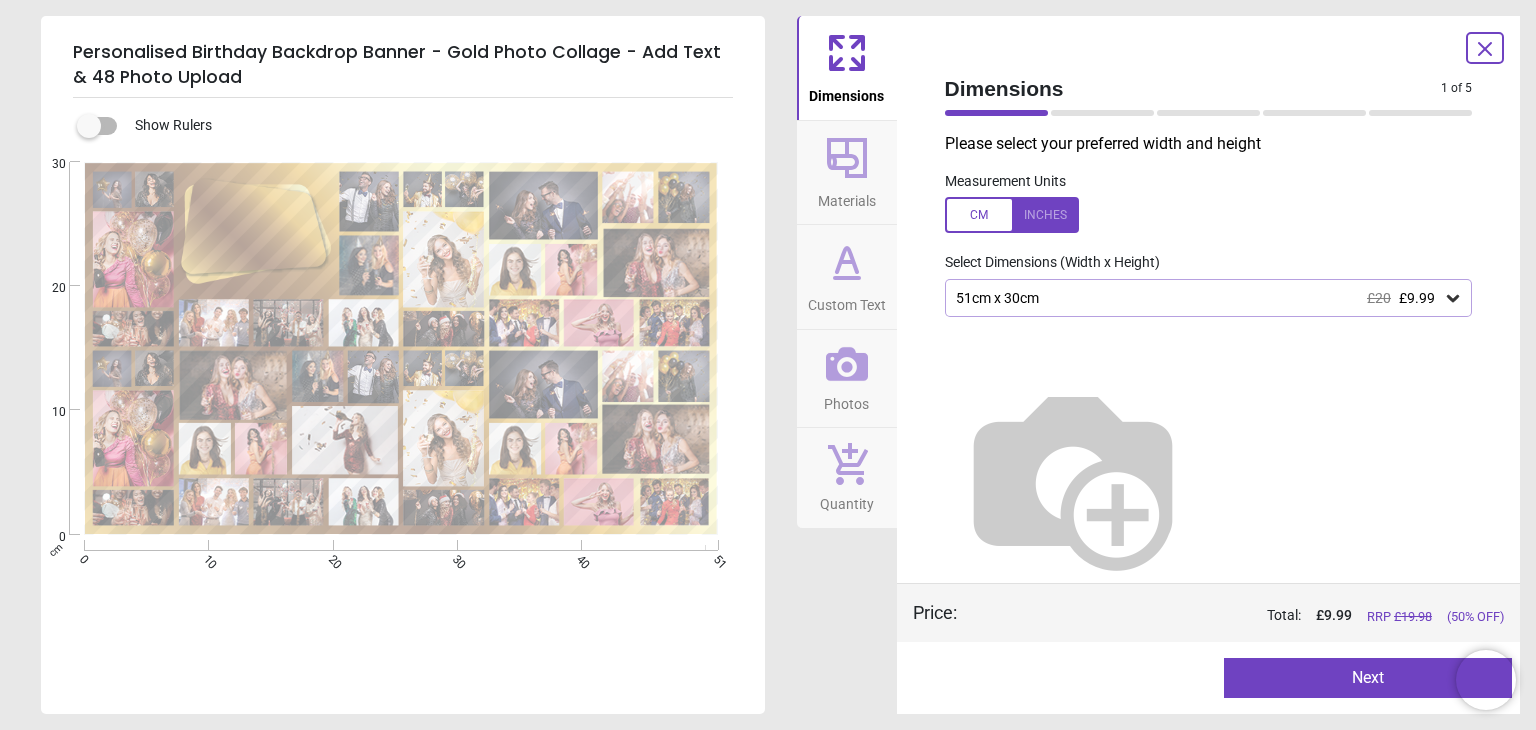click on "51cm  x  30cm       £20 £9.99" at bounding box center [1199, 298] 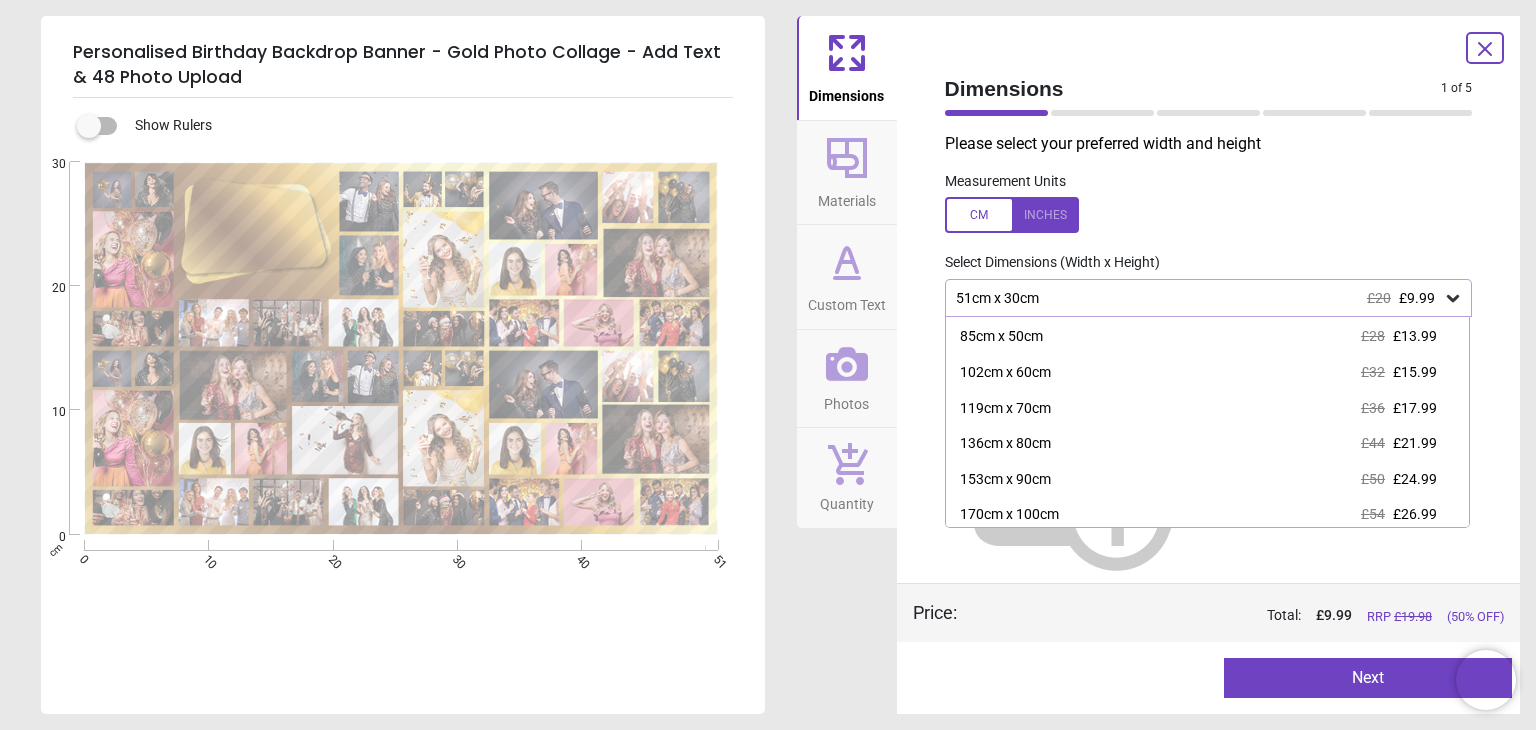 scroll, scrollTop: 75, scrollLeft: 0, axis: vertical 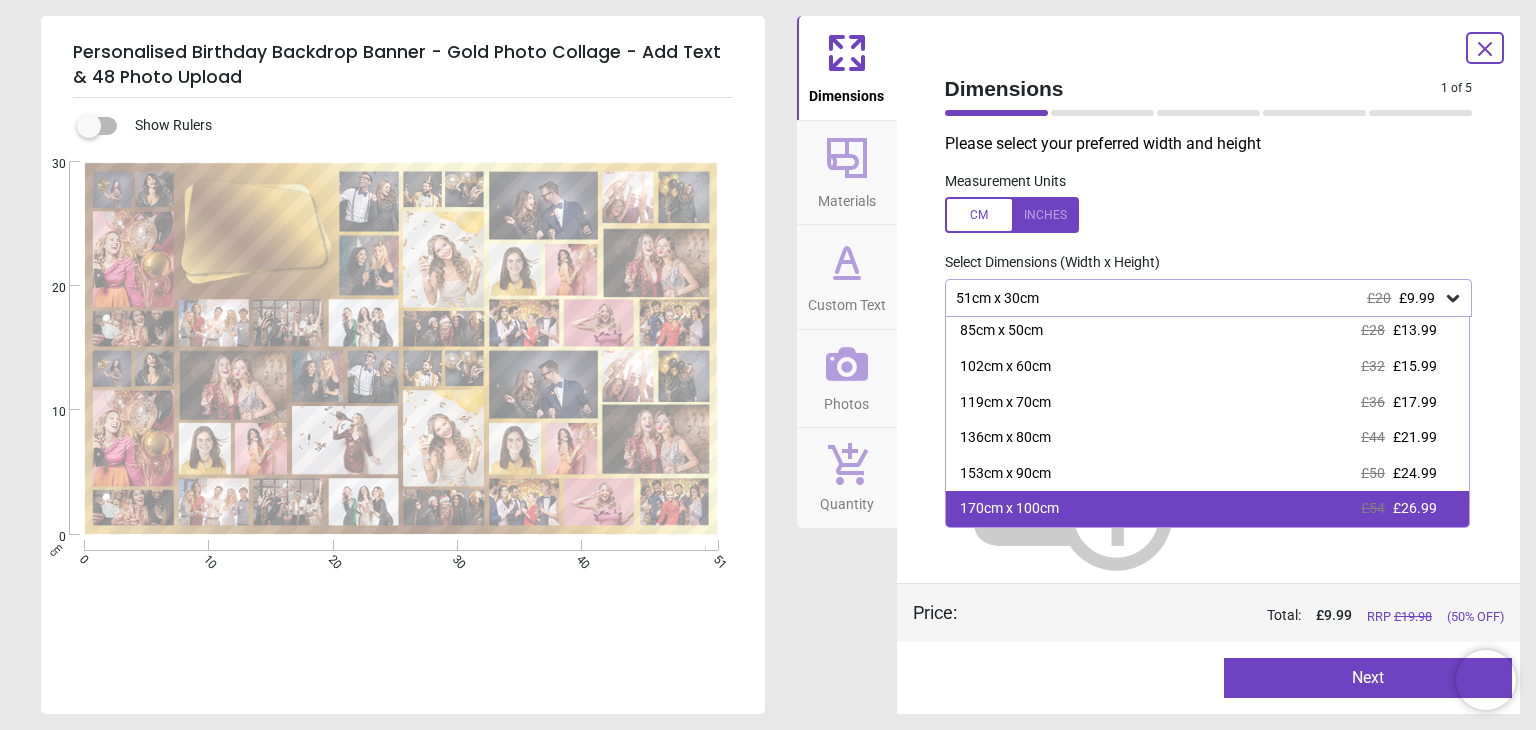 click on "£26.99" at bounding box center [1415, 508] 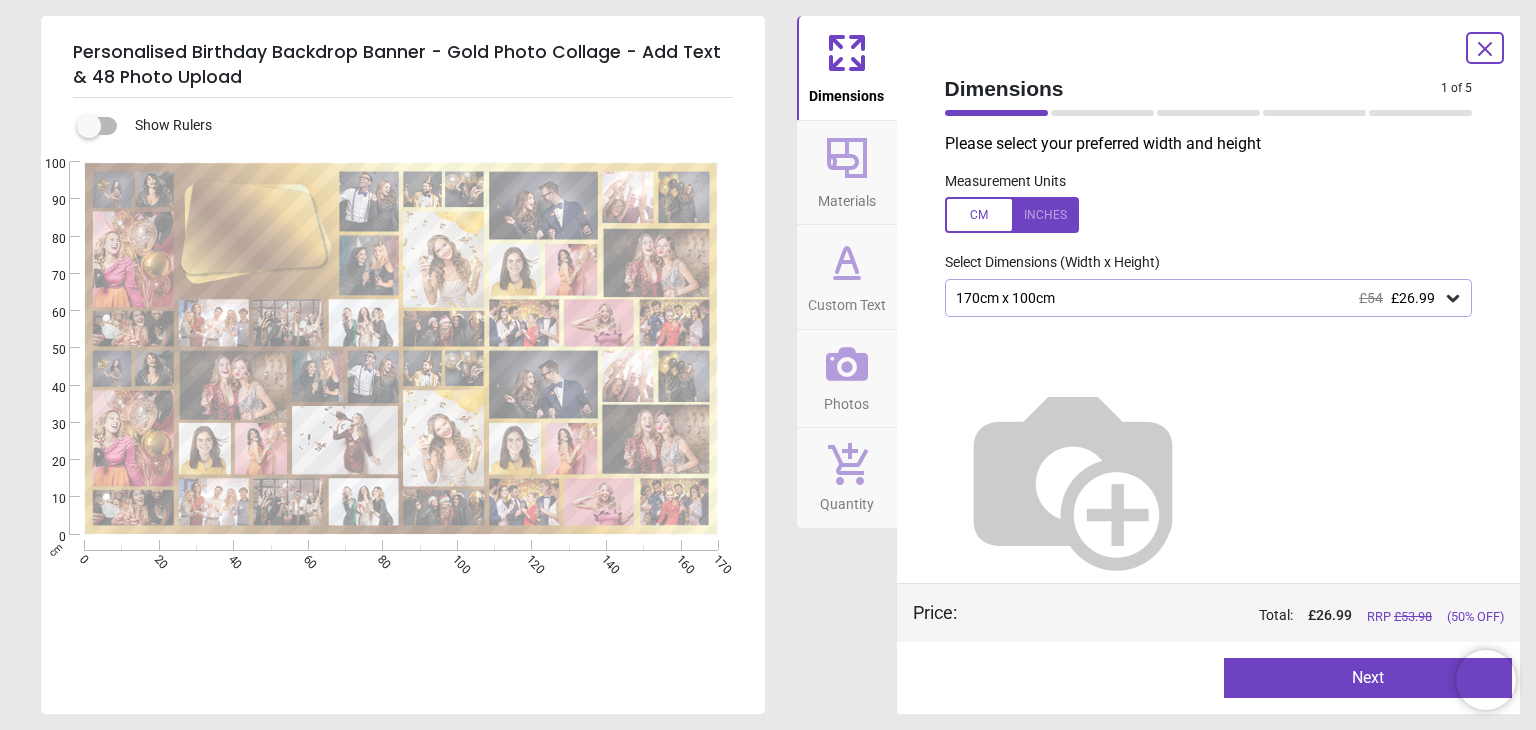 click on "Next" at bounding box center (1368, 678) 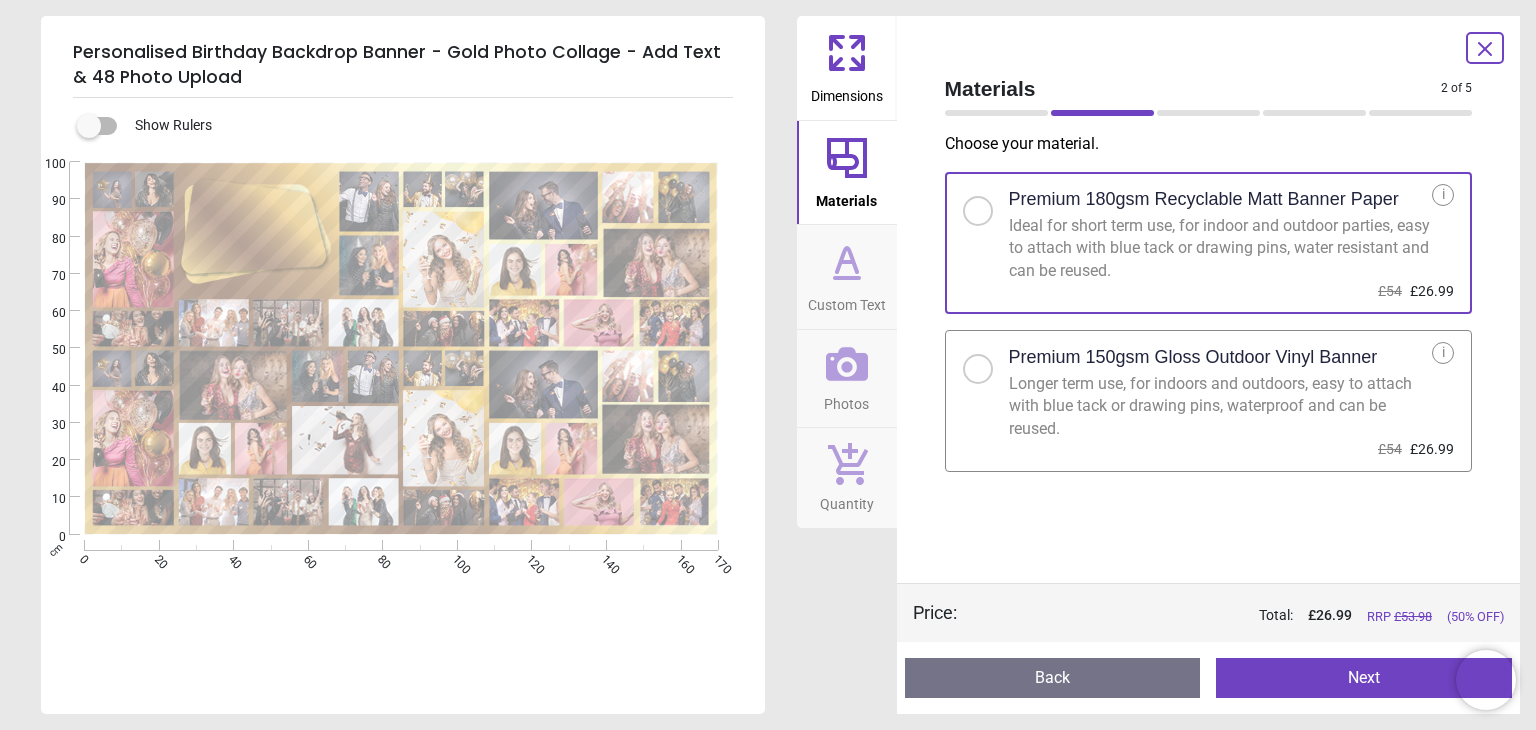 click on "Longer term use, for indoors and outdoors, easy to attach with blue tack or drawing pins, waterproof and can be reused." at bounding box center (1221, 406) 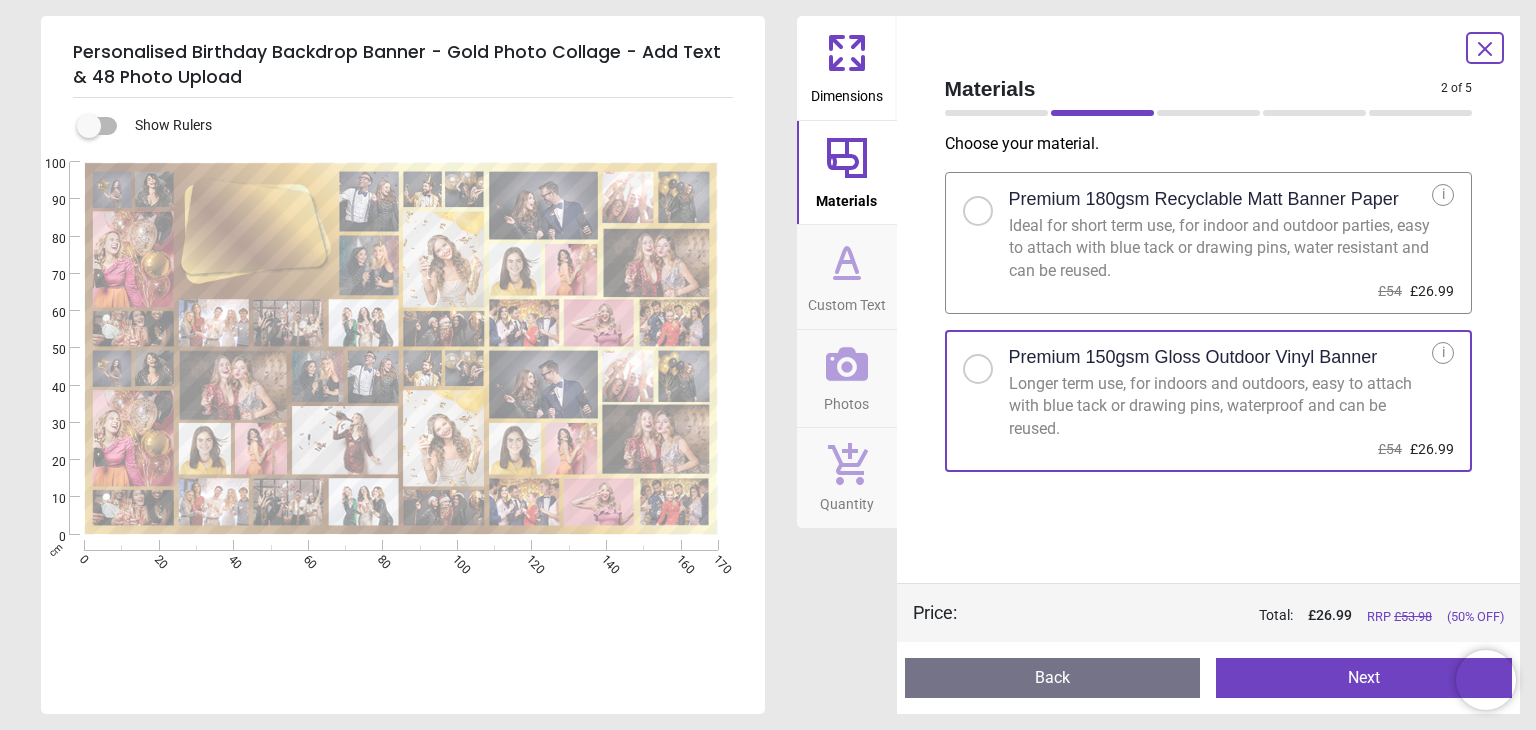 click on "Next" at bounding box center (1364, 678) 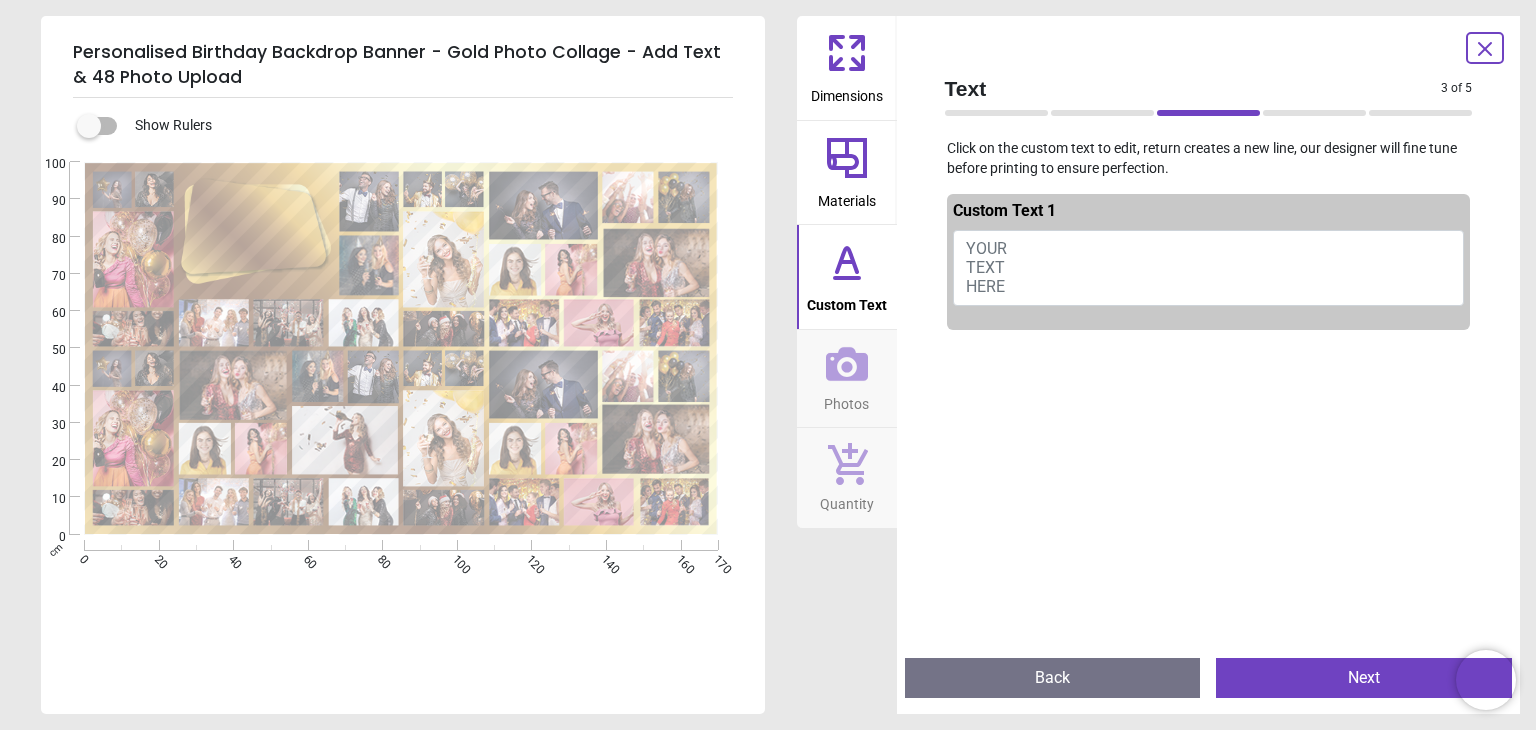 click on "YOUR
TEXT
HERE" at bounding box center [1209, 268] 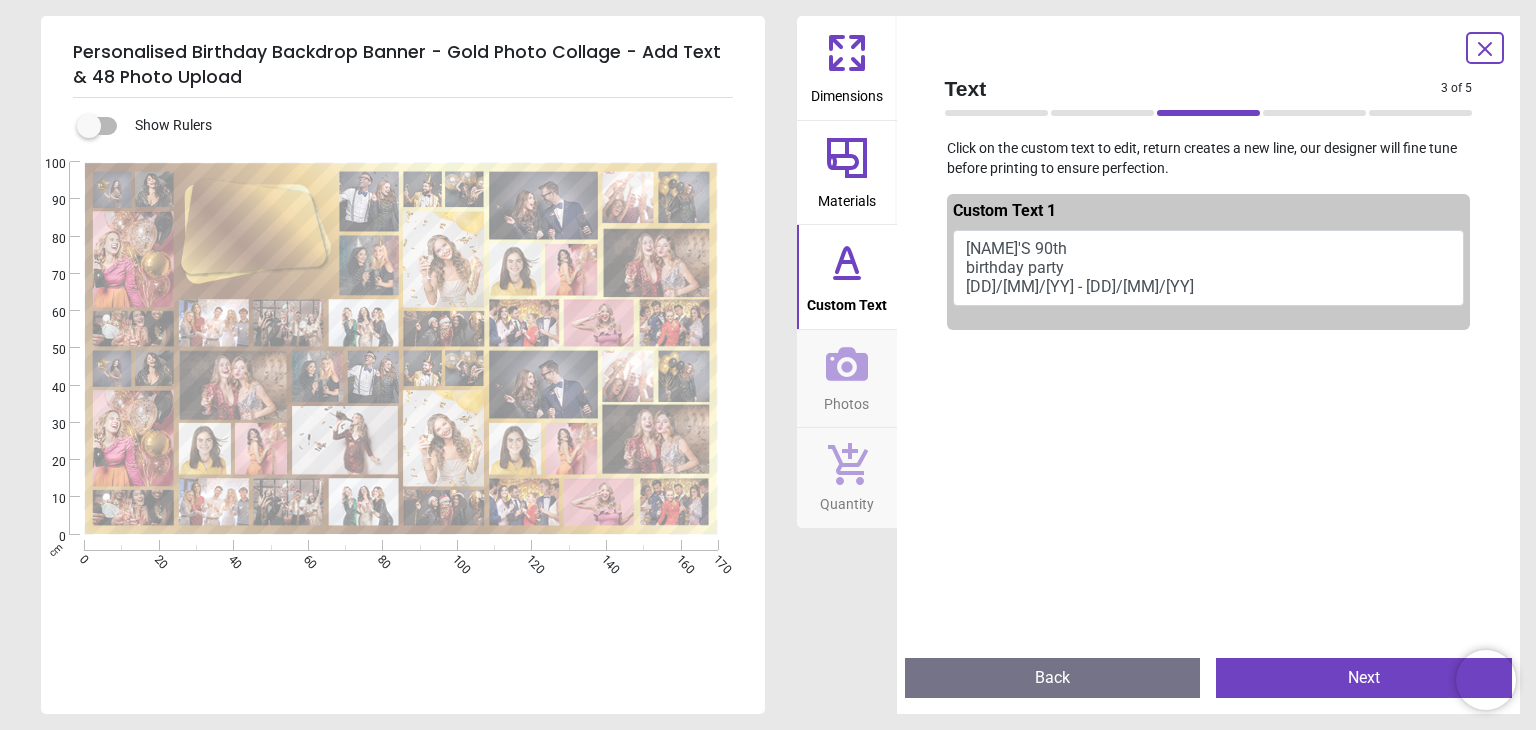 scroll, scrollTop: 0, scrollLeft: 0, axis: both 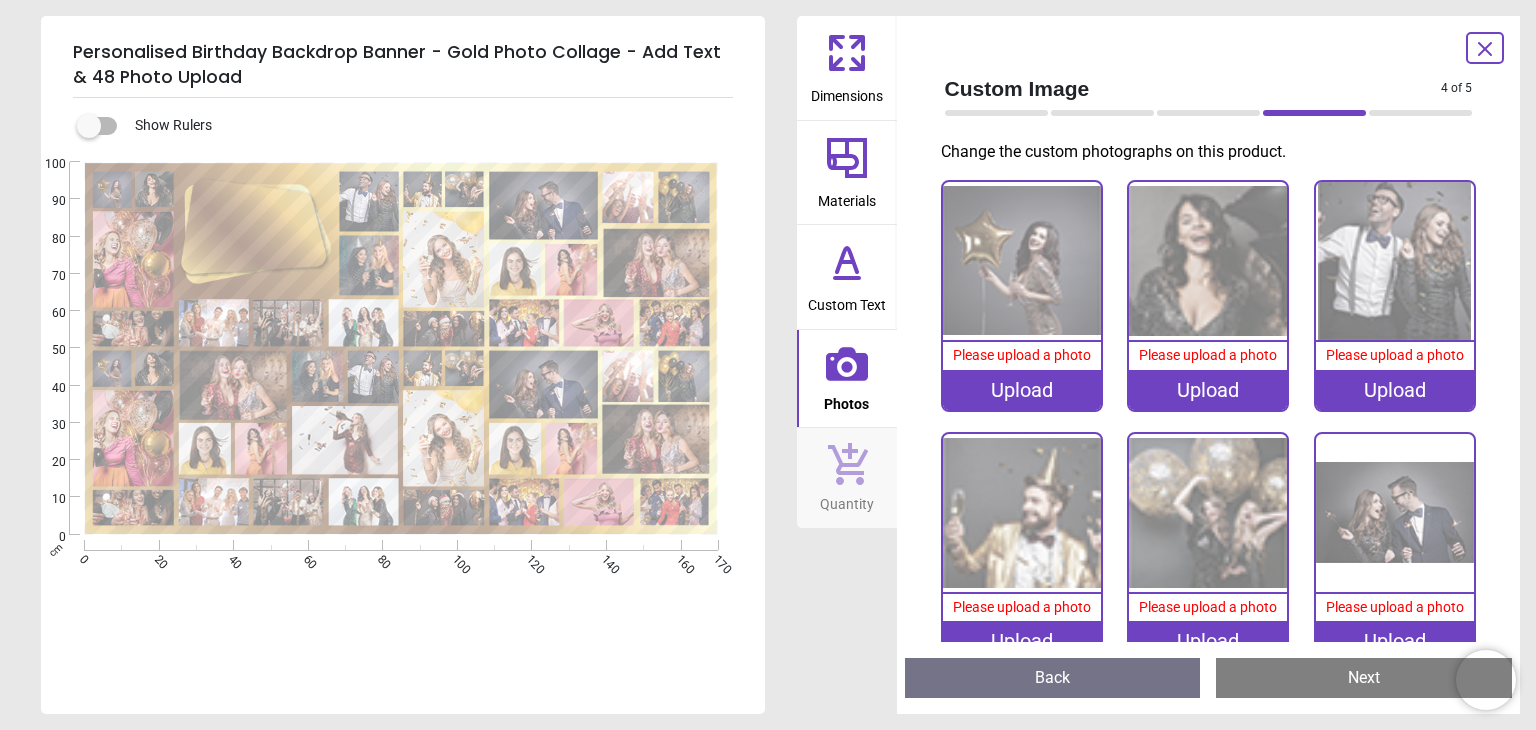 click on "Upload" at bounding box center (1022, 390) 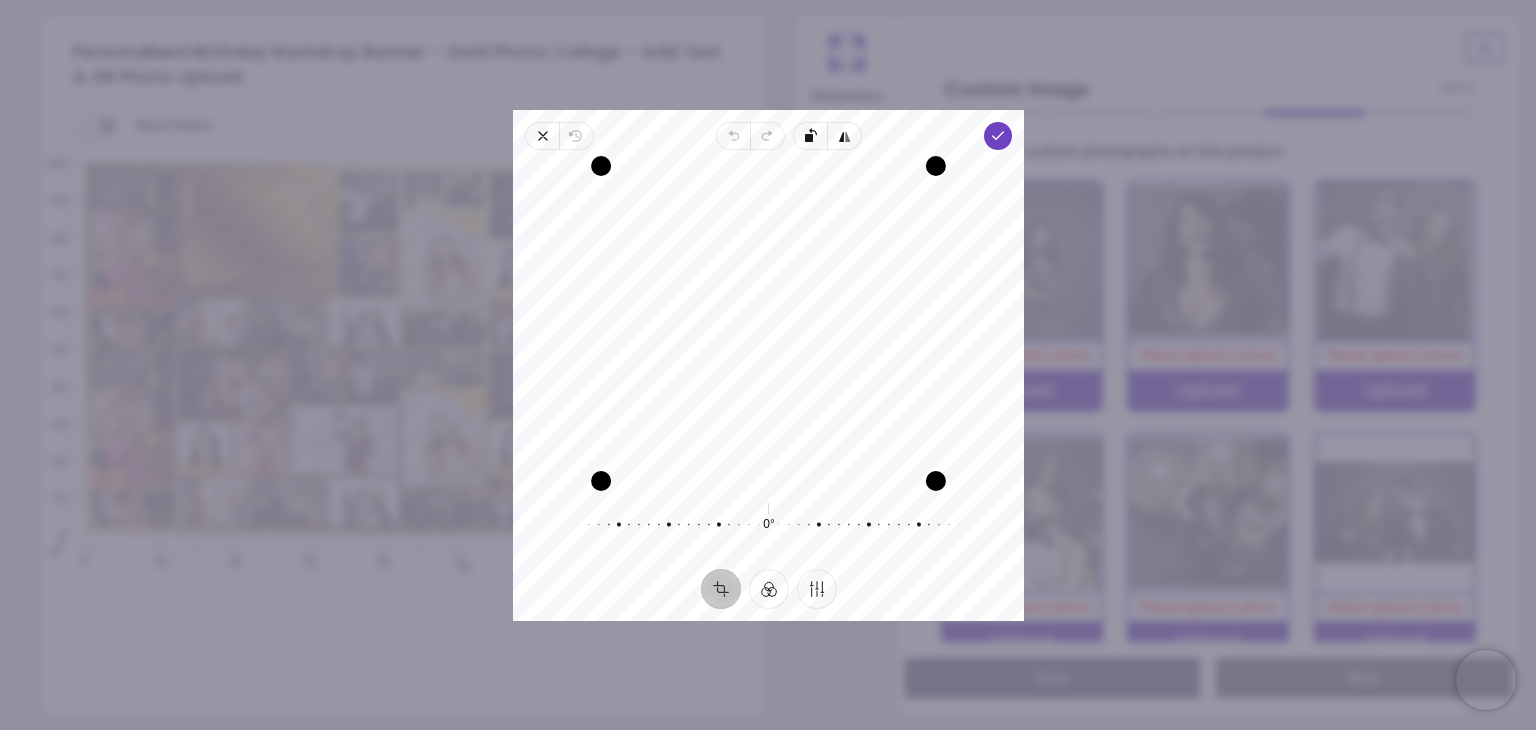 drag, startPoint x: 806, startPoint y: 320, endPoint x: 803, endPoint y: 361, distance: 41.109608 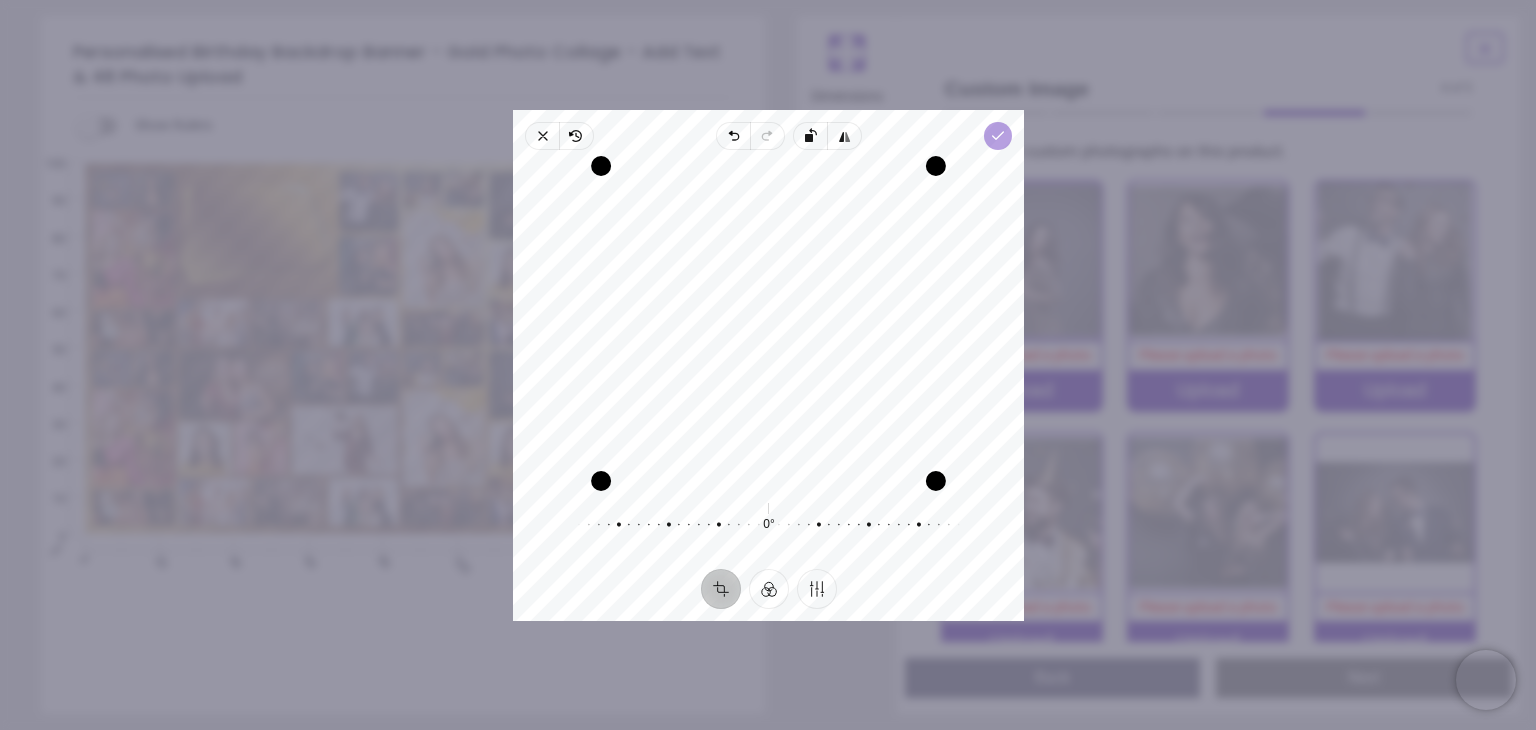 click 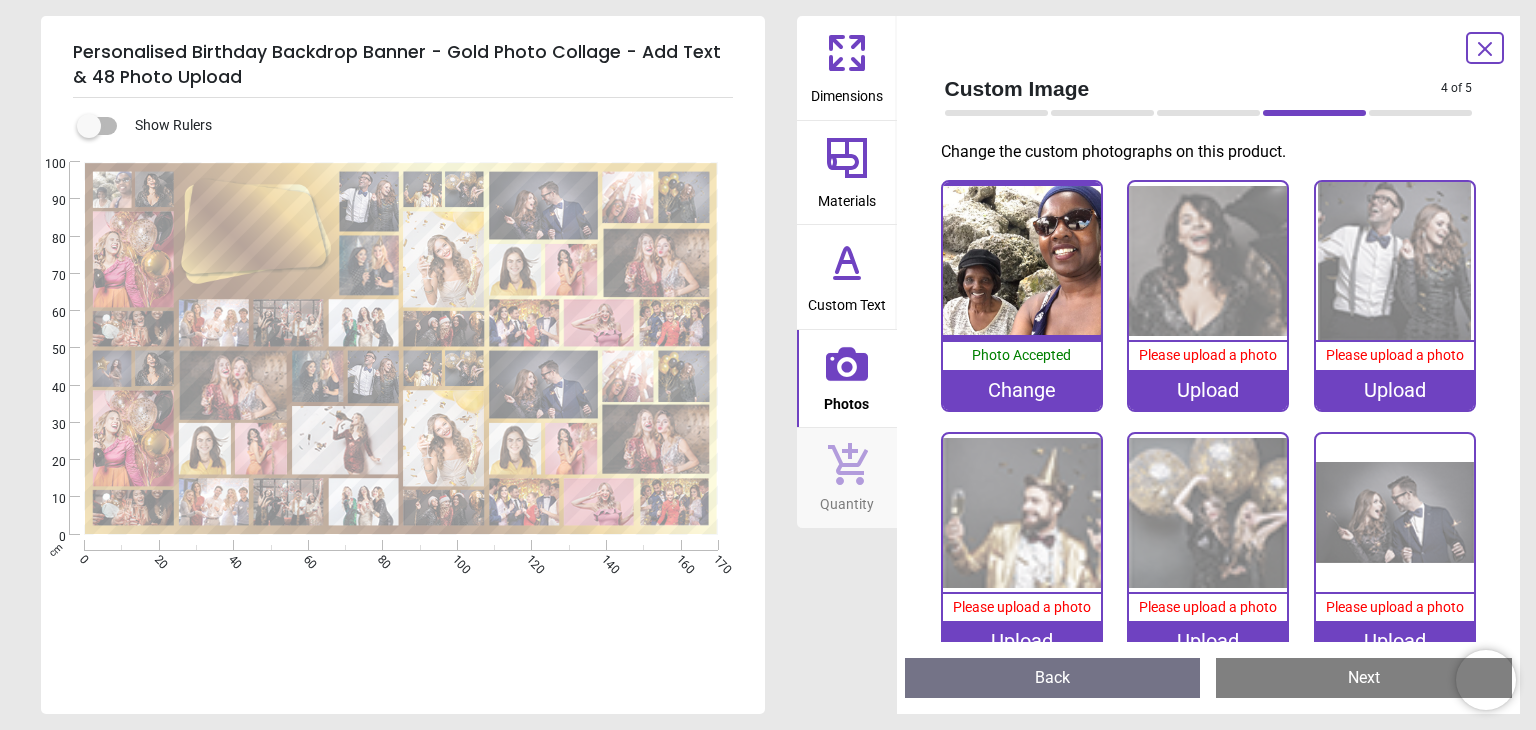 click on "Upload" at bounding box center [1208, 390] 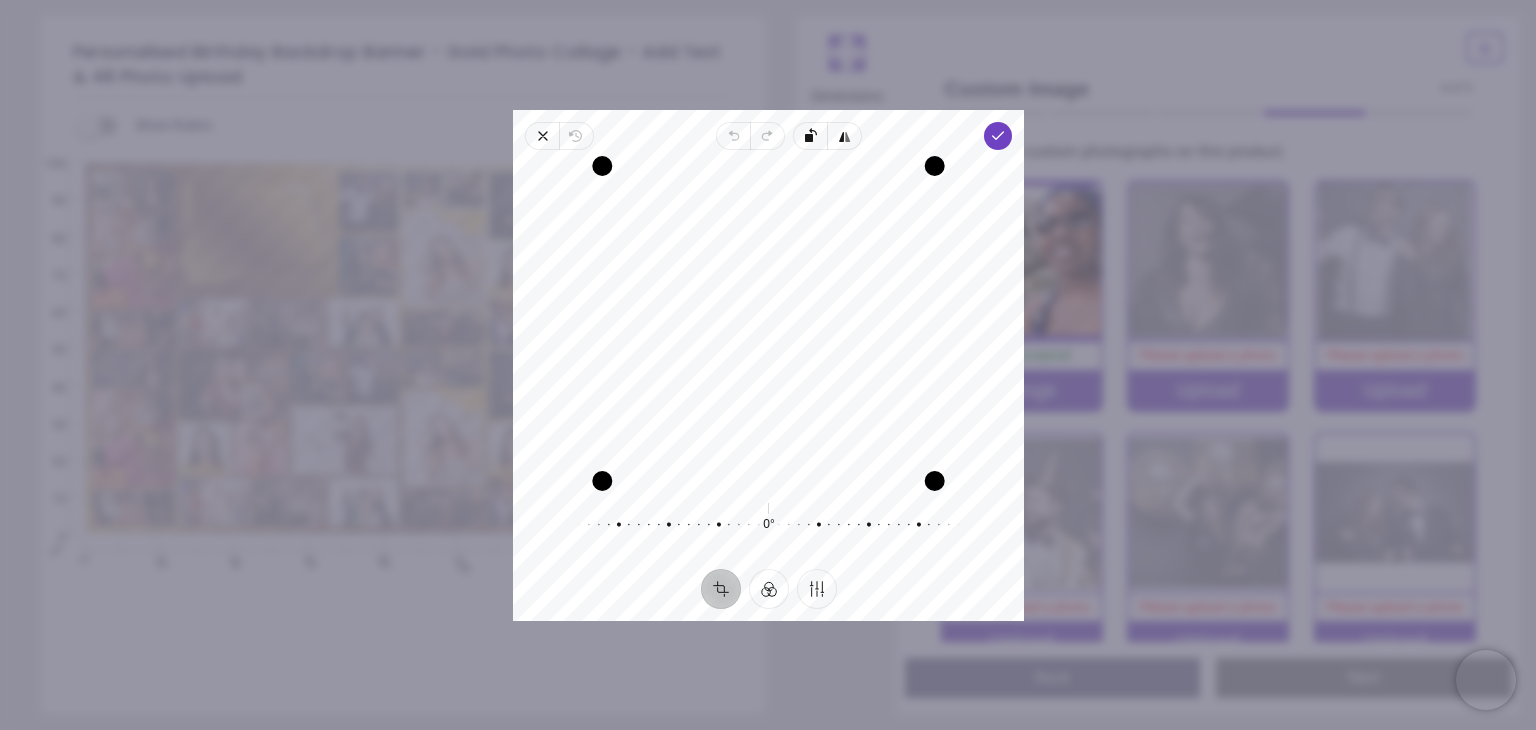 drag, startPoint x: 788, startPoint y: 288, endPoint x: 819, endPoint y: 332, distance: 53.823788 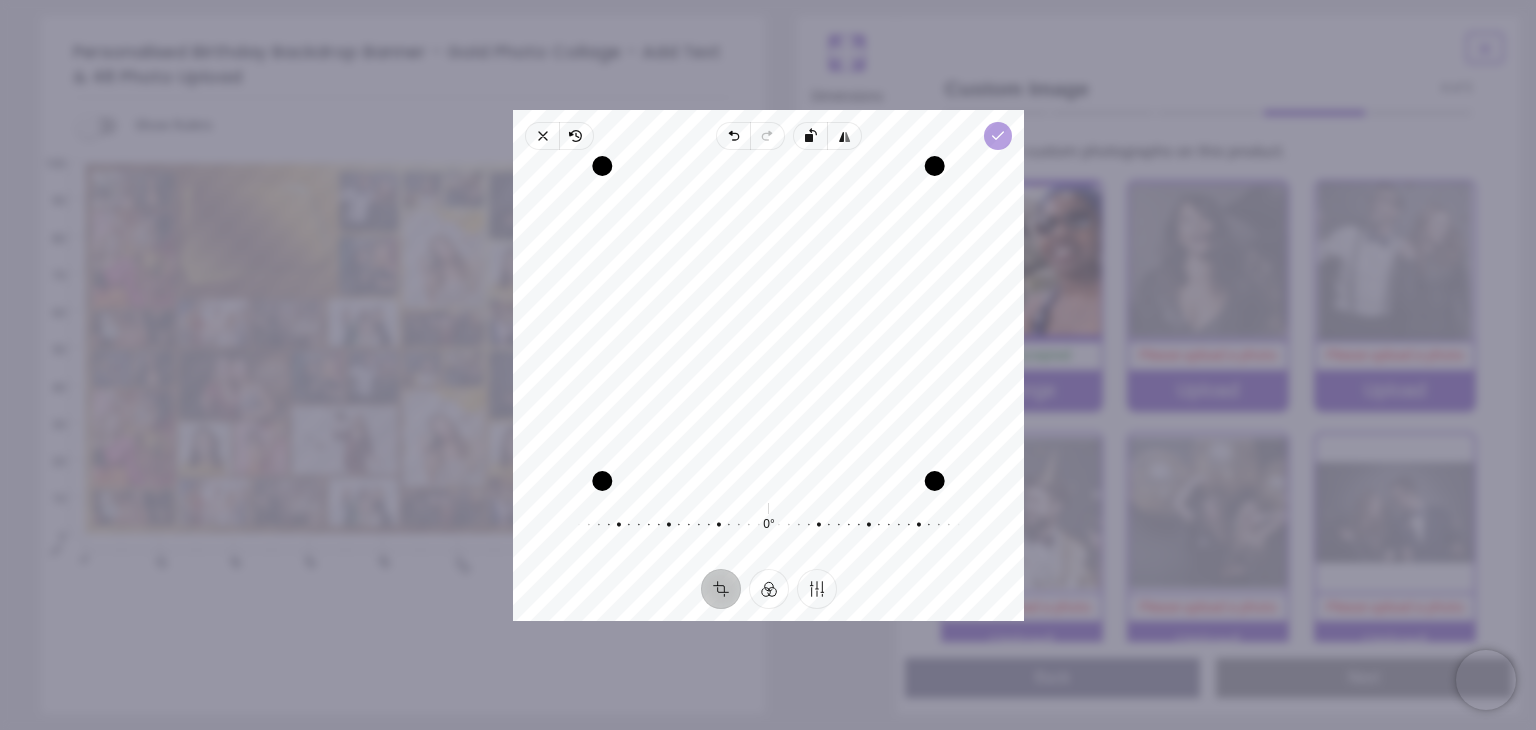 click 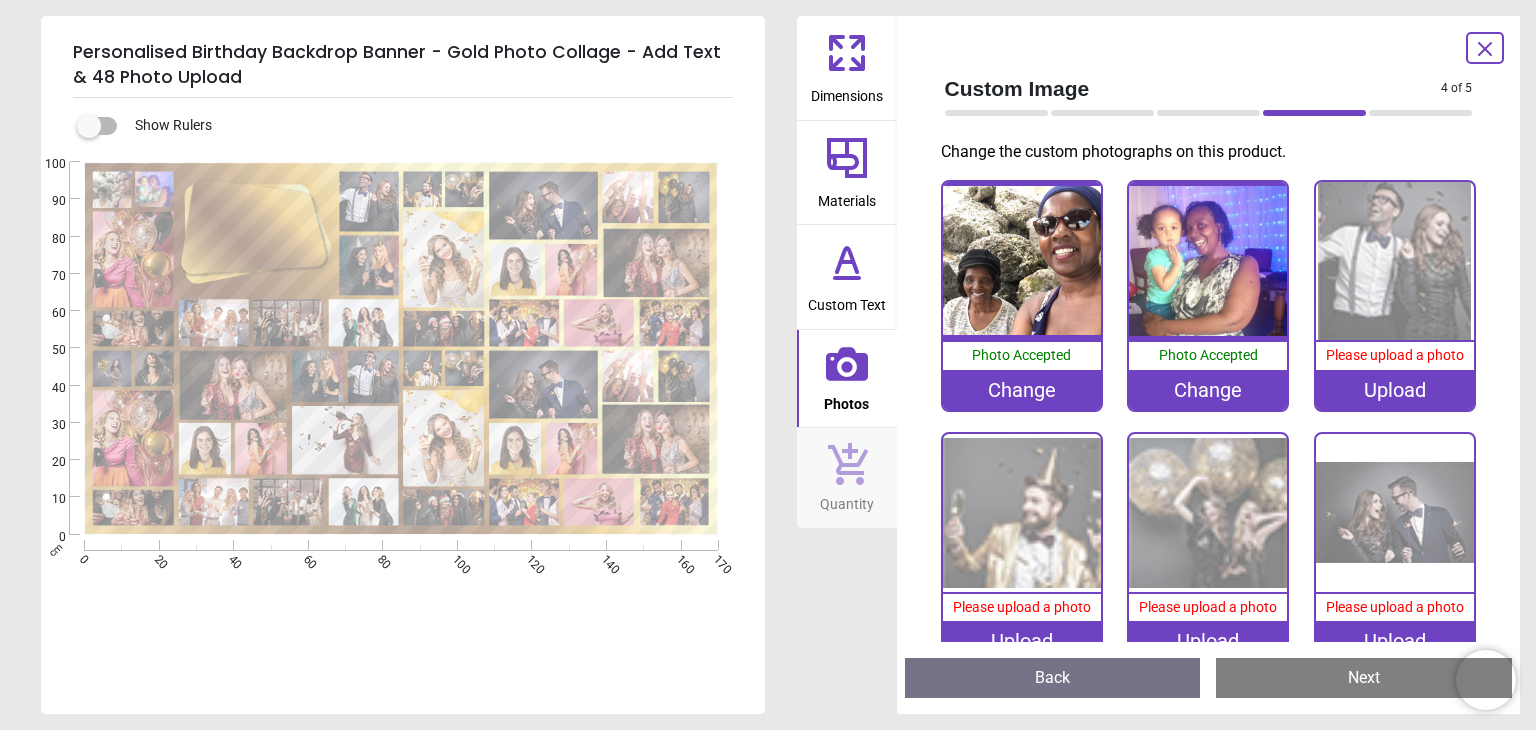 click at bounding box center [1395, 261] 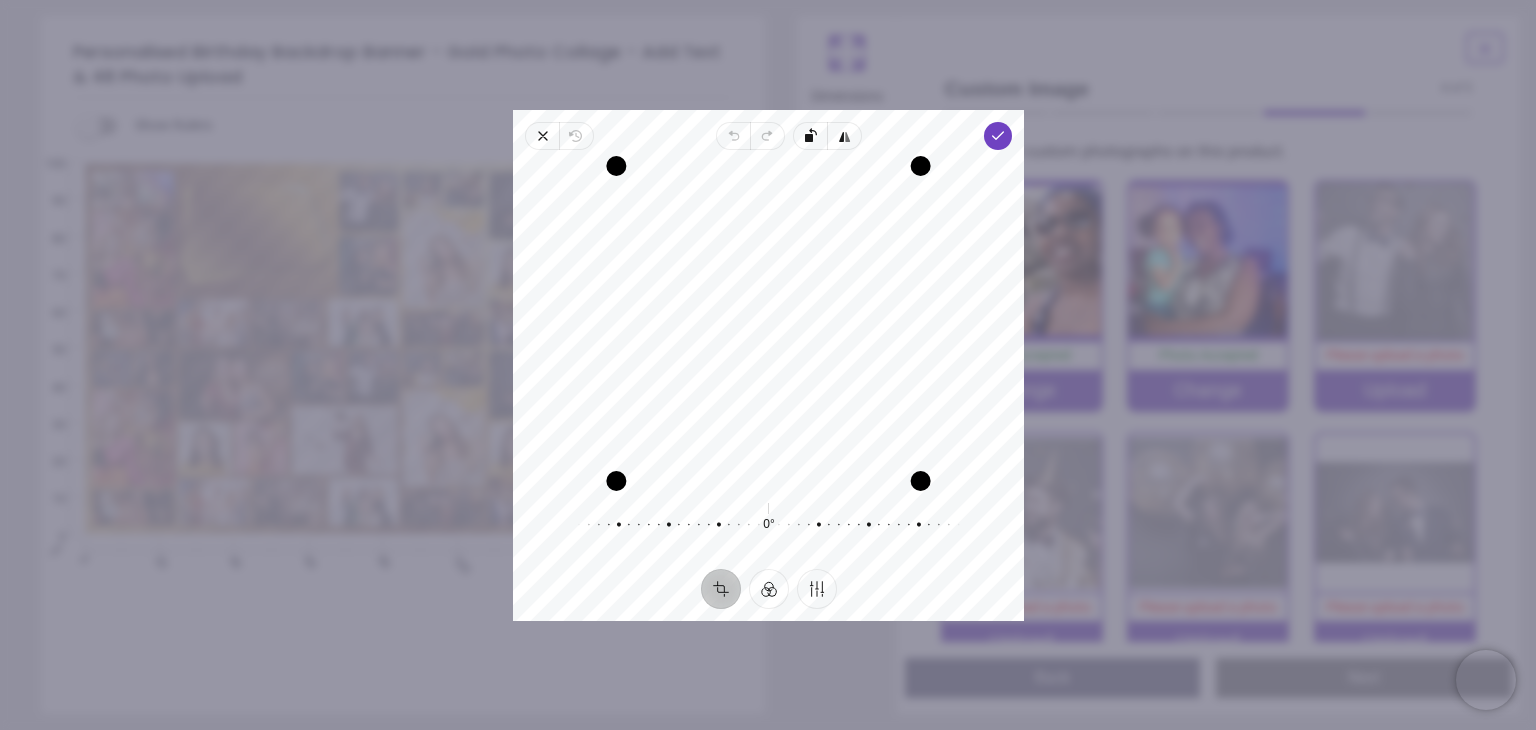 drag, startPoint x: 823, startPoint y: 338, endPoint x: 851, endPoint y: 353, distance: 31.764761 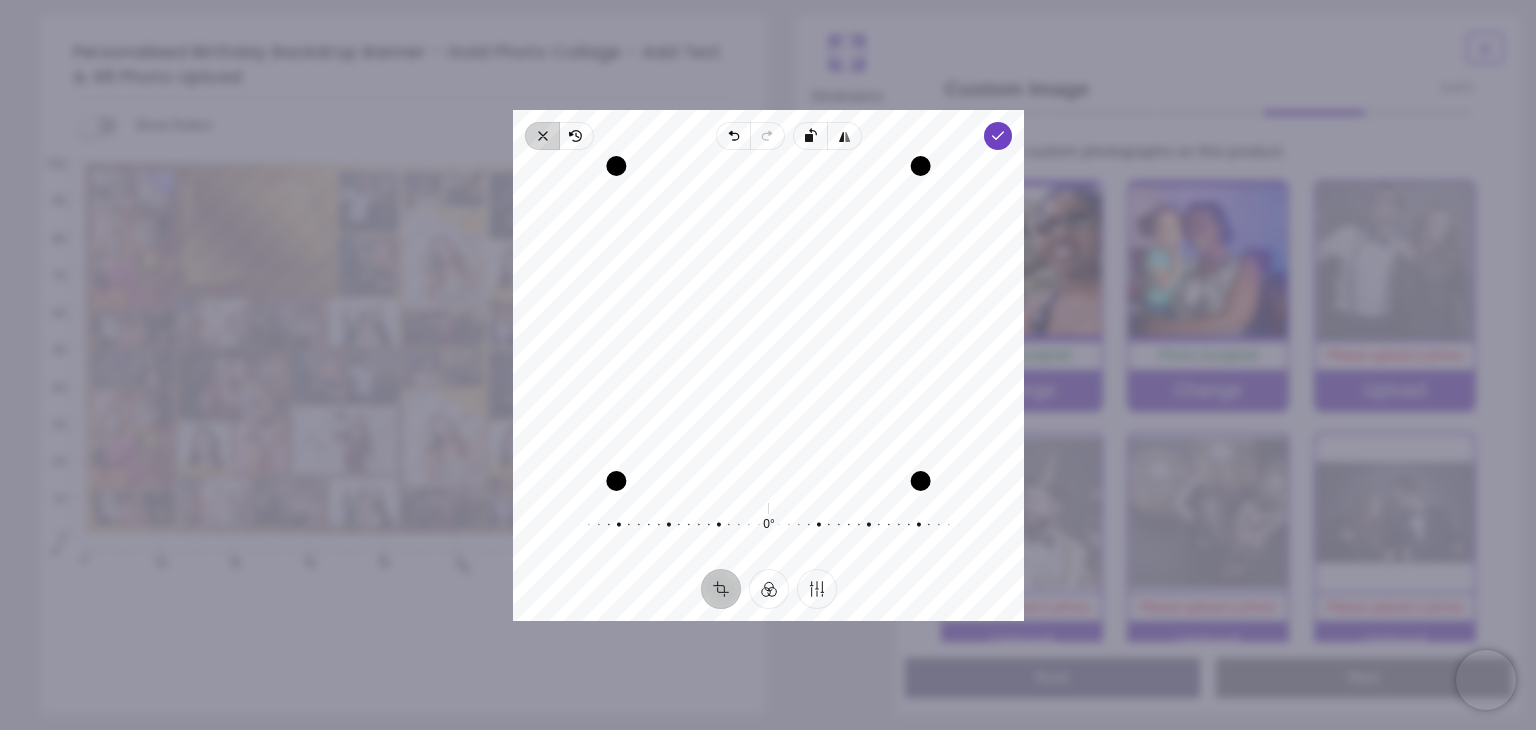 click 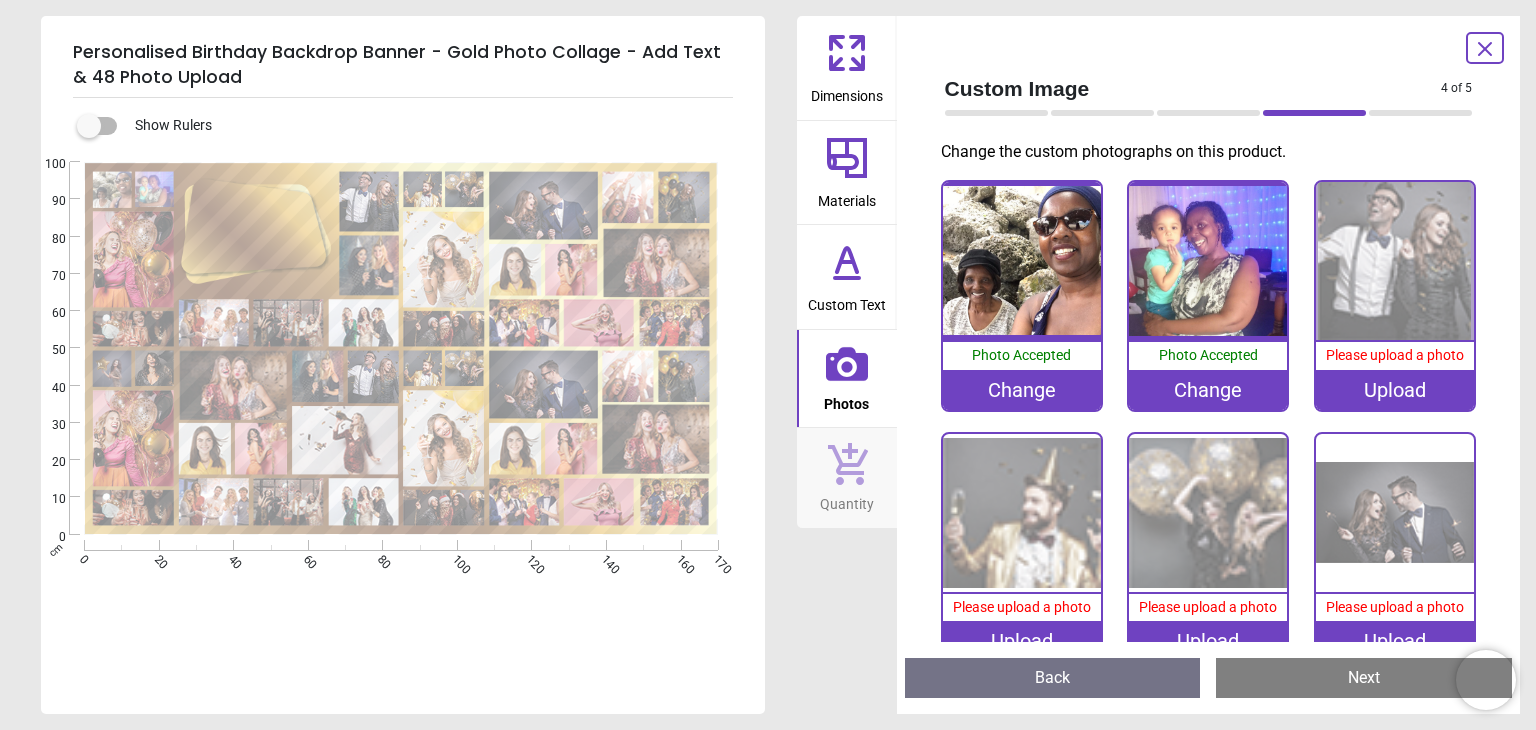 click at bounding box center (1395, 513) 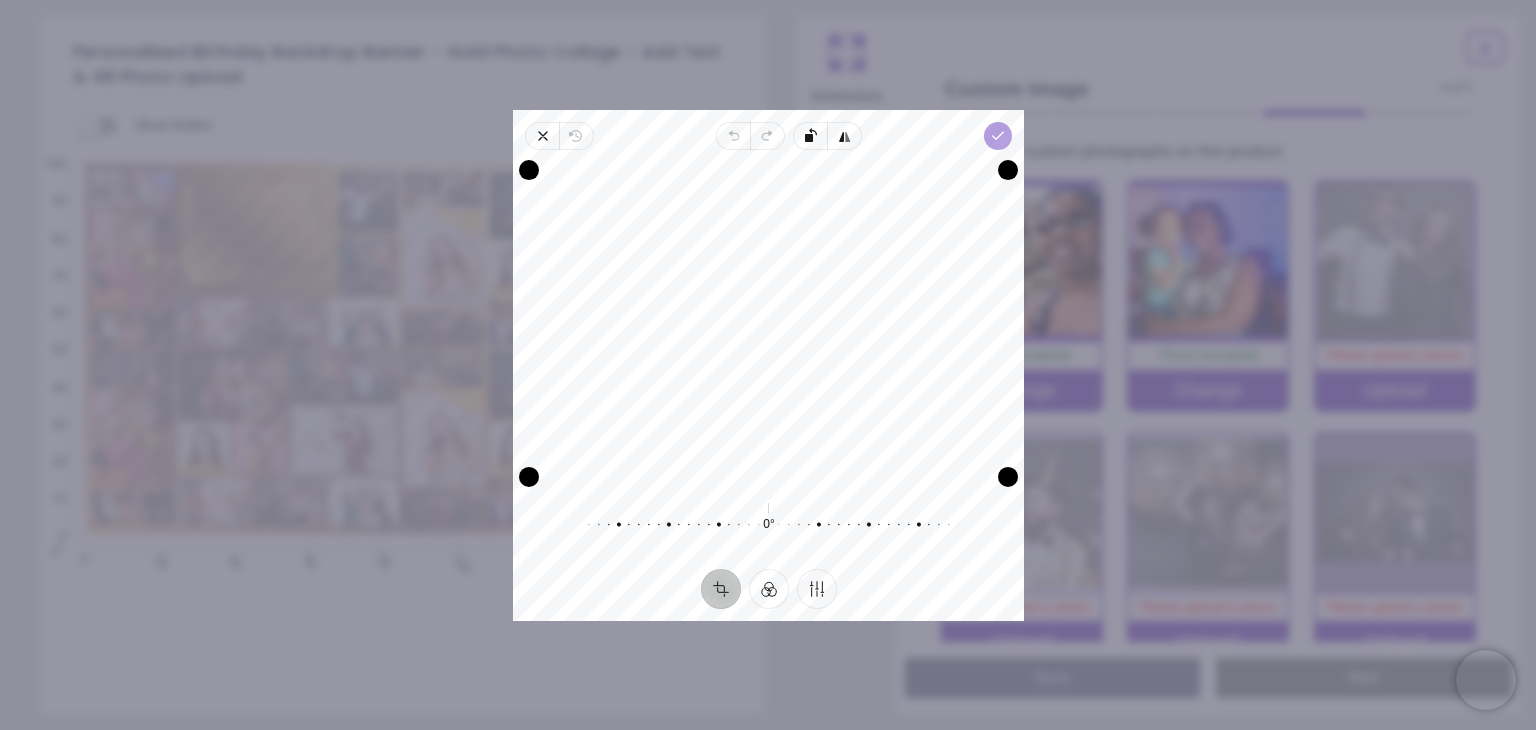 click 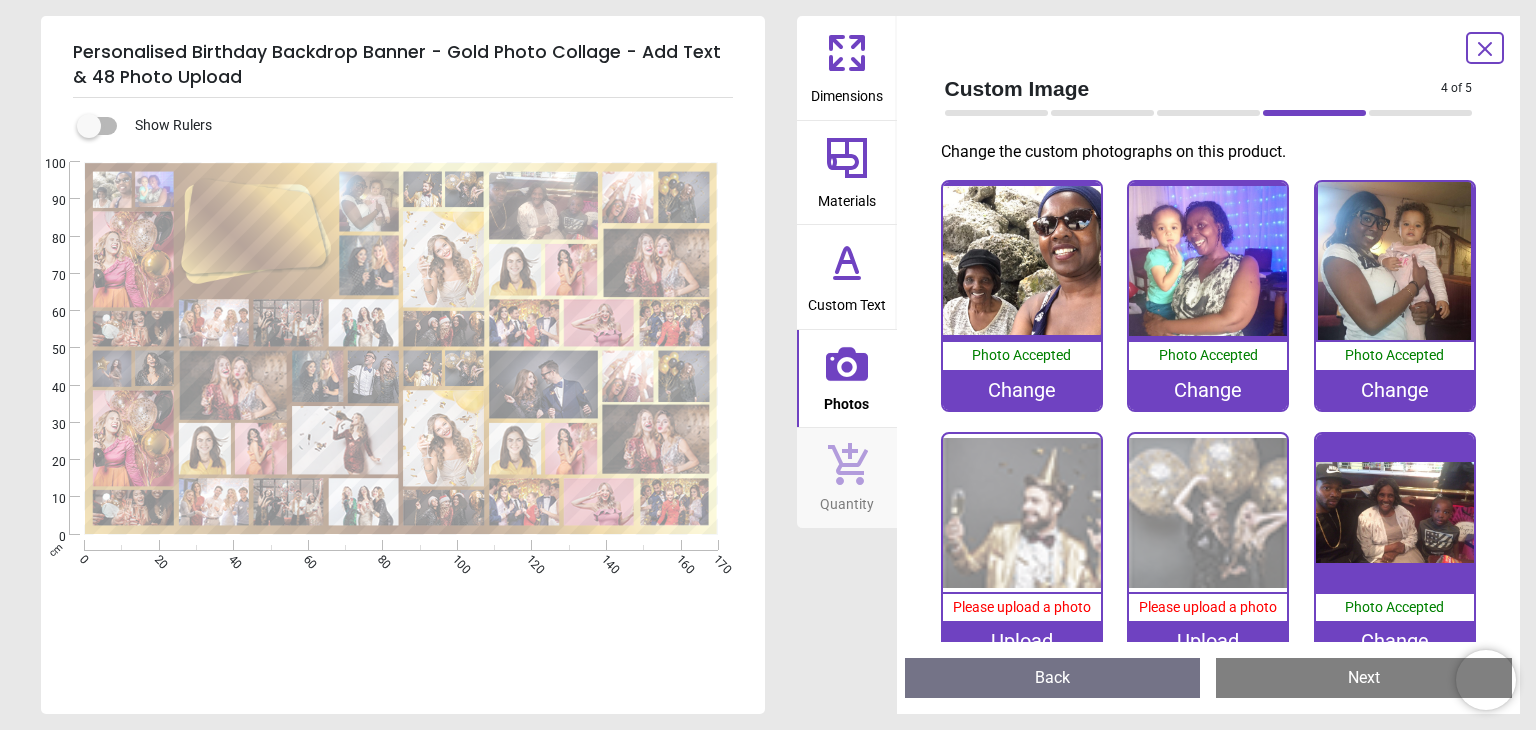 scroll, scrollTop: 0, scrollLeft: 0, axis: both 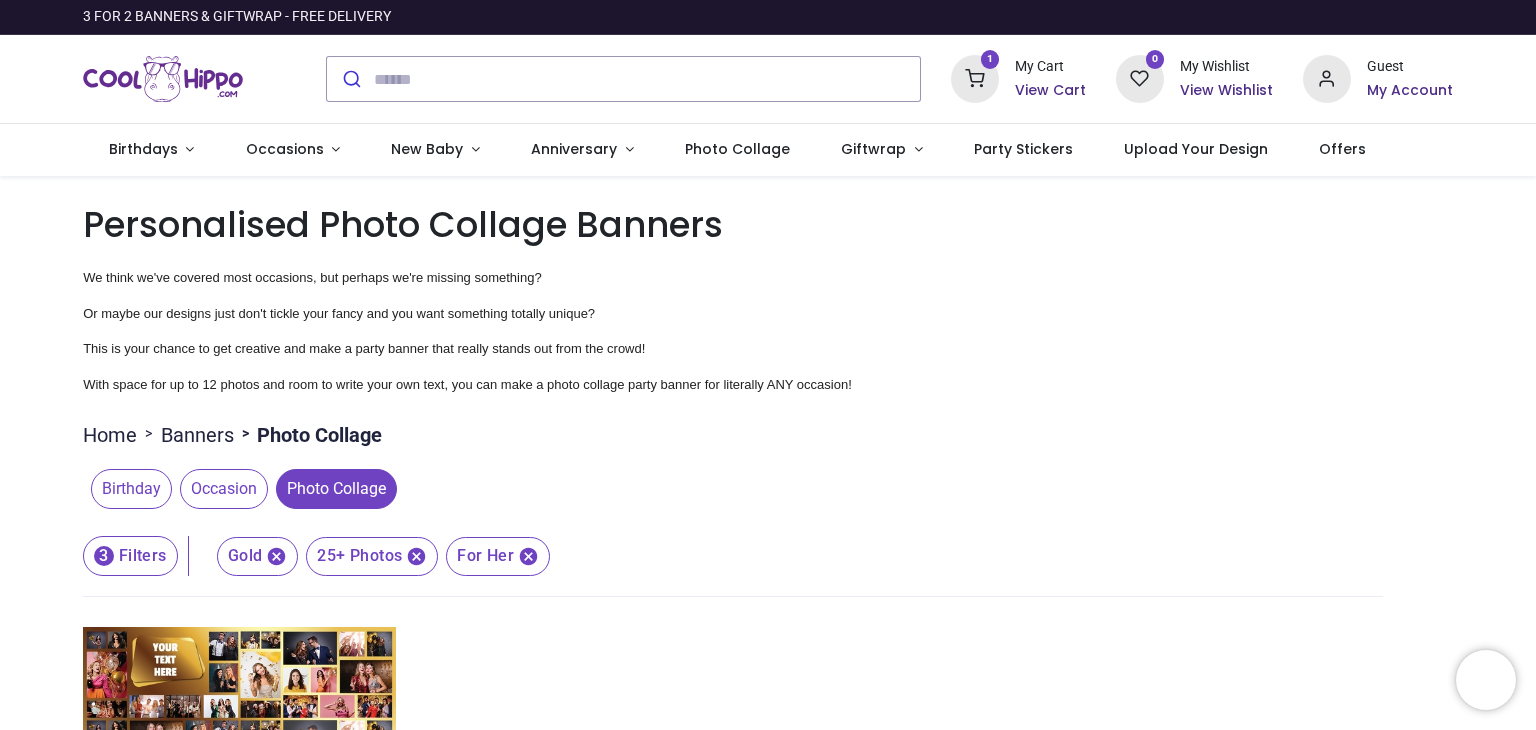 click at bounding box center [1327, 79] 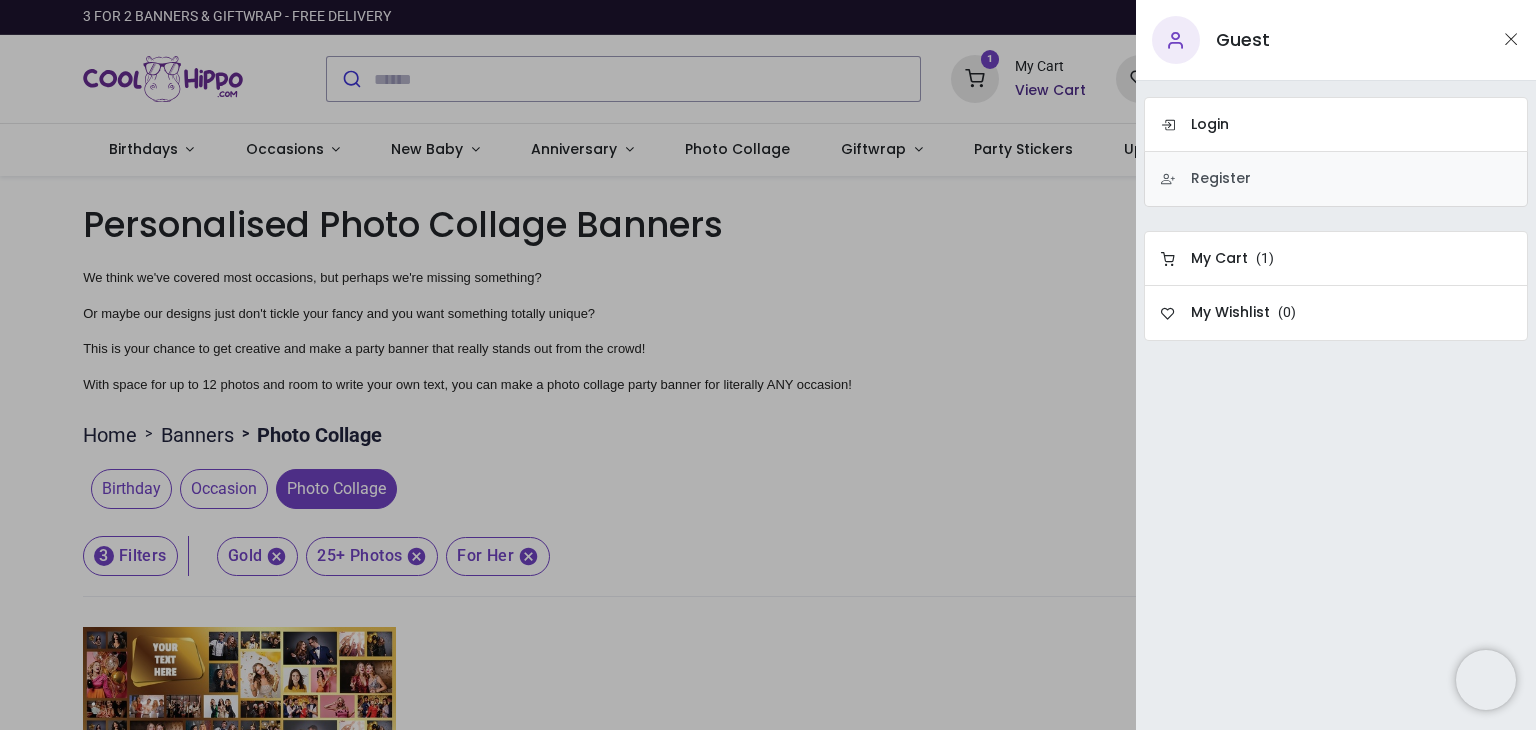click on "Register" at bounding box center [1221, 179] 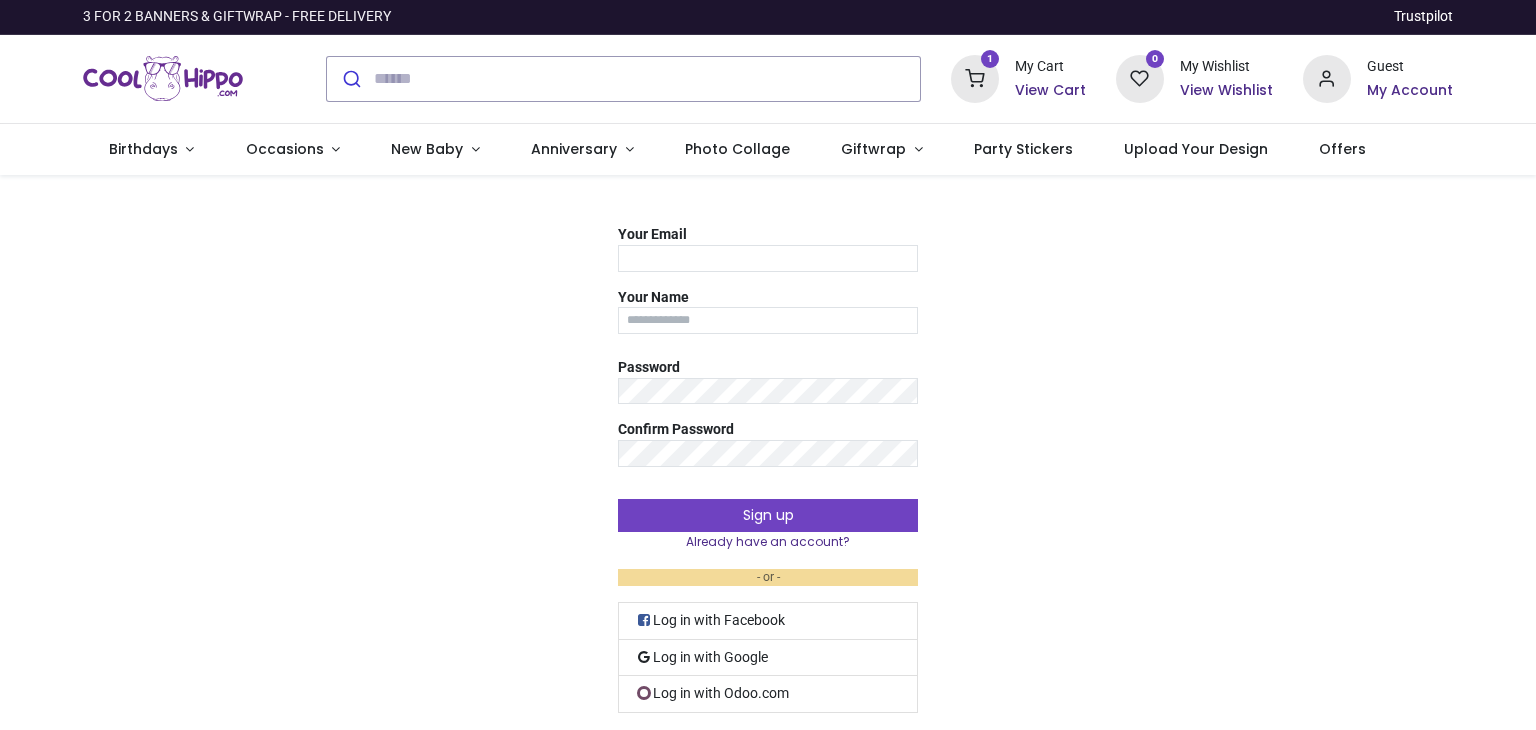 scroll, scrollTop: 0, scrollLeft: 0, axis: both 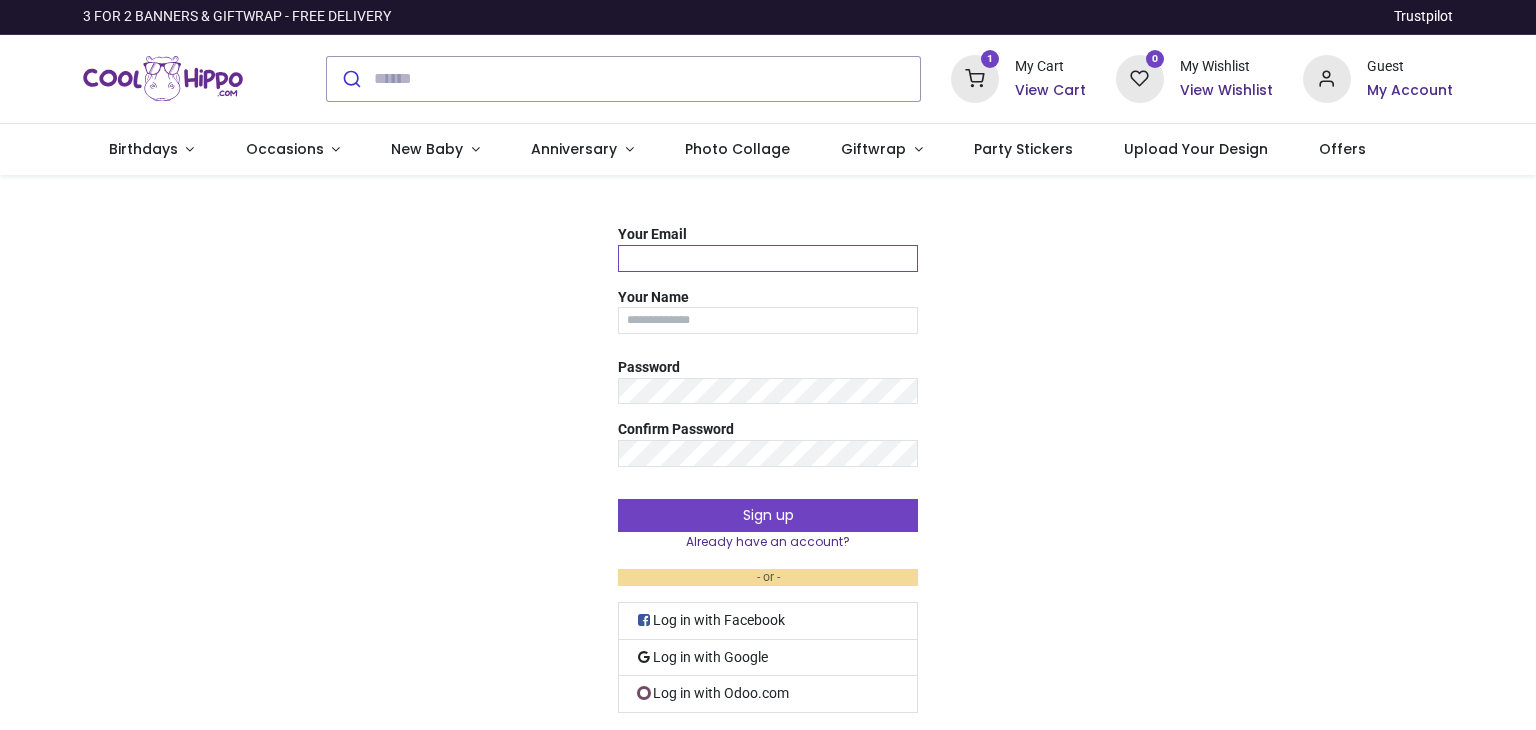 click on "Your Email" at bounding box center [768, 258] 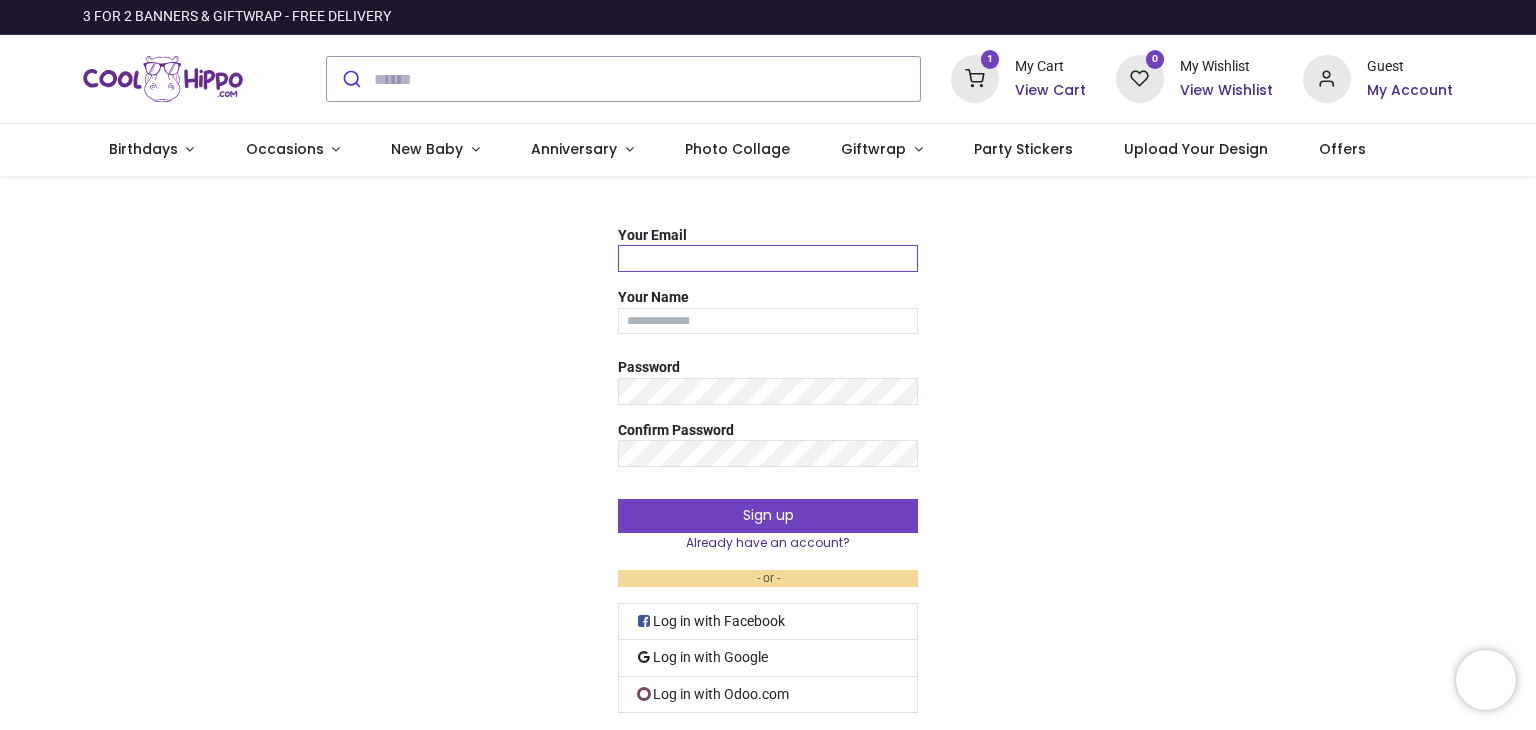 type on "**********" 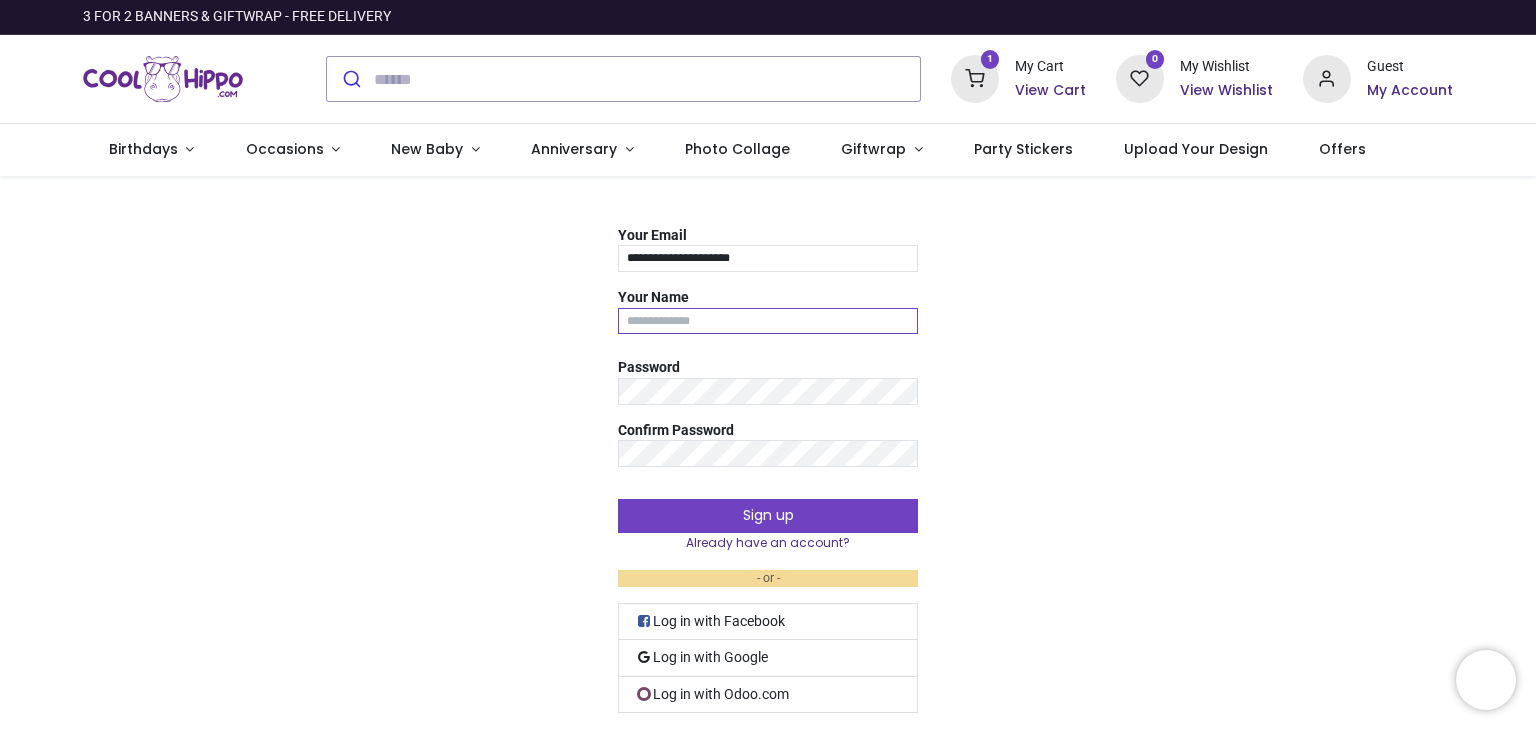 type on "********" 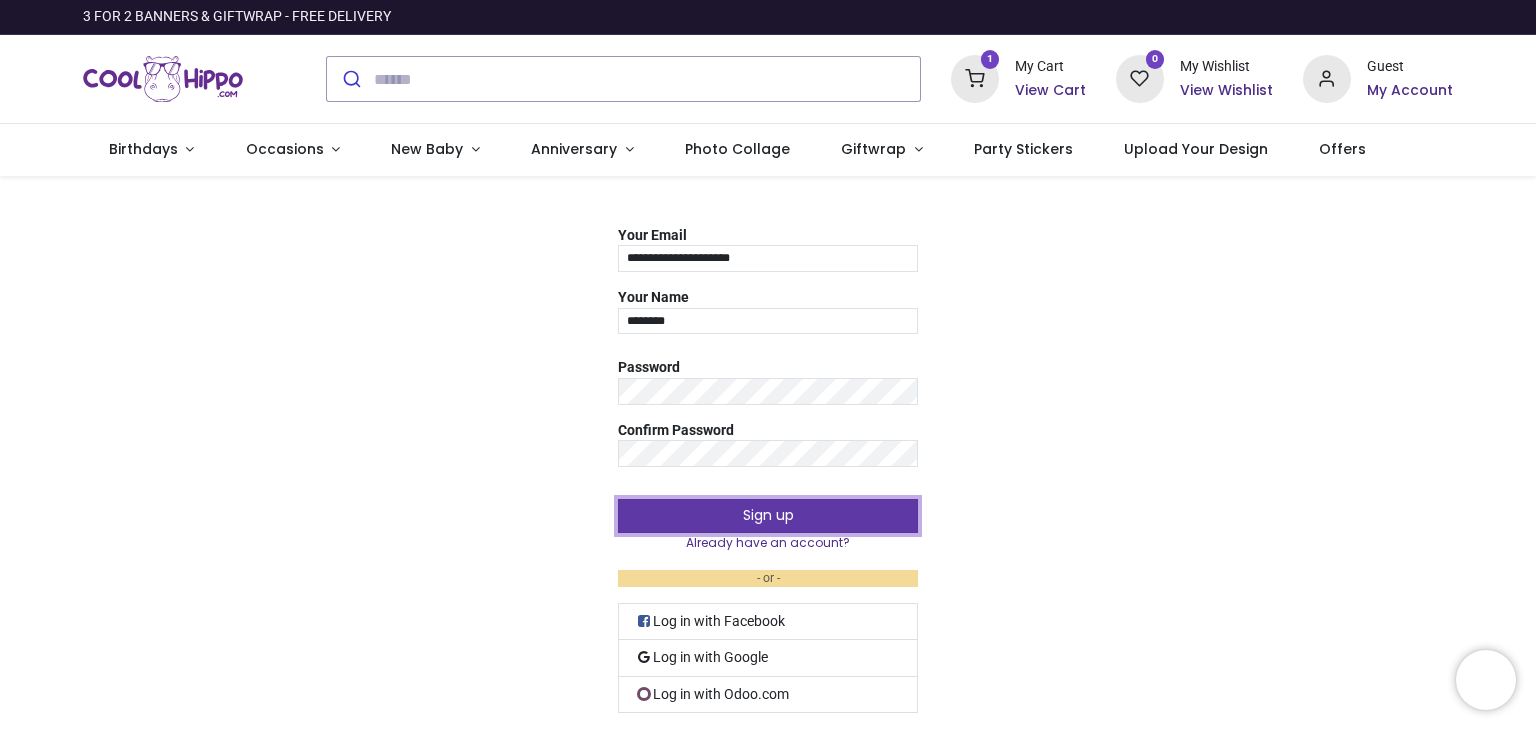 click on "Sign up" at bounding box center [768, 516] 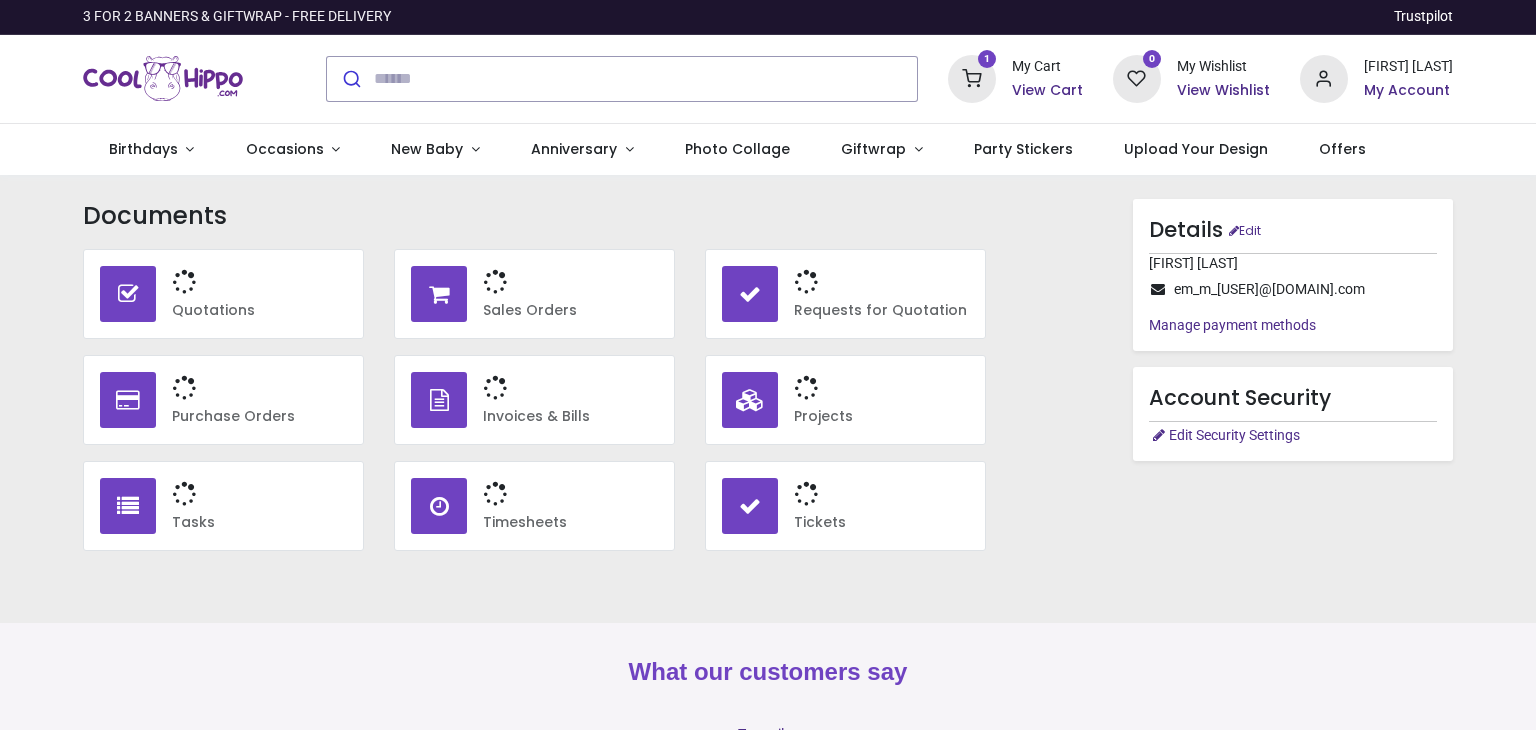 scroll, scrollTop: 0, scrollLeft: 0, axis: both 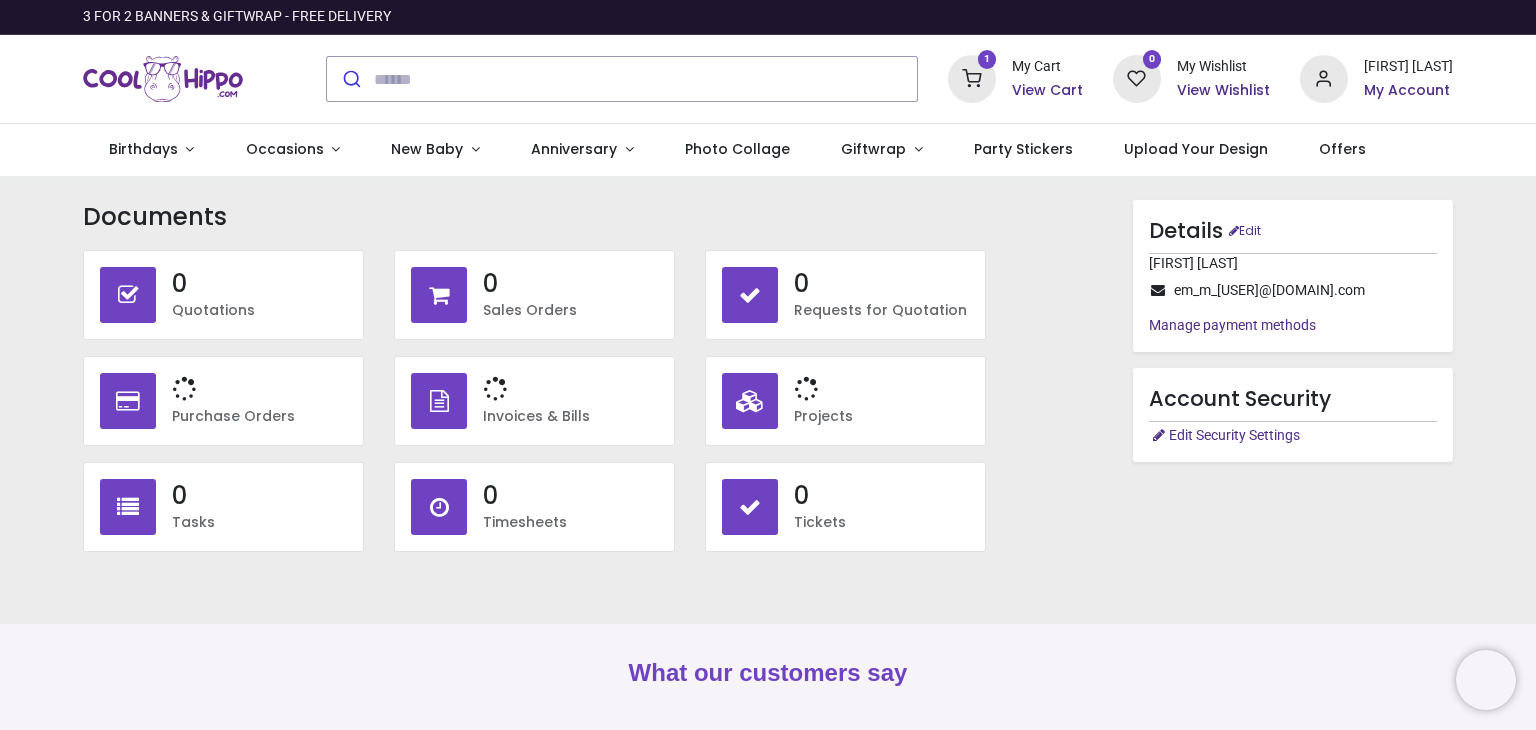 type on "**********" 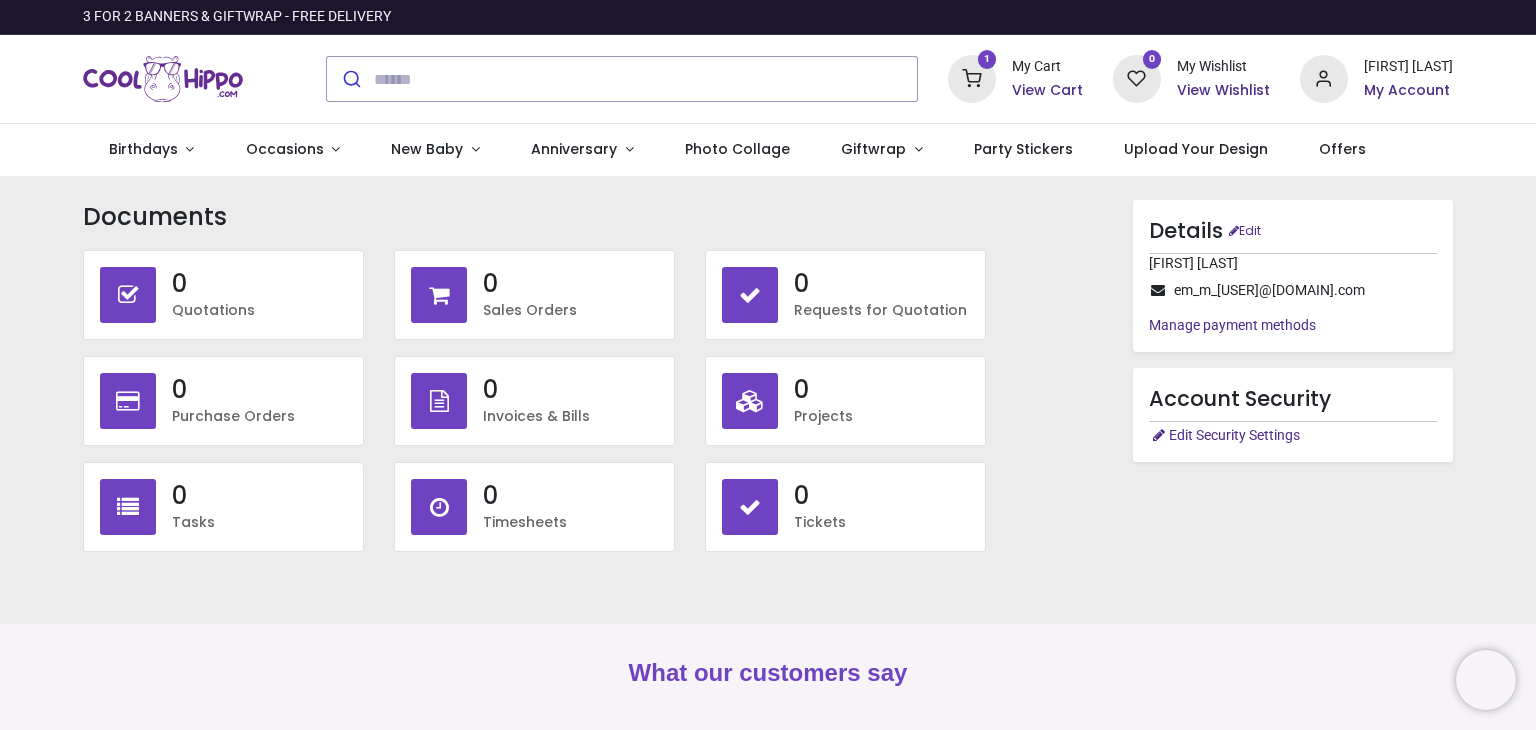 click on "Documents
No Documents to display
0
Quotations
0
Sales Orders
0 0 0 0 0 0 0" at bounding box center [768, 380] 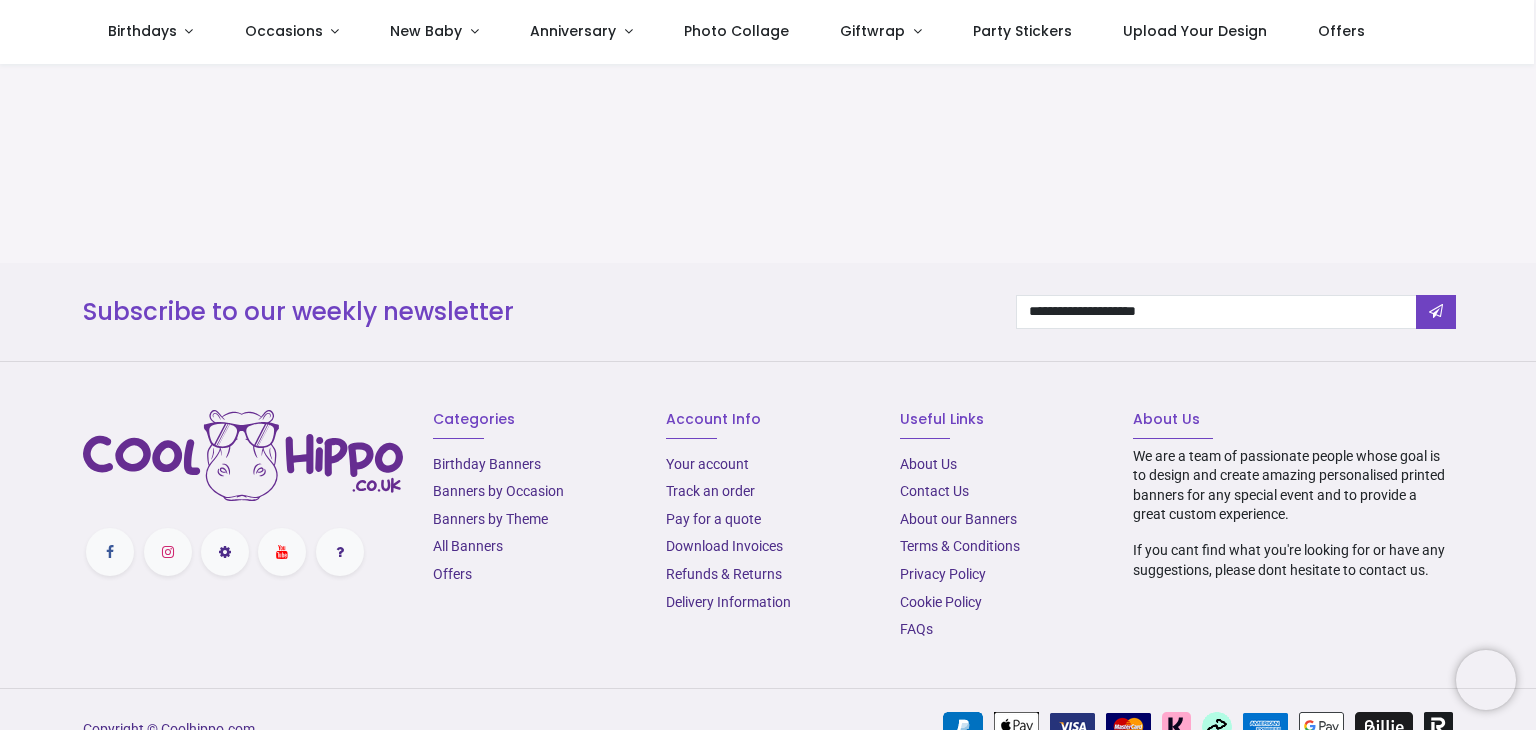 scroll, scrollTop: 595, scrollLeft: 0, axis: vertical 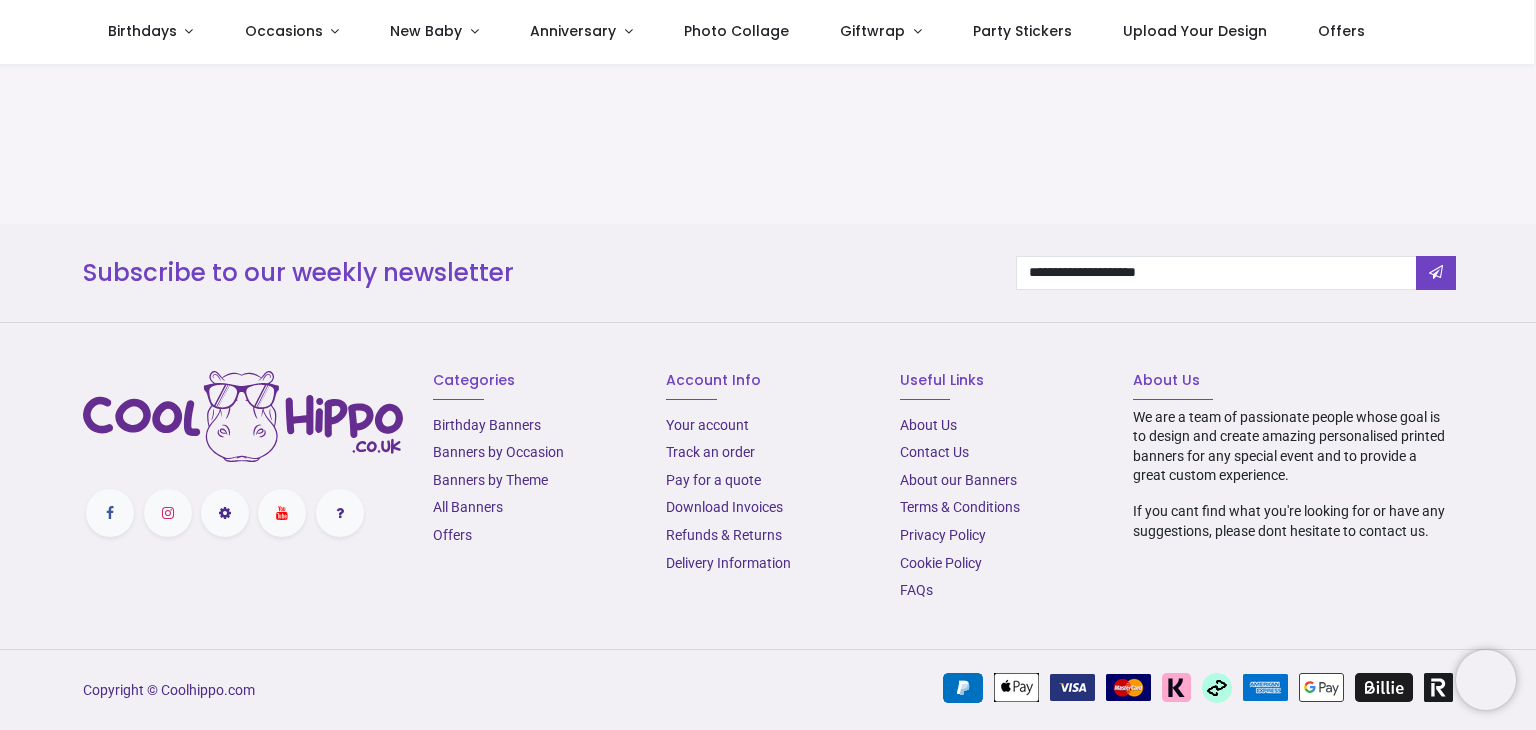click on "**********" at bounding box center (768, 273) 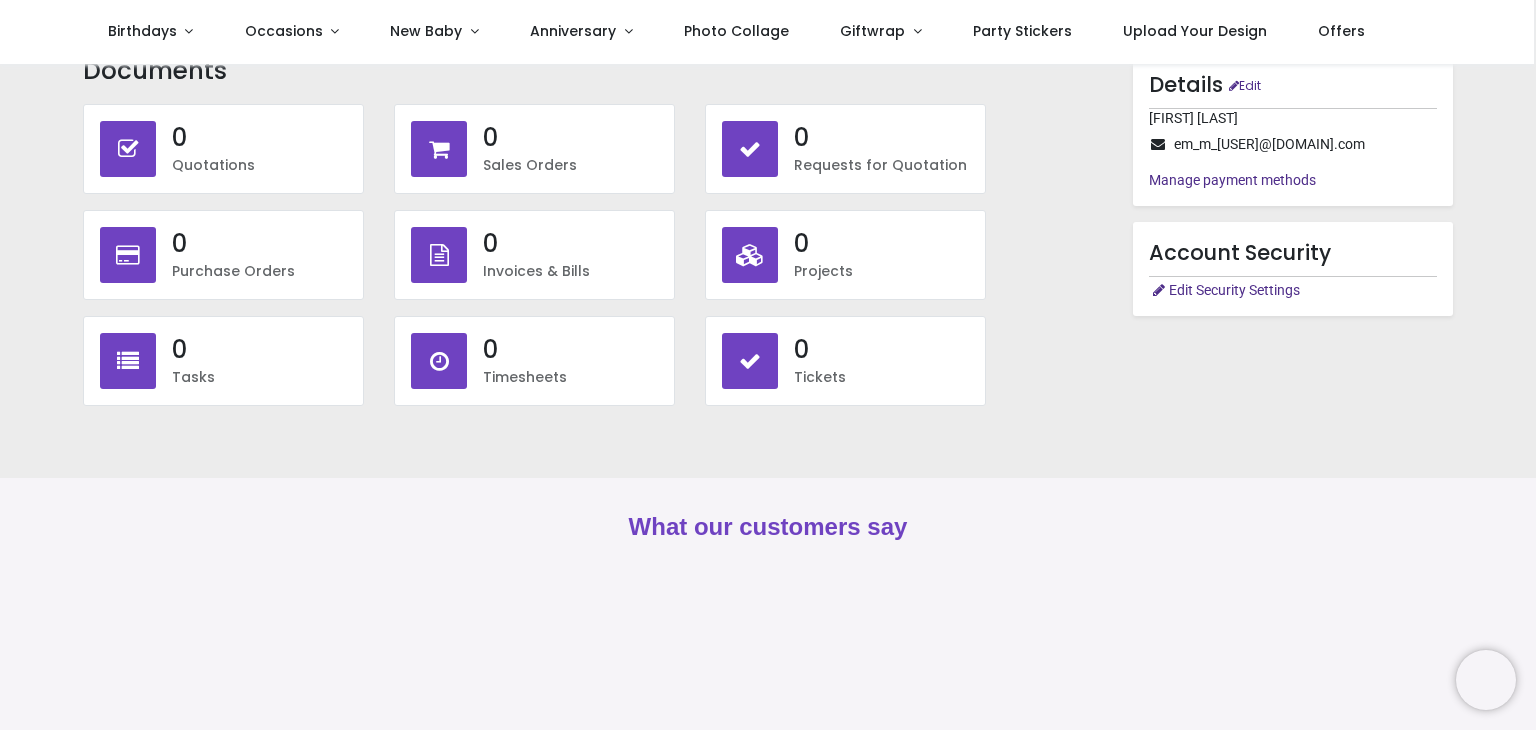 scroll, scrollTop: 0, scrollLeft: 0, axis: both 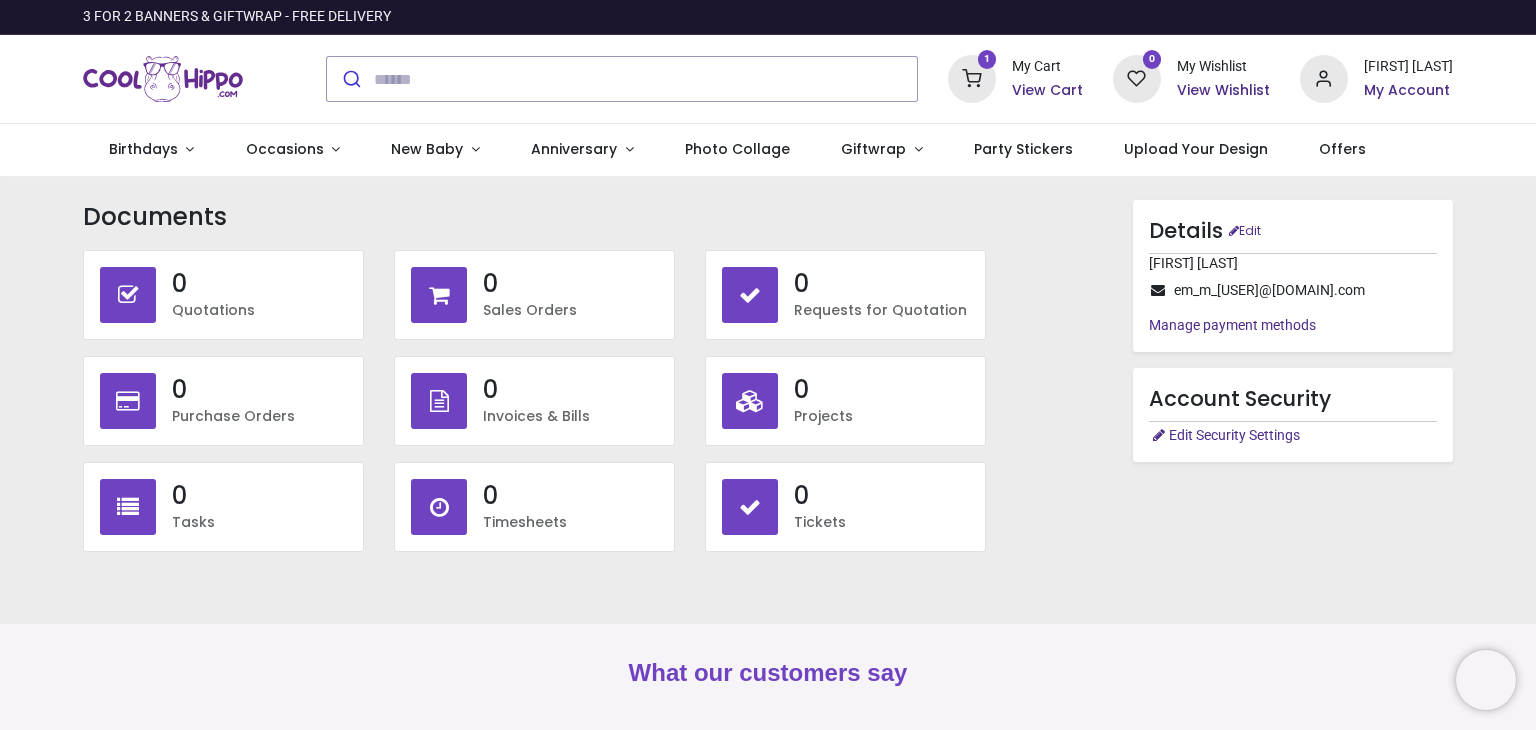 click on "View Cart" at bounding box center [1047, 91] 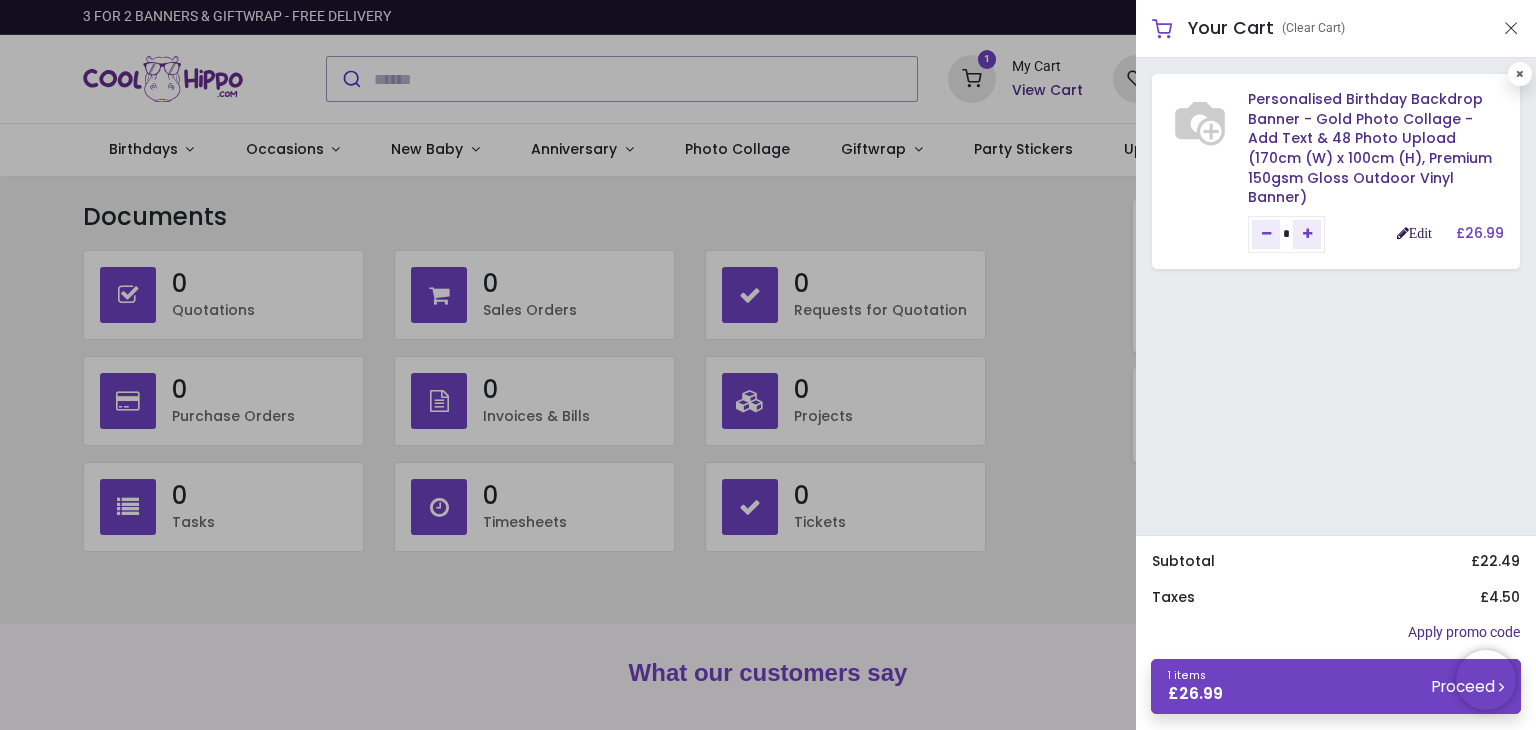 click on "Edit" at bounding box center (1414, 233) 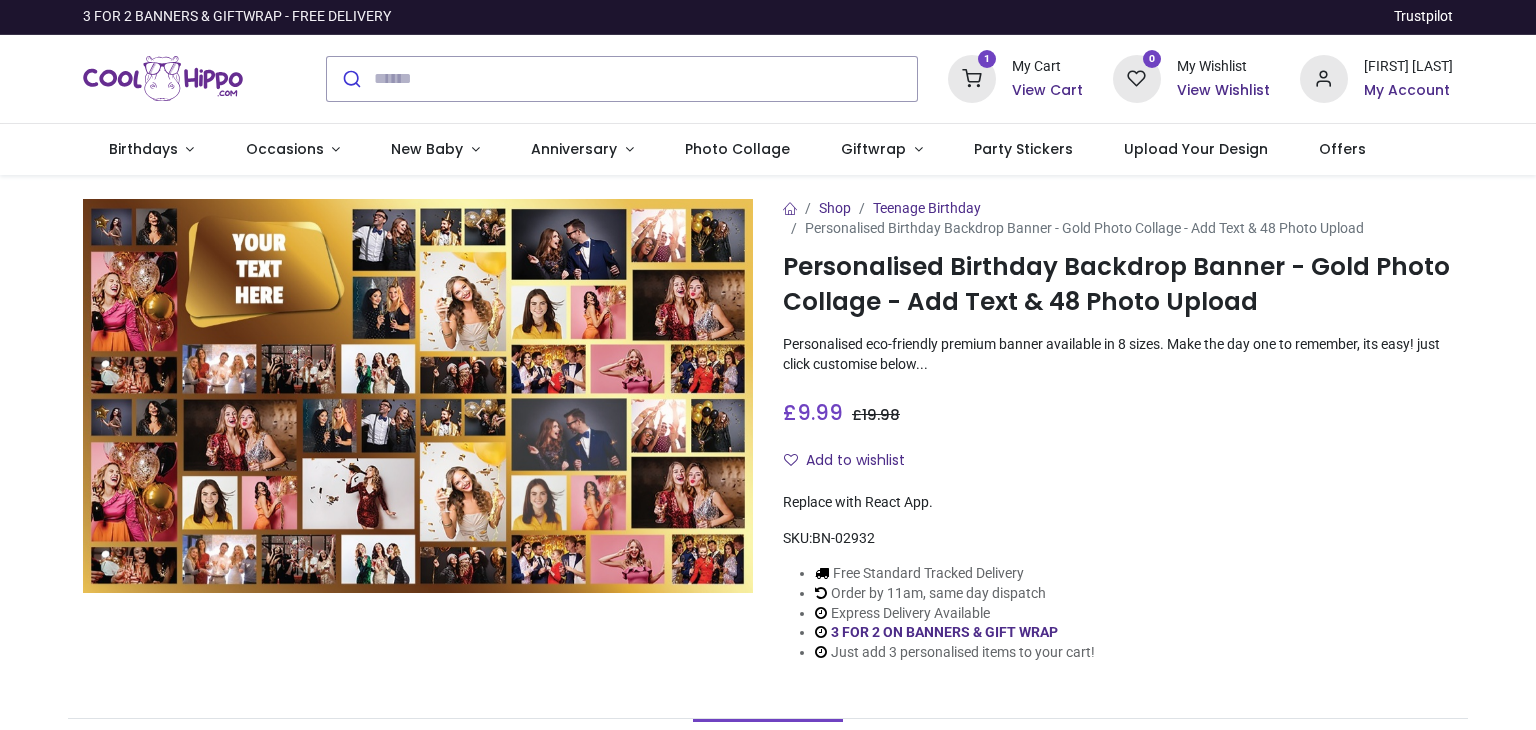 scroll, scrollTop: 0, scrollLeft: 0, axis: both 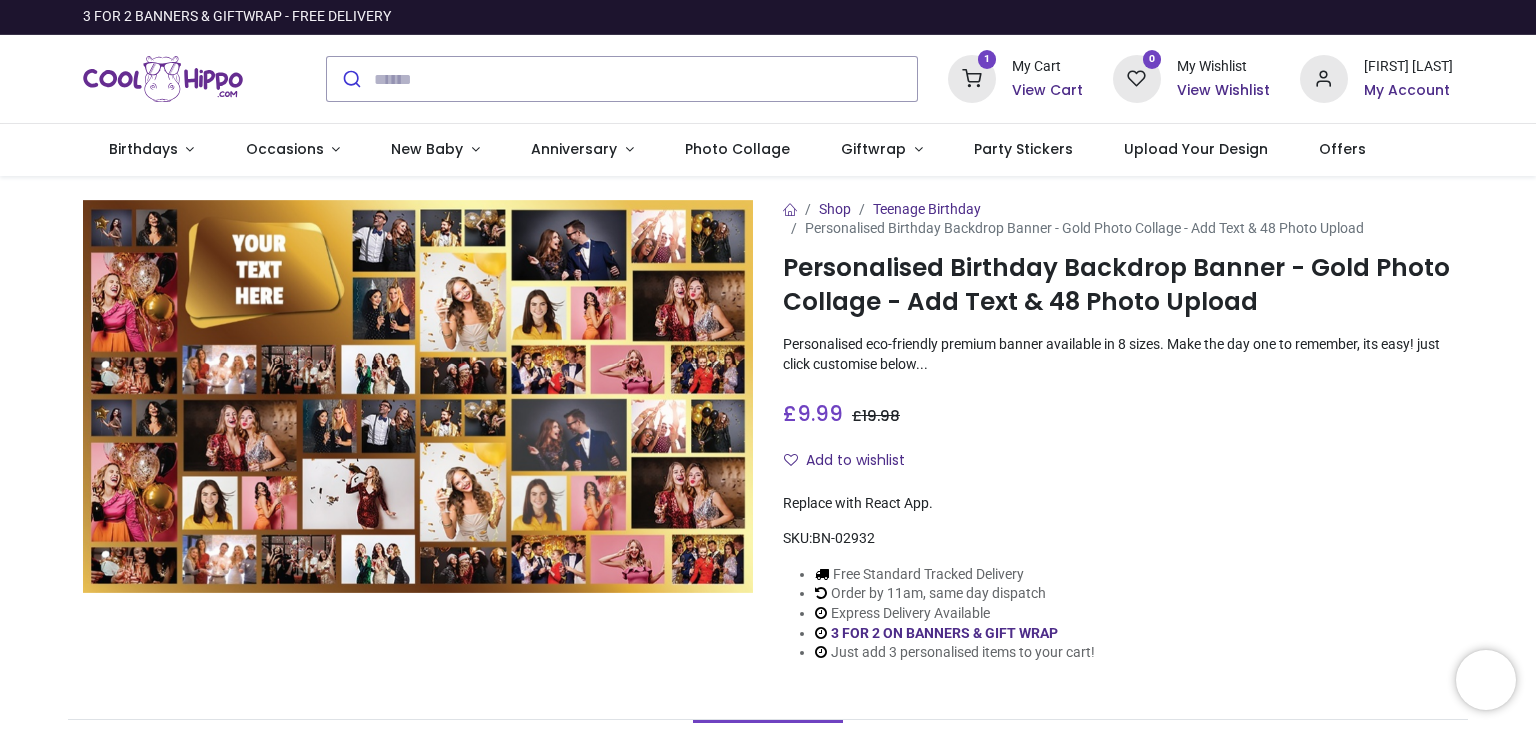 type on "**********" 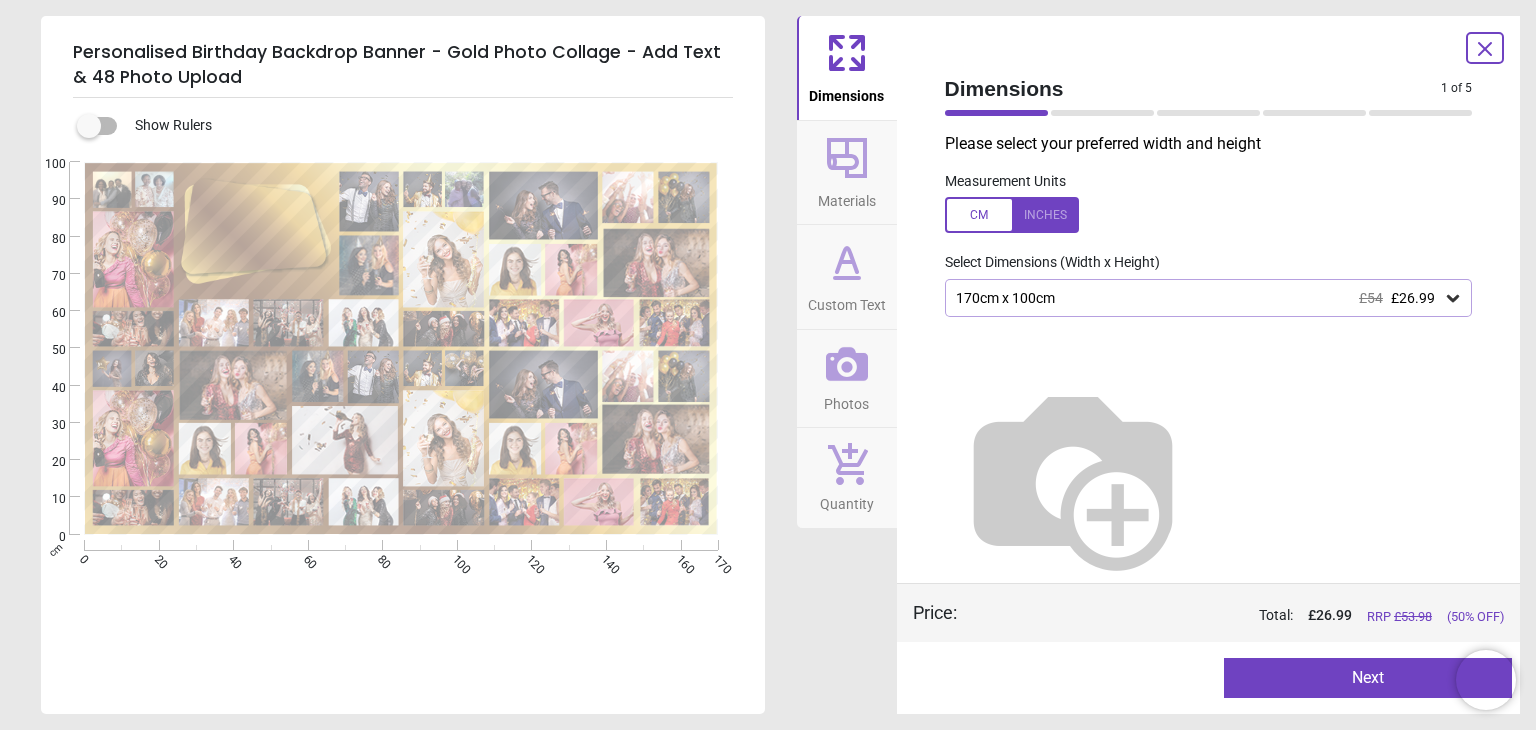 type on "**********" 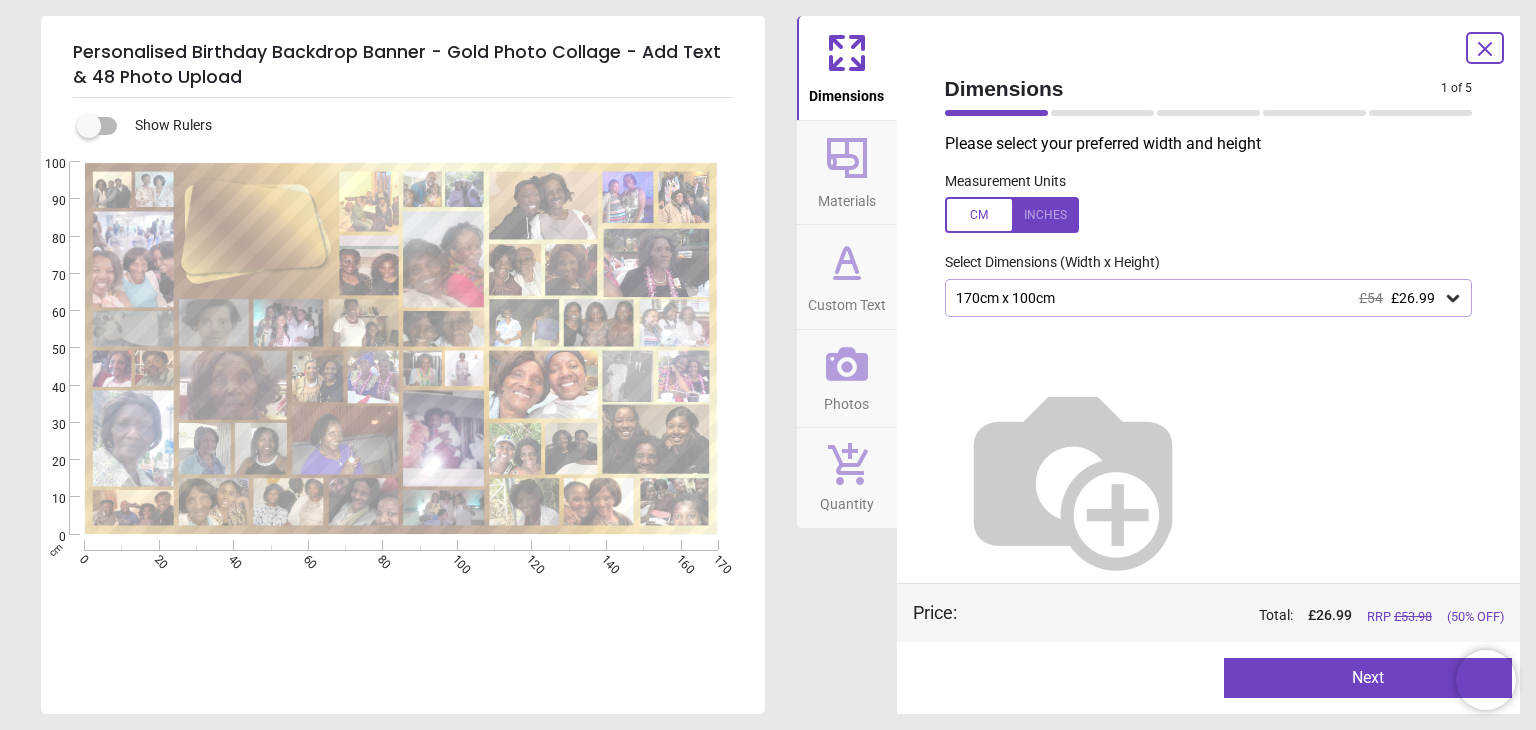click 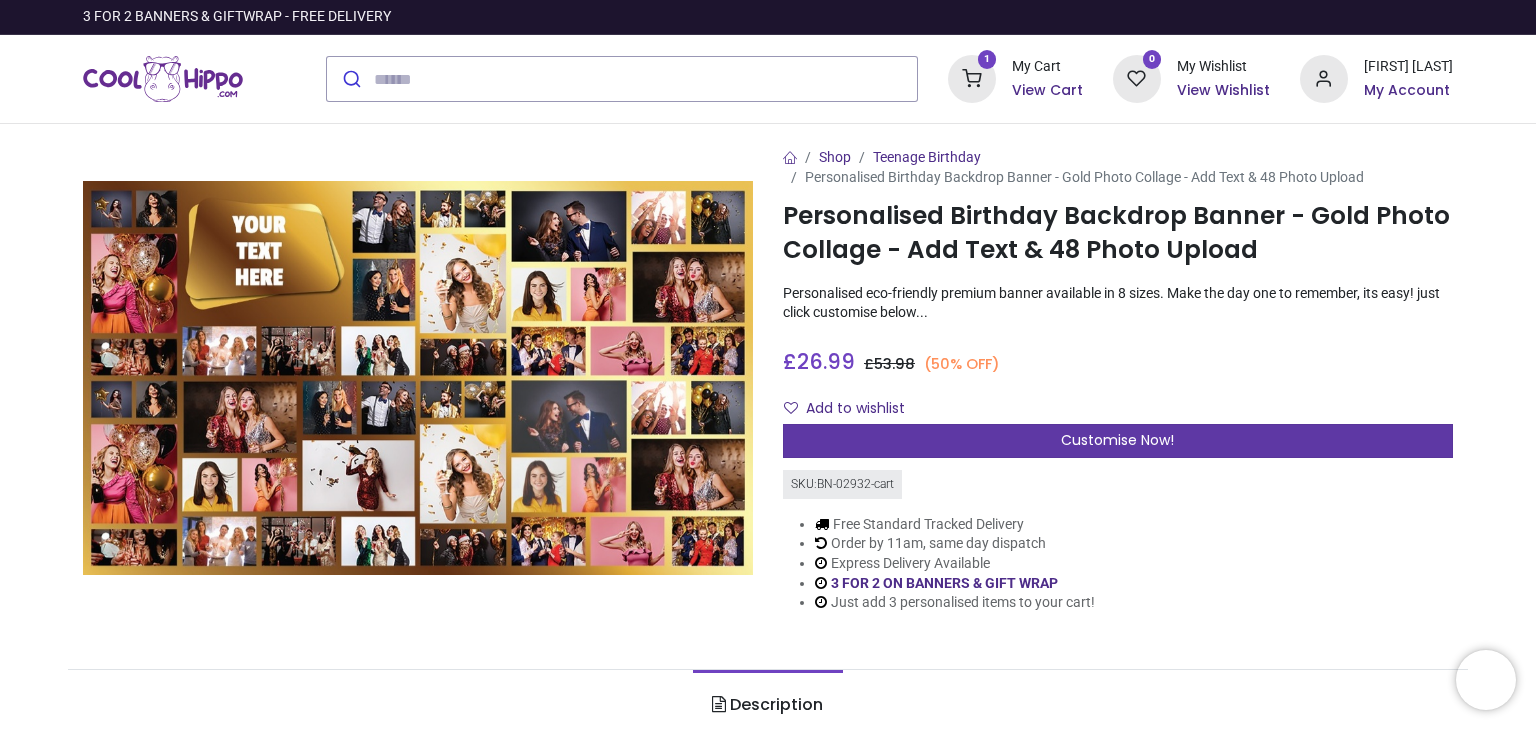 click on "Customise Now!" at bounding box center [1118, 441] 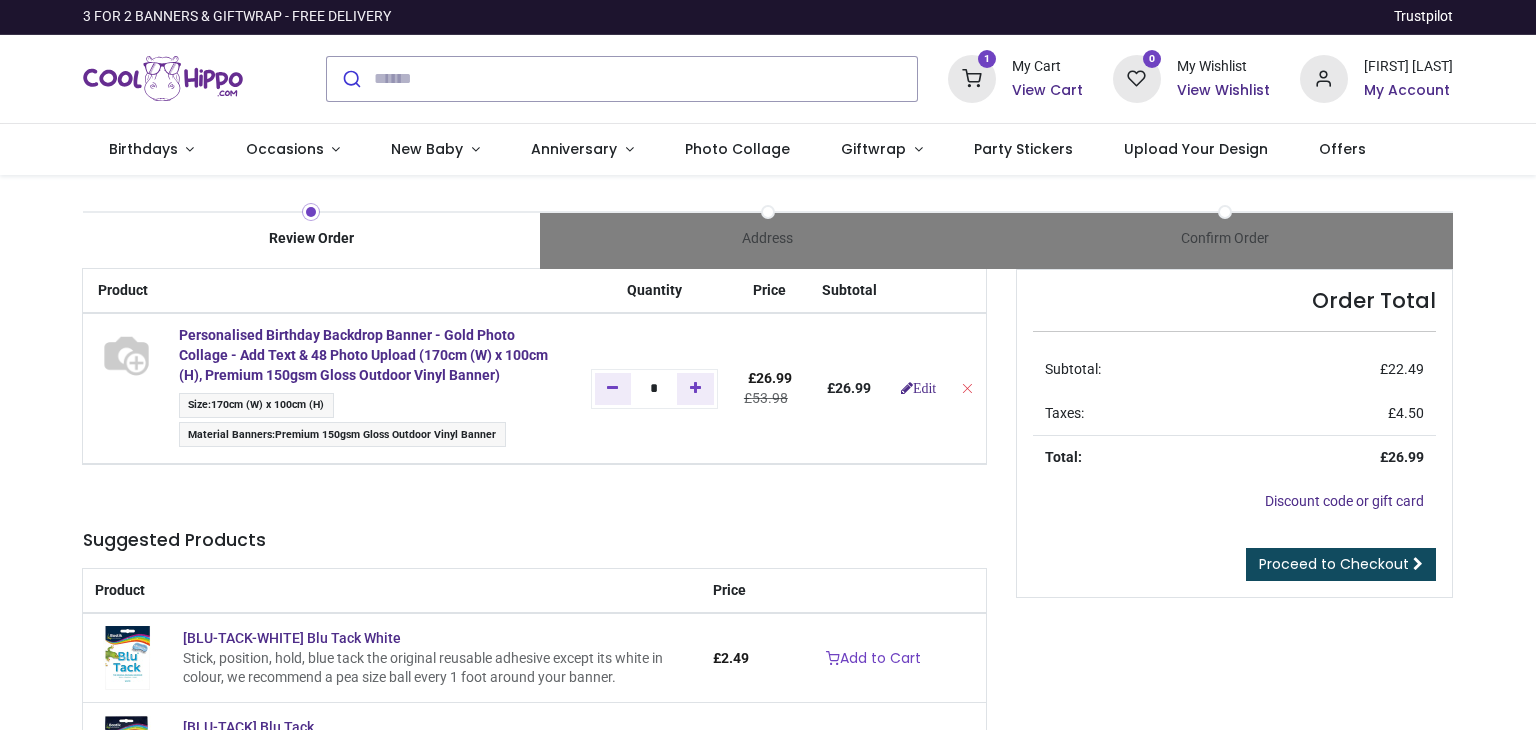 scroll, scrollTop: 0, scrollLeft: 0, axis: both 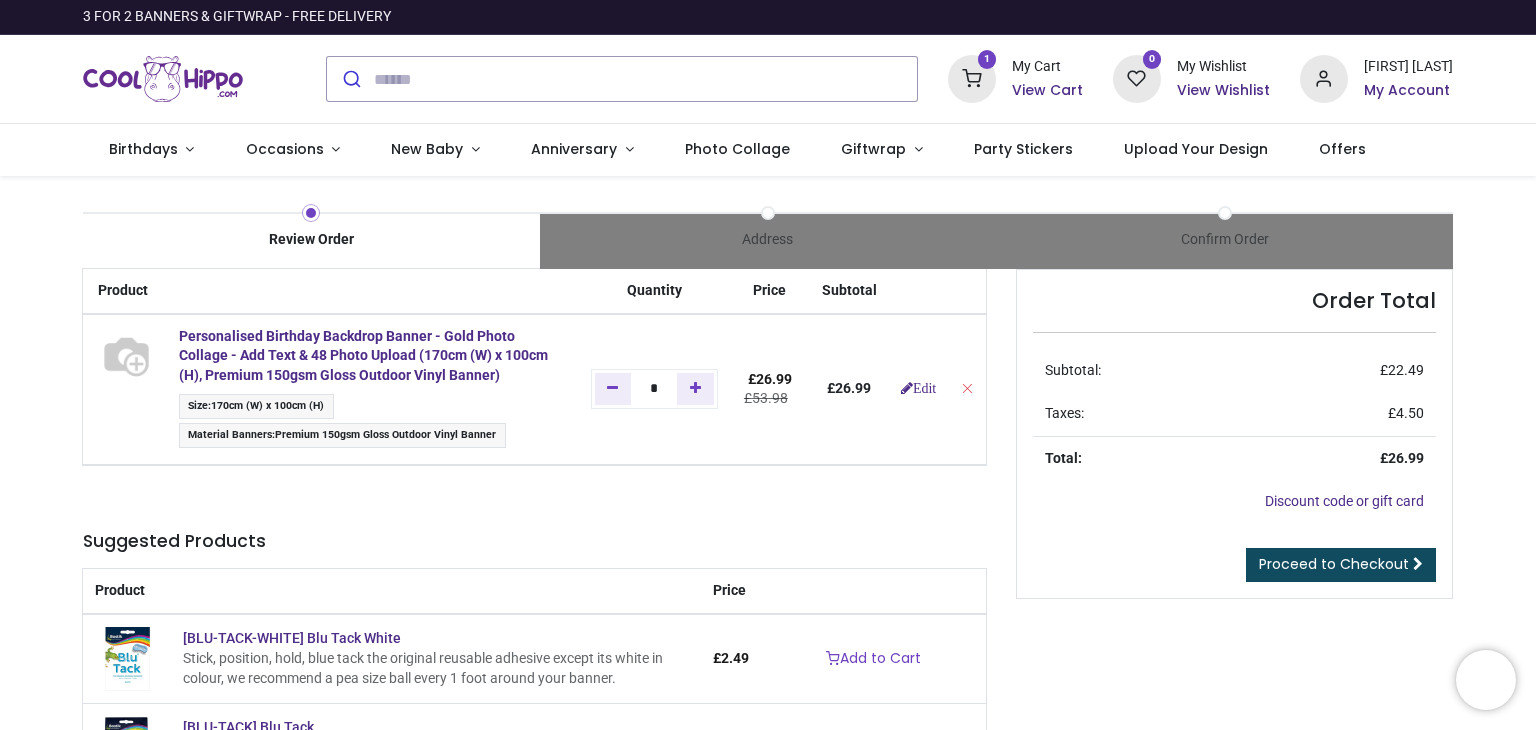 type on "**********" 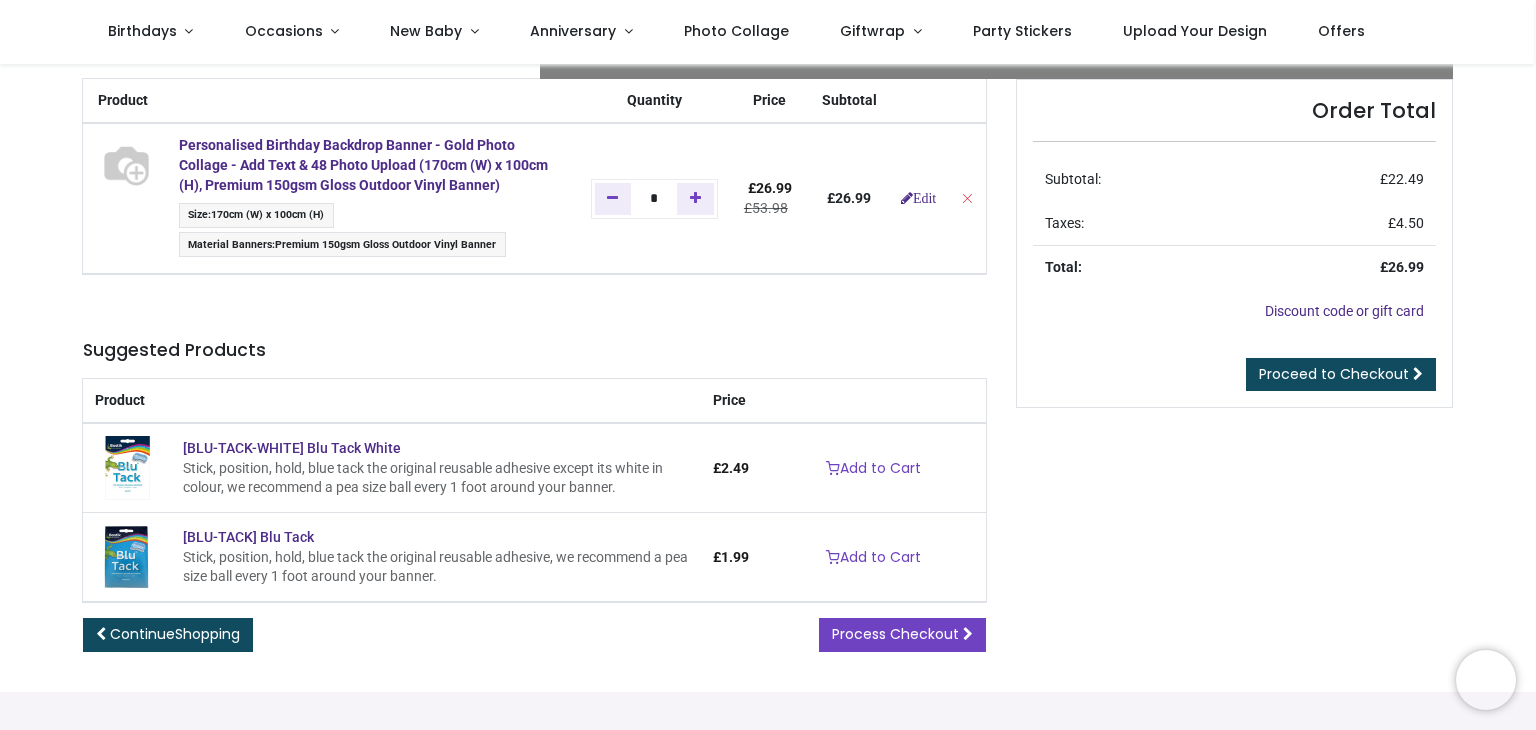 scroll, scrollTop: 120, scrollLeft: 0, axis: vertical 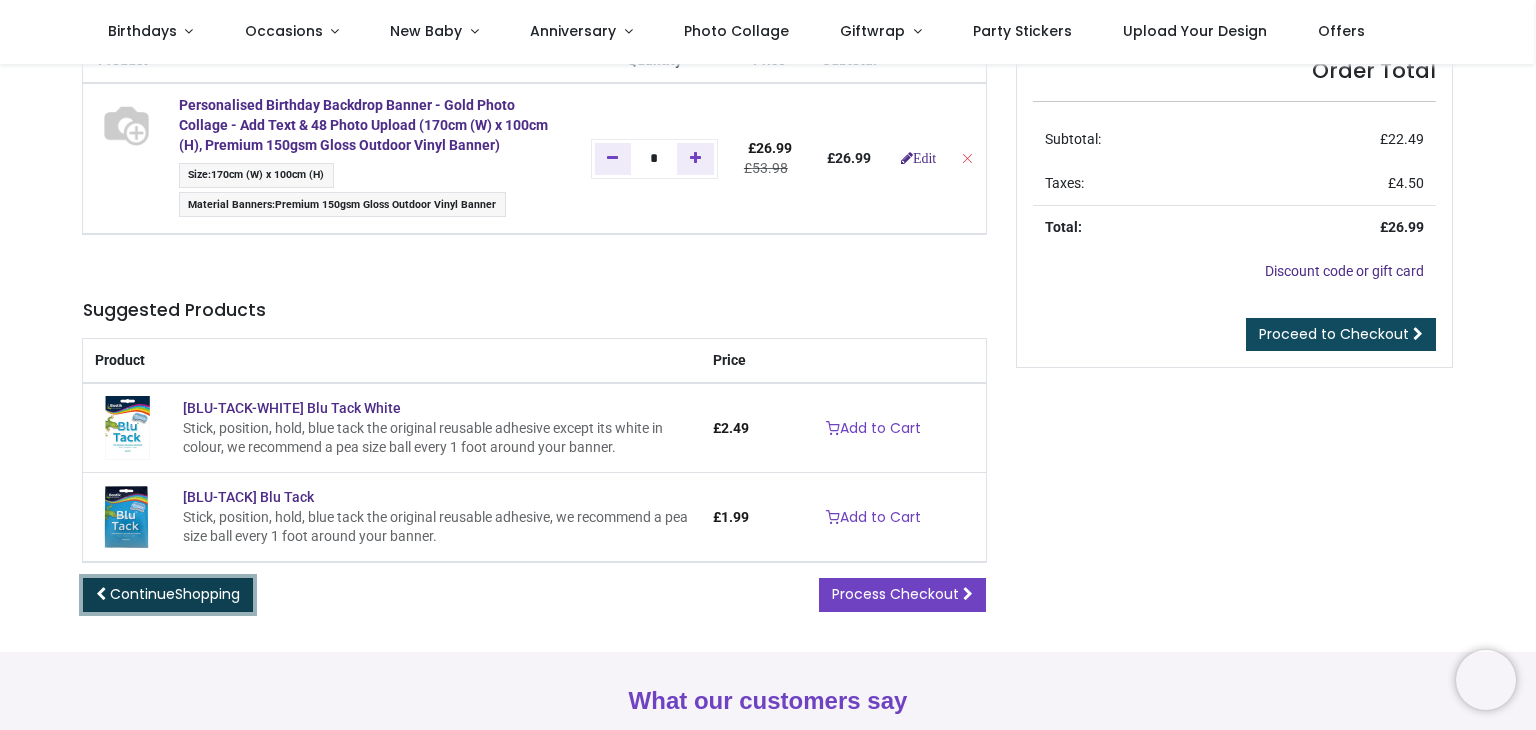 click on "Shopping" at bounding box center [207, 594] 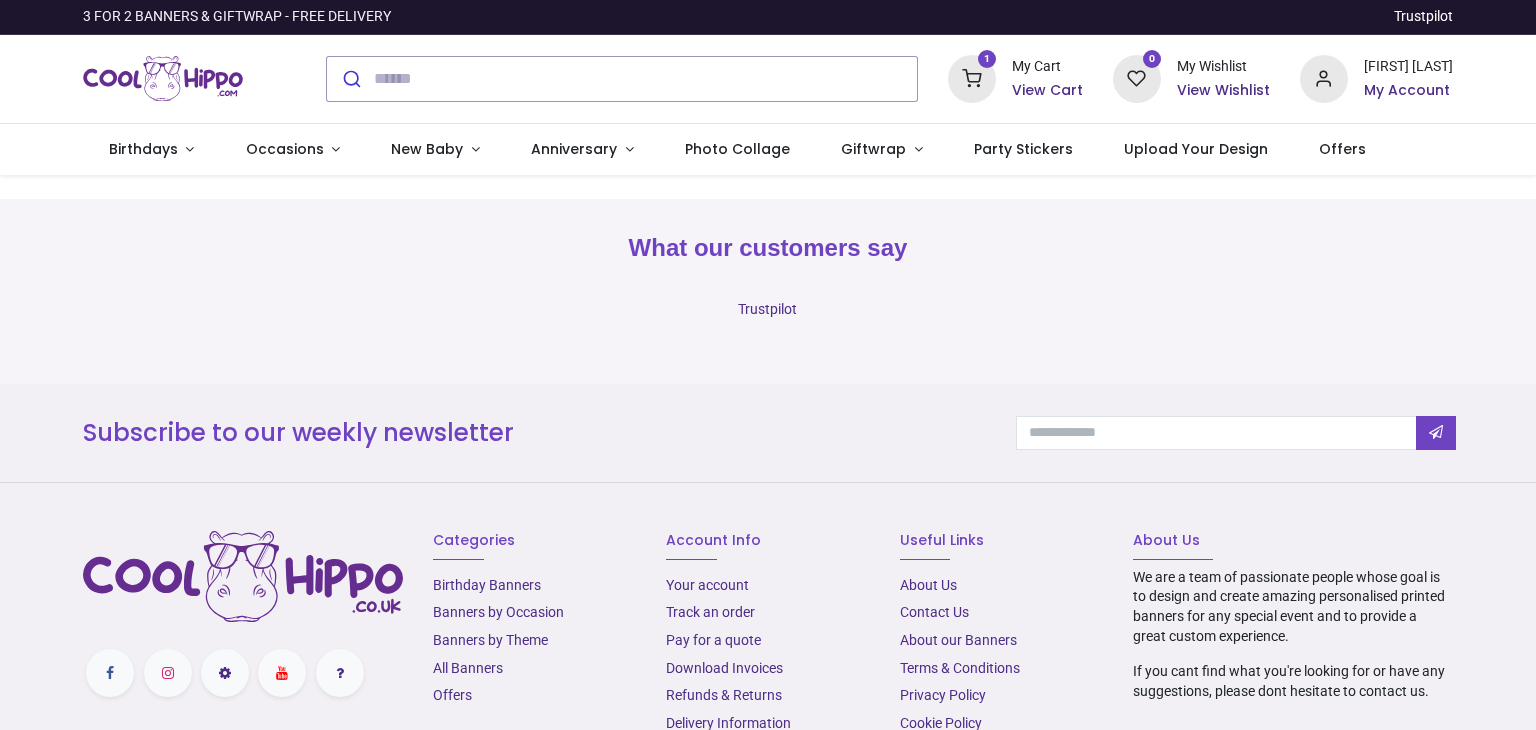 scroll, scrollTop: 0, scrollLeft: 0, axis: both 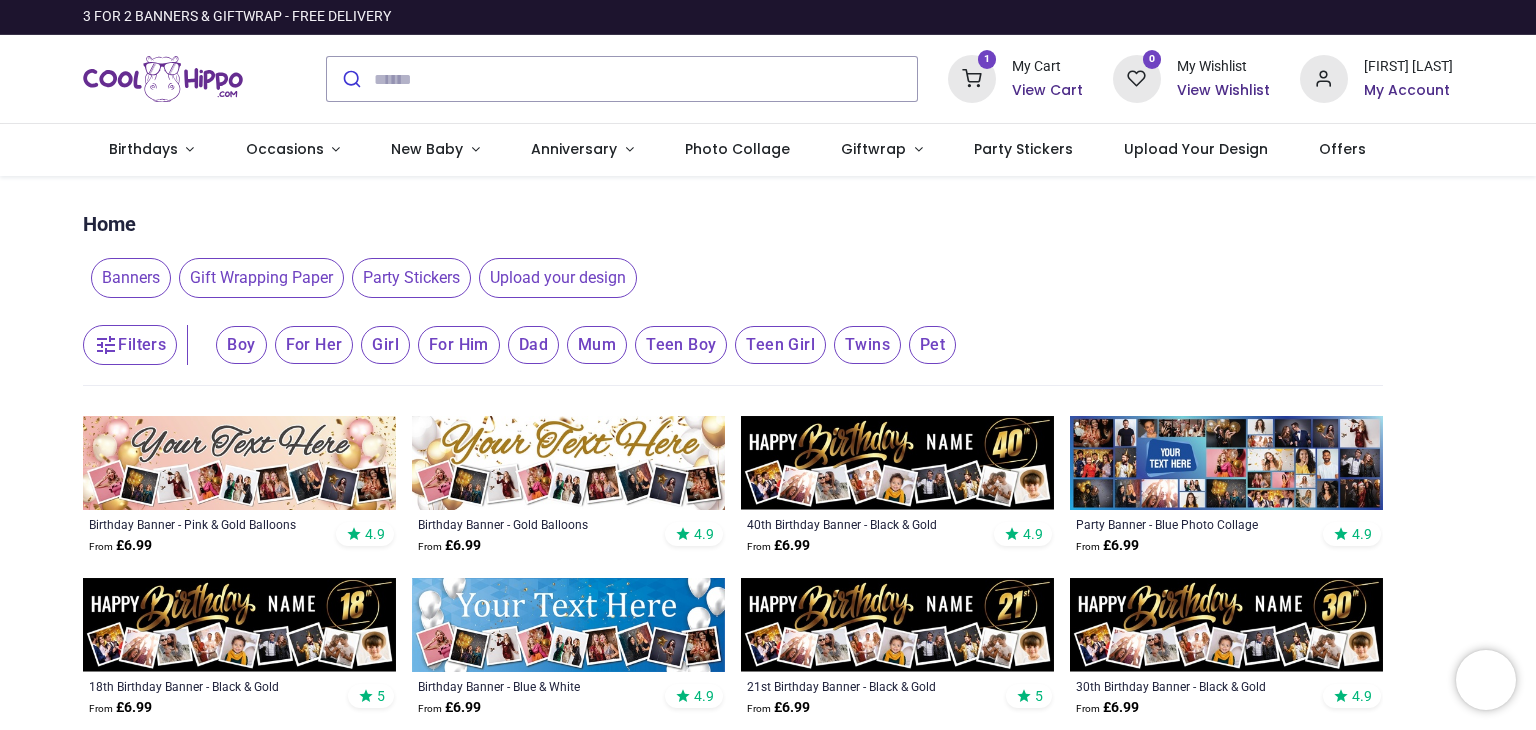 type on "**********" 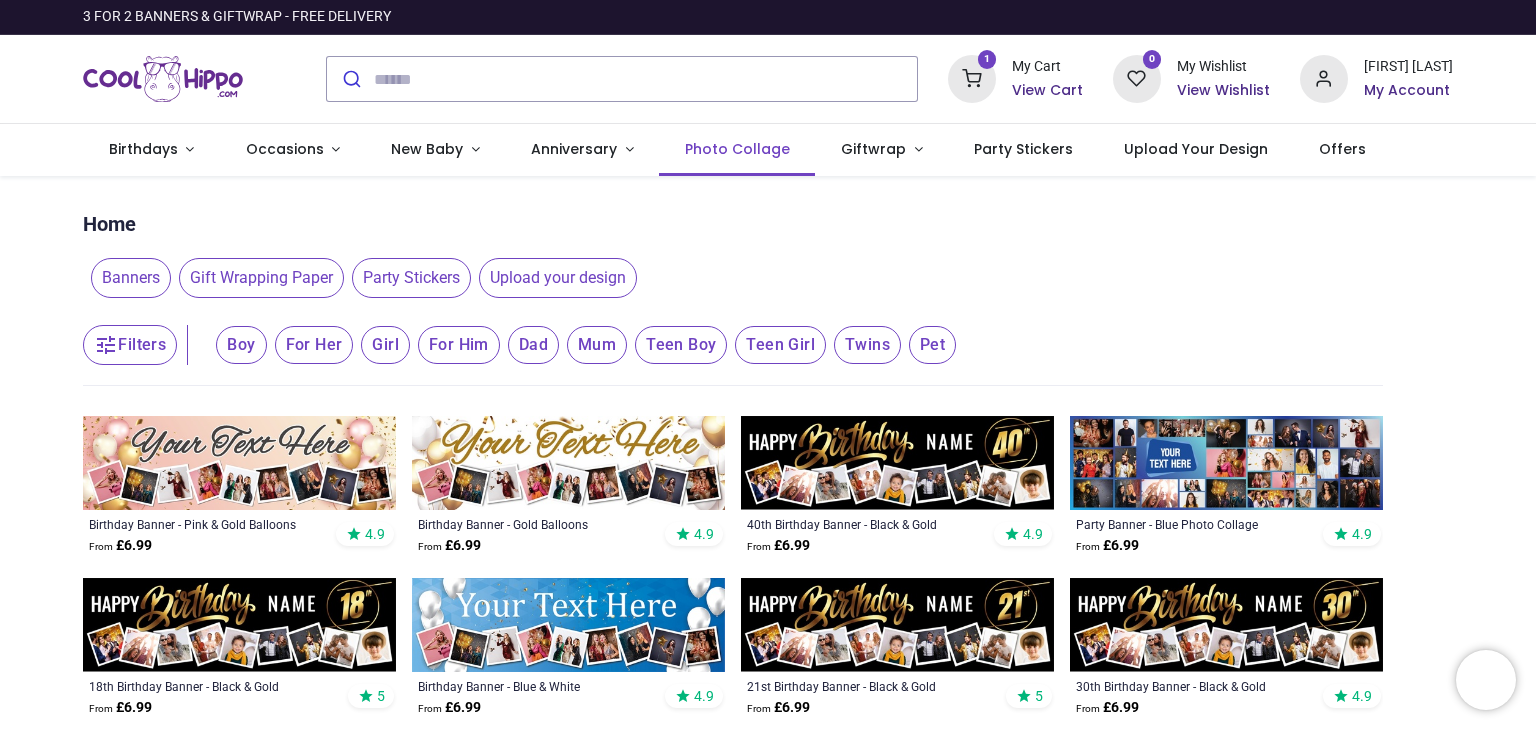 click on "Photo Collage" at bounding box center [737, 150] 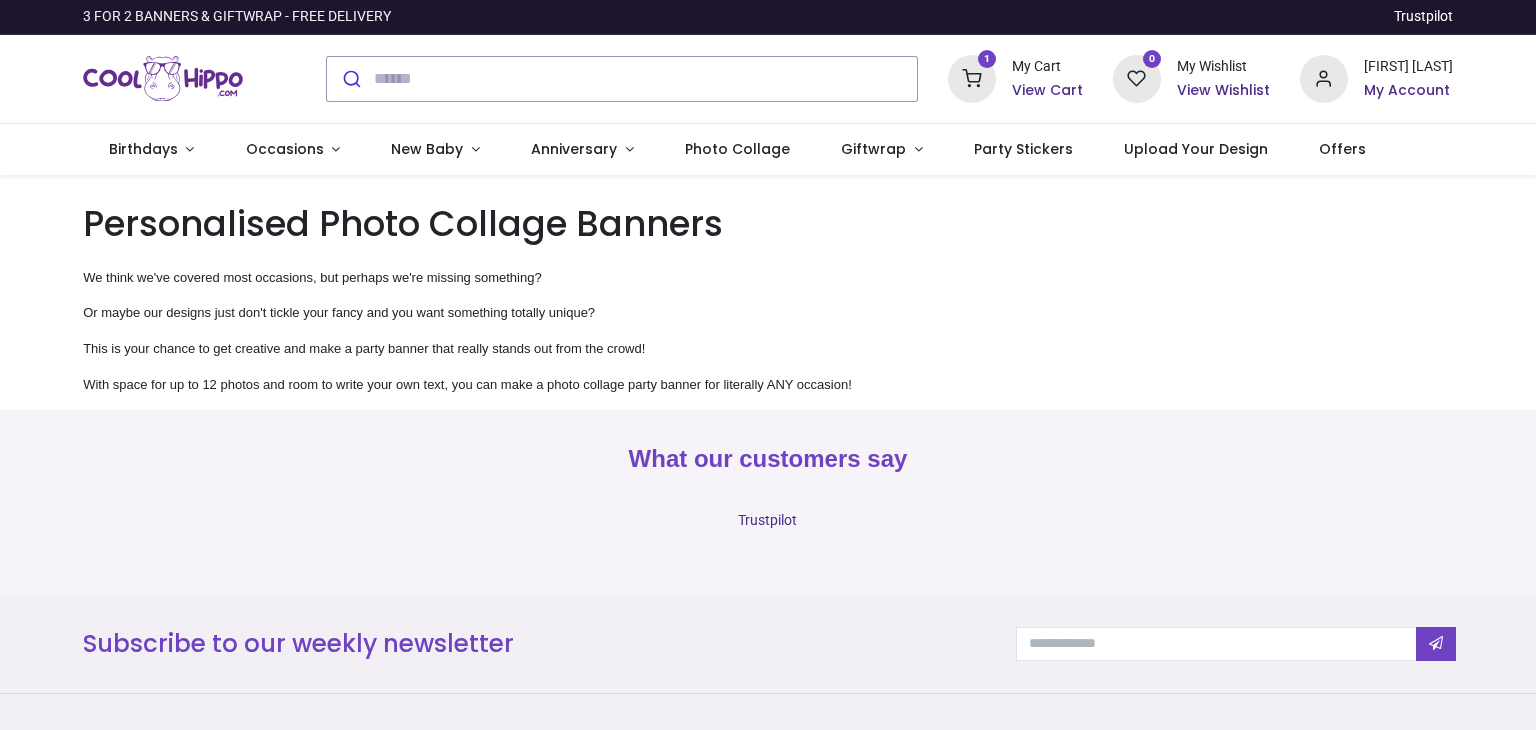 scroll, scrollTop: 0, scrollLeft: 0, axis: both 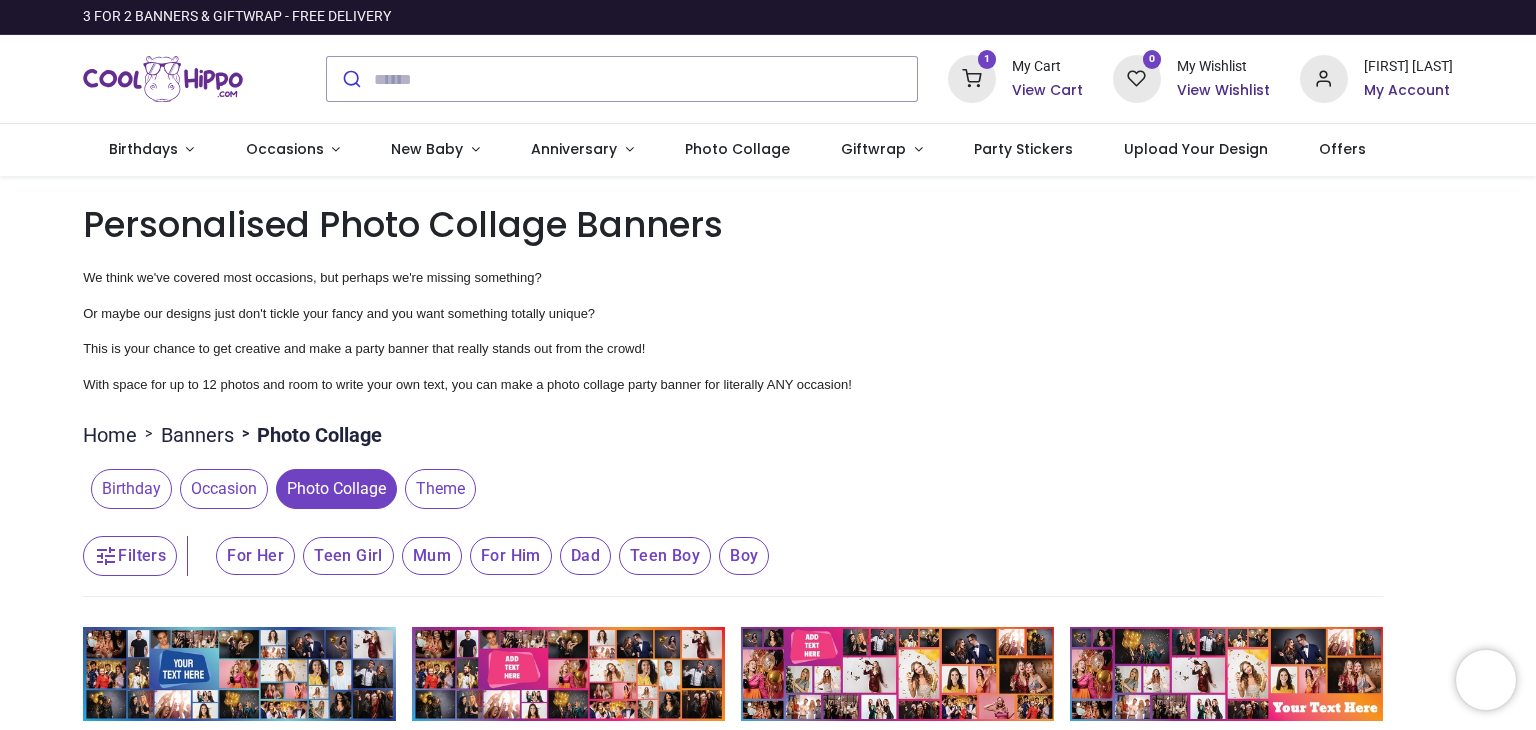 type on "**********" 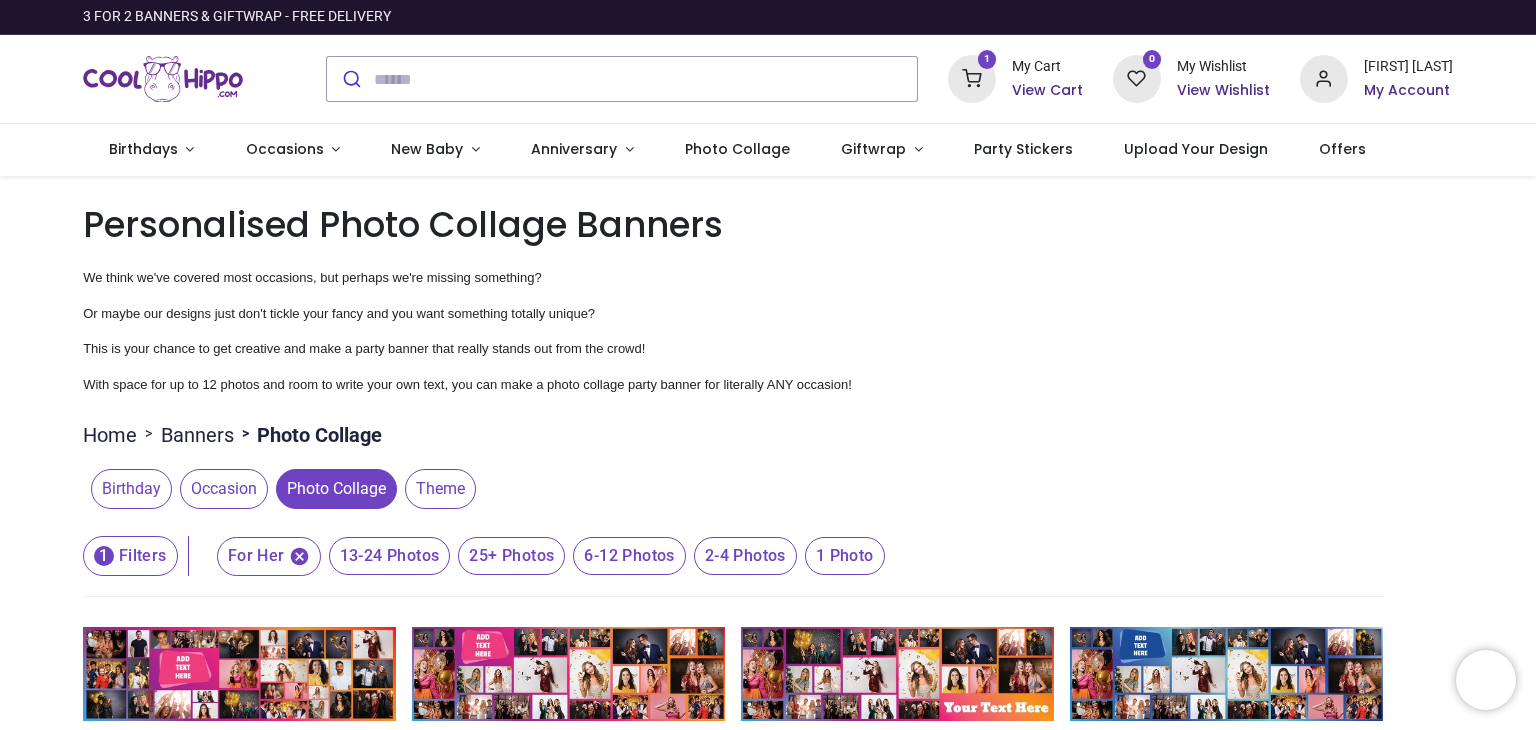 click on "25+ Photos" at bounding box center (390, 556) 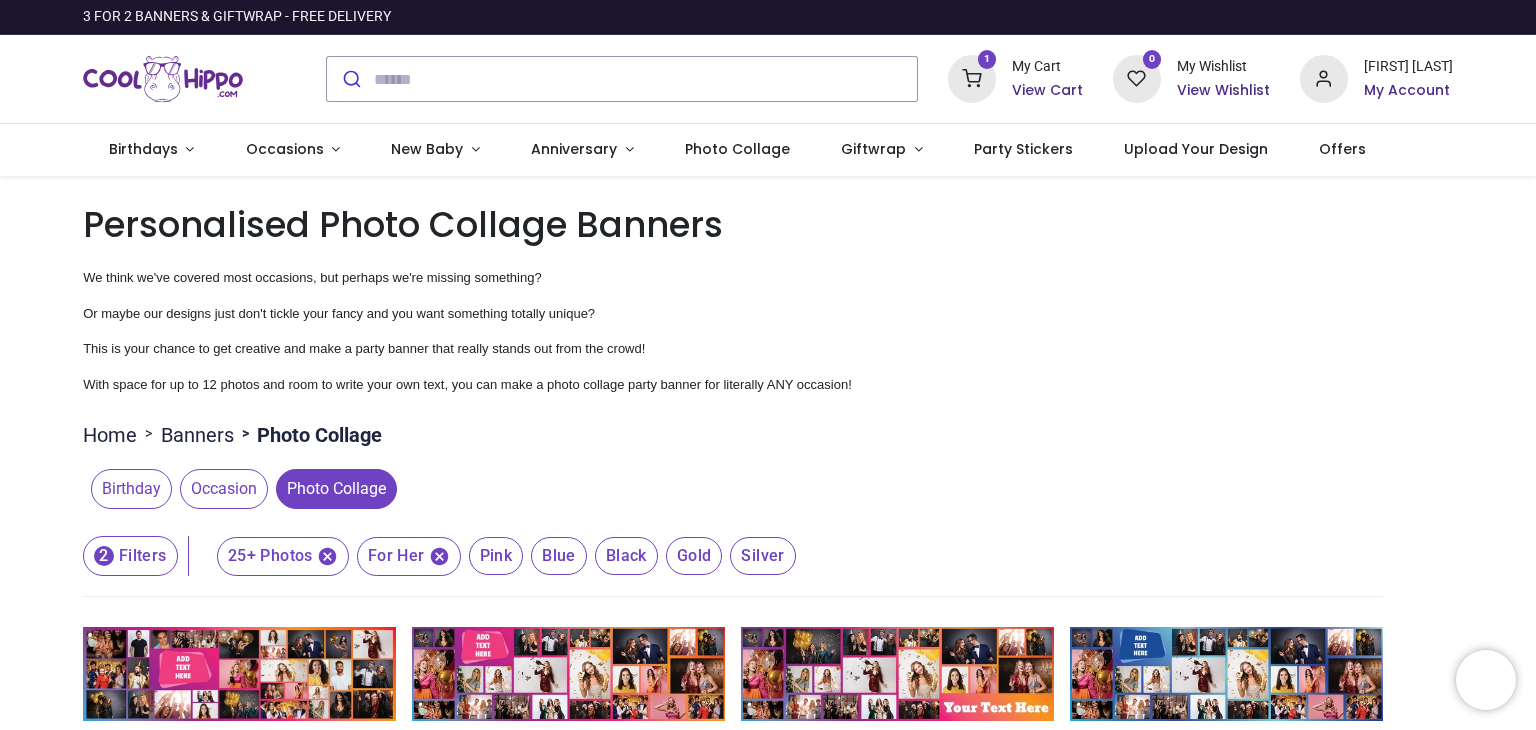 click on "Personalised Photo Collage Banners
We think we've covered most occasions, but perhaps we're missing something?  Or maybe our designs just don't tickle your fancy and you want something totally unique?  This is your chance to get creative and make a party banner that really stands out from the crowd!  With space for up to 12 photos and room to write your own text, you can make a photo collage party banner for literally ANY occasion!" at bounding box center [768, 297] 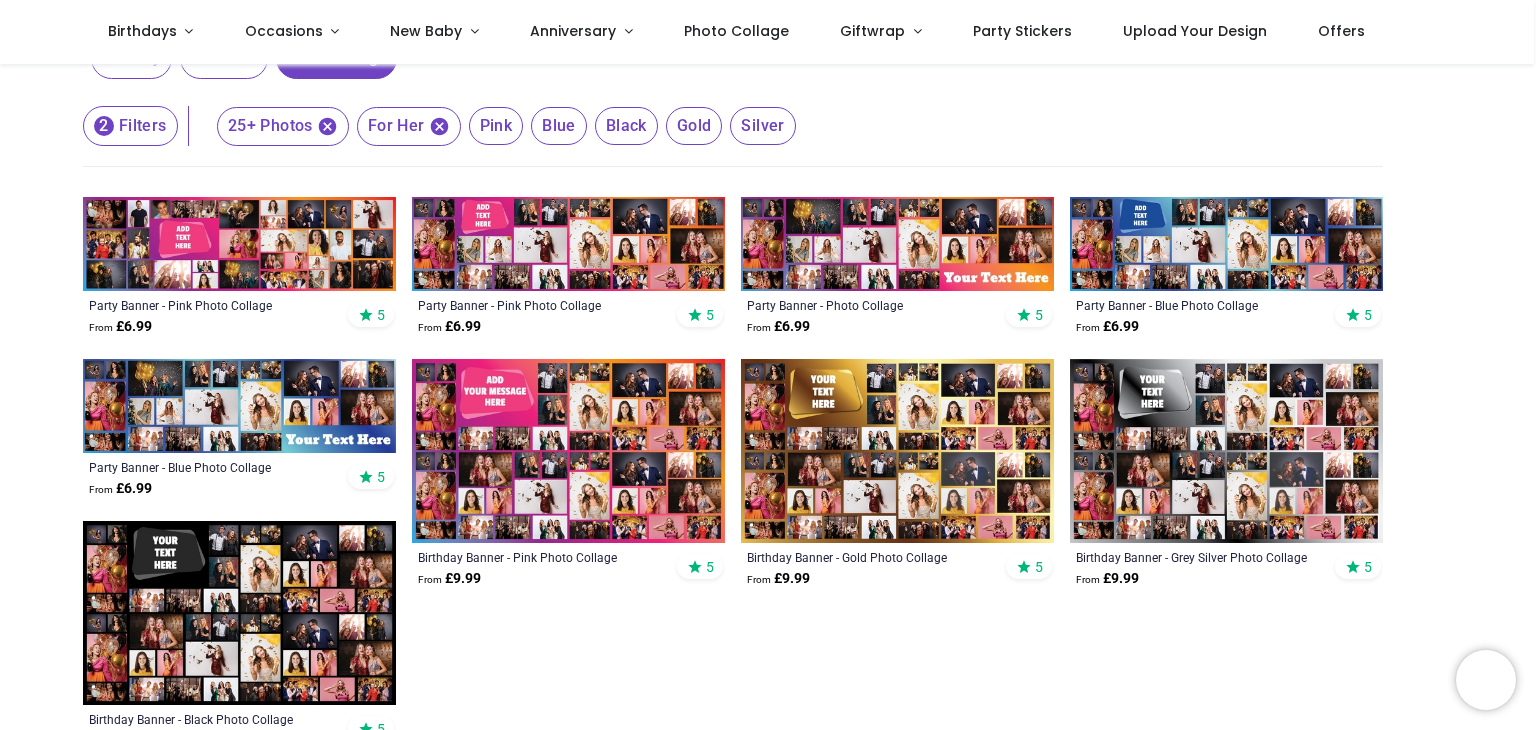 scroll, scrollTop: 360, scrollLeft: 0, axis: vertical 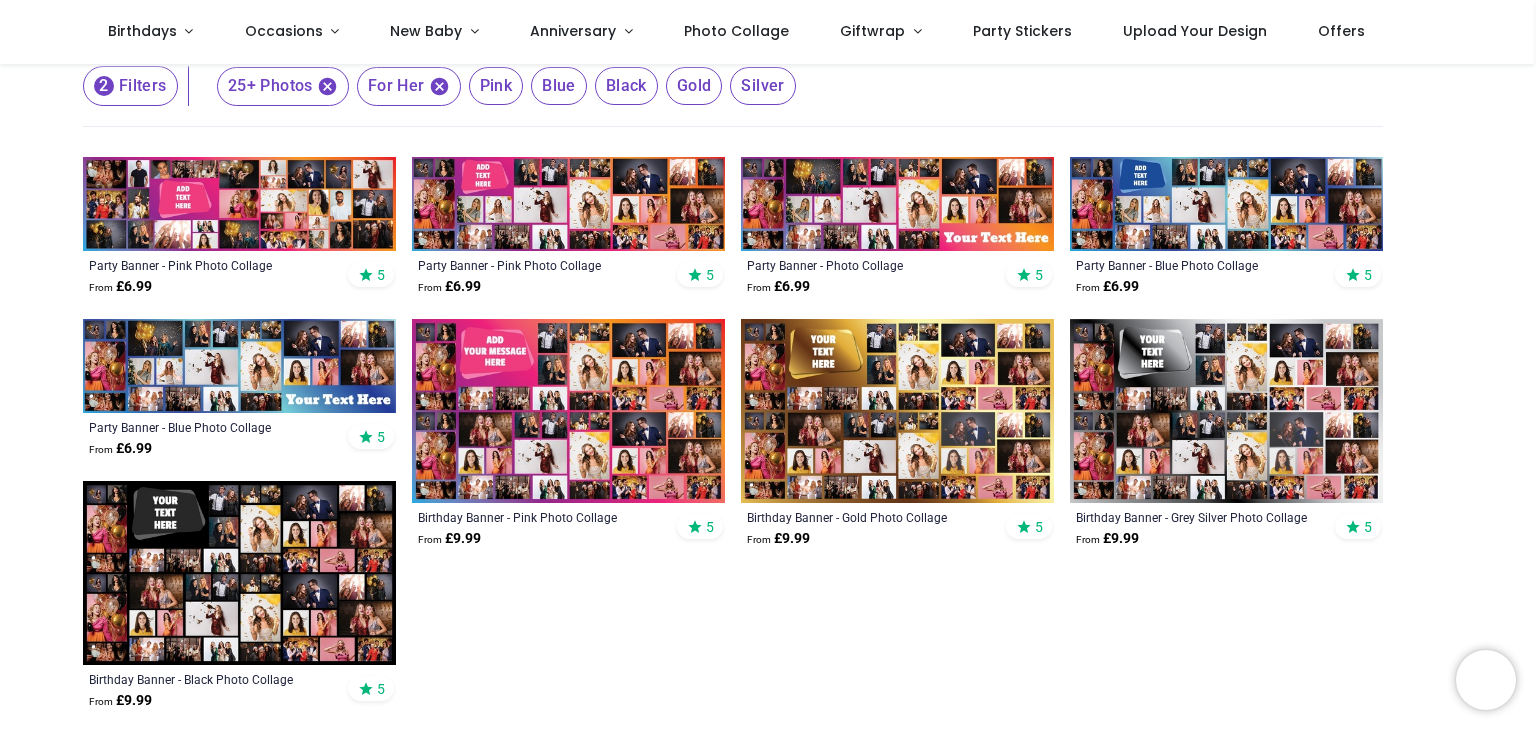 click at bounding box center [897, 411] 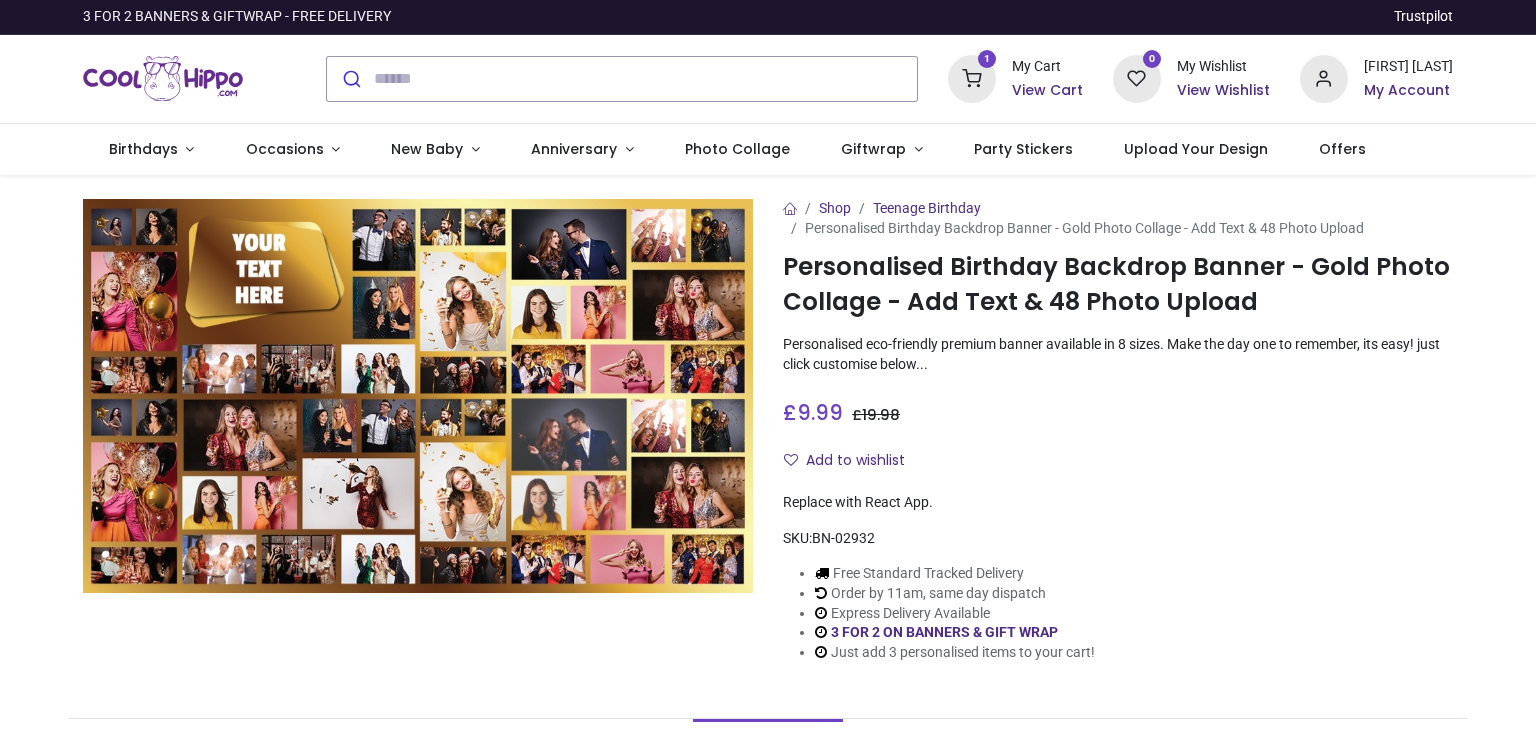 scroll, scrollTop: 0, scrollLeft: 0, axis: both 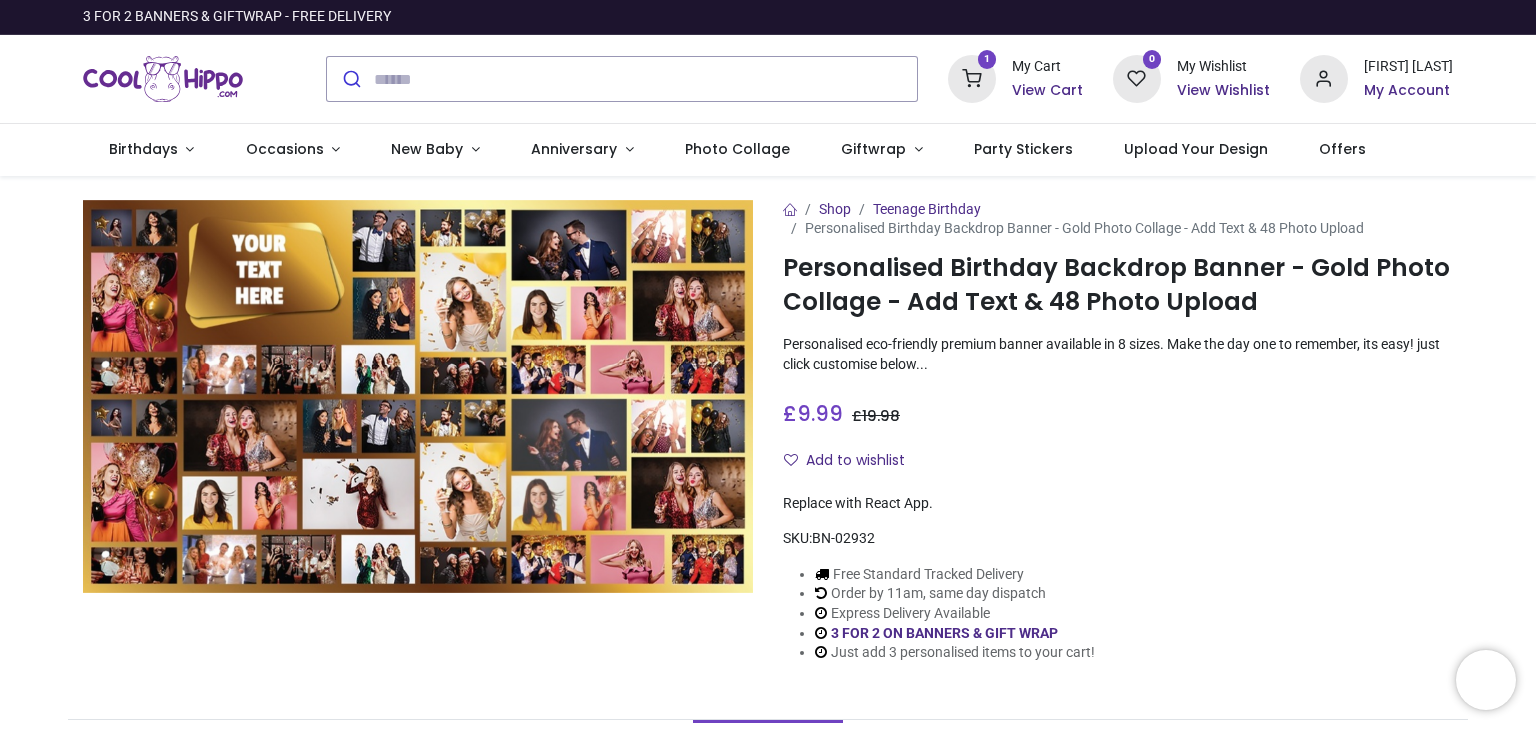 type on "**********" 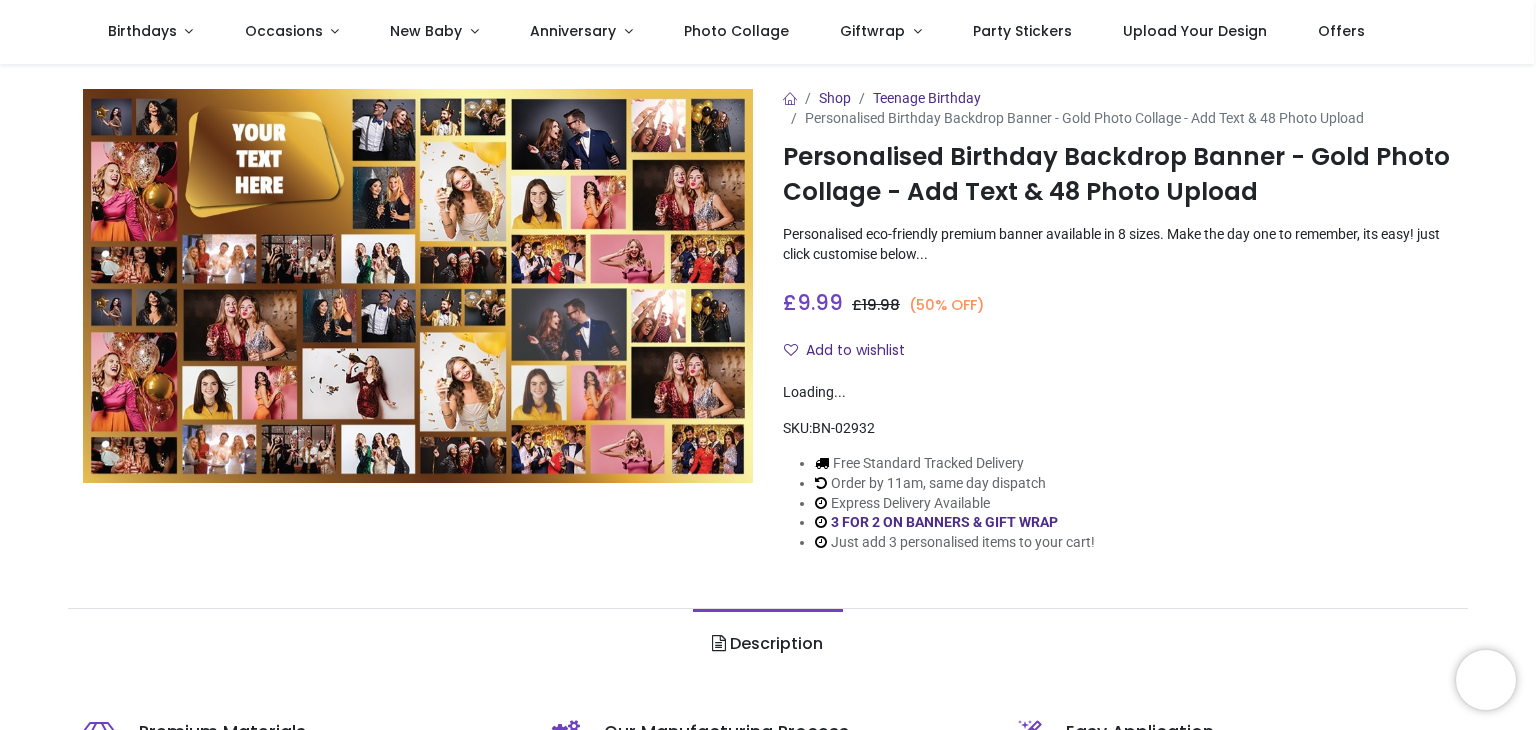 scroll, scrollTop: 40, scrollLeft: 0, axis: vertical 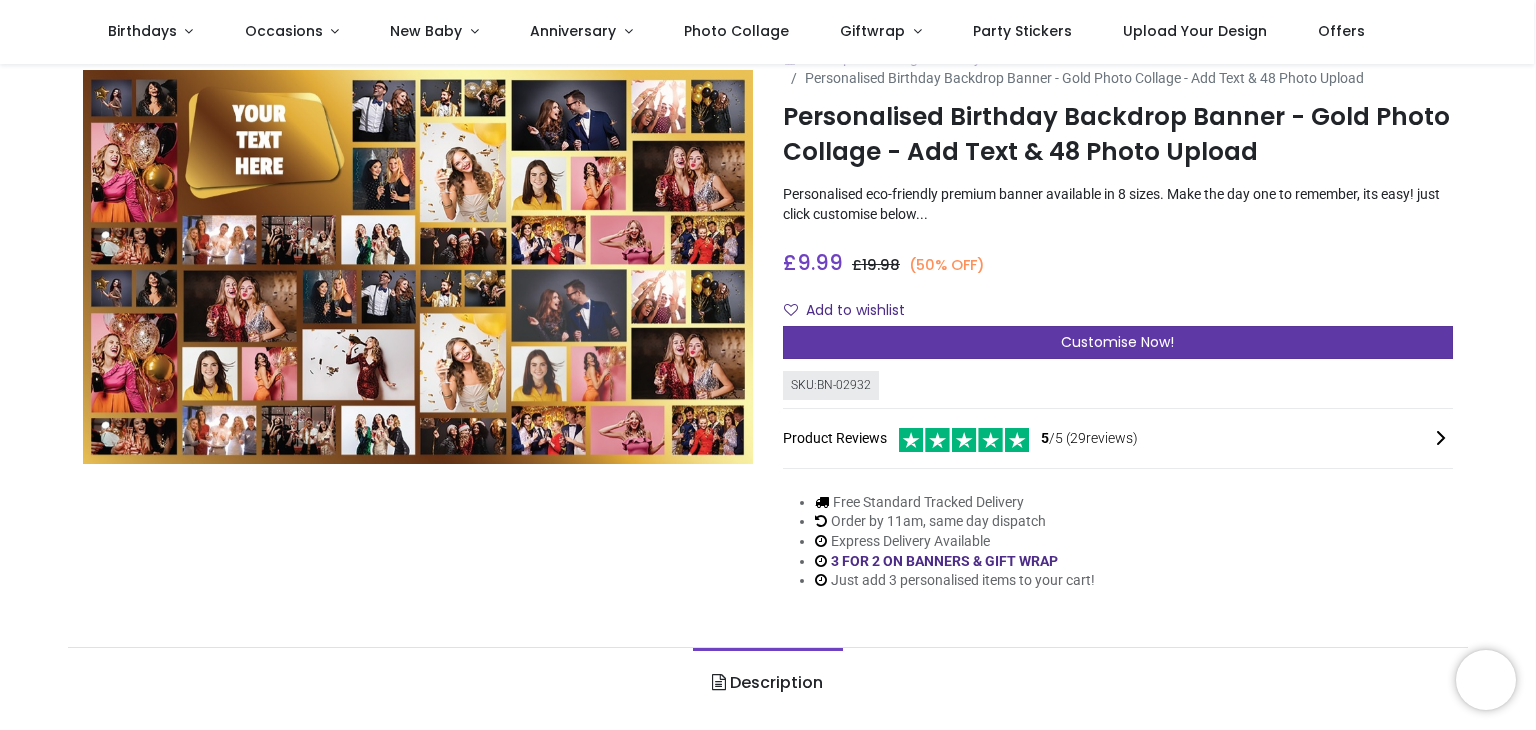 click on "Customise Now!" at bounding box center [1118, 343] 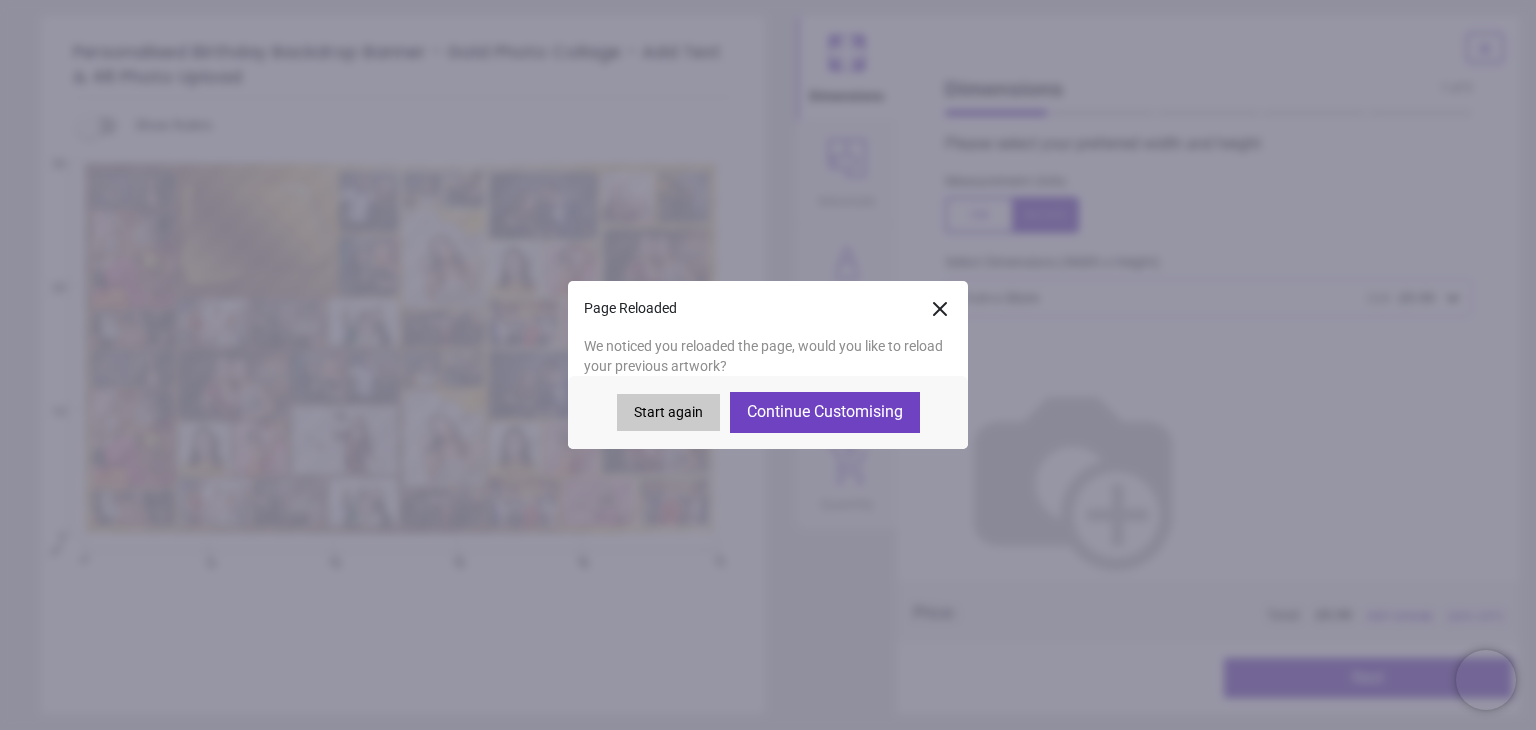 click on "Continue Customising" at bounding box center (825, 412) 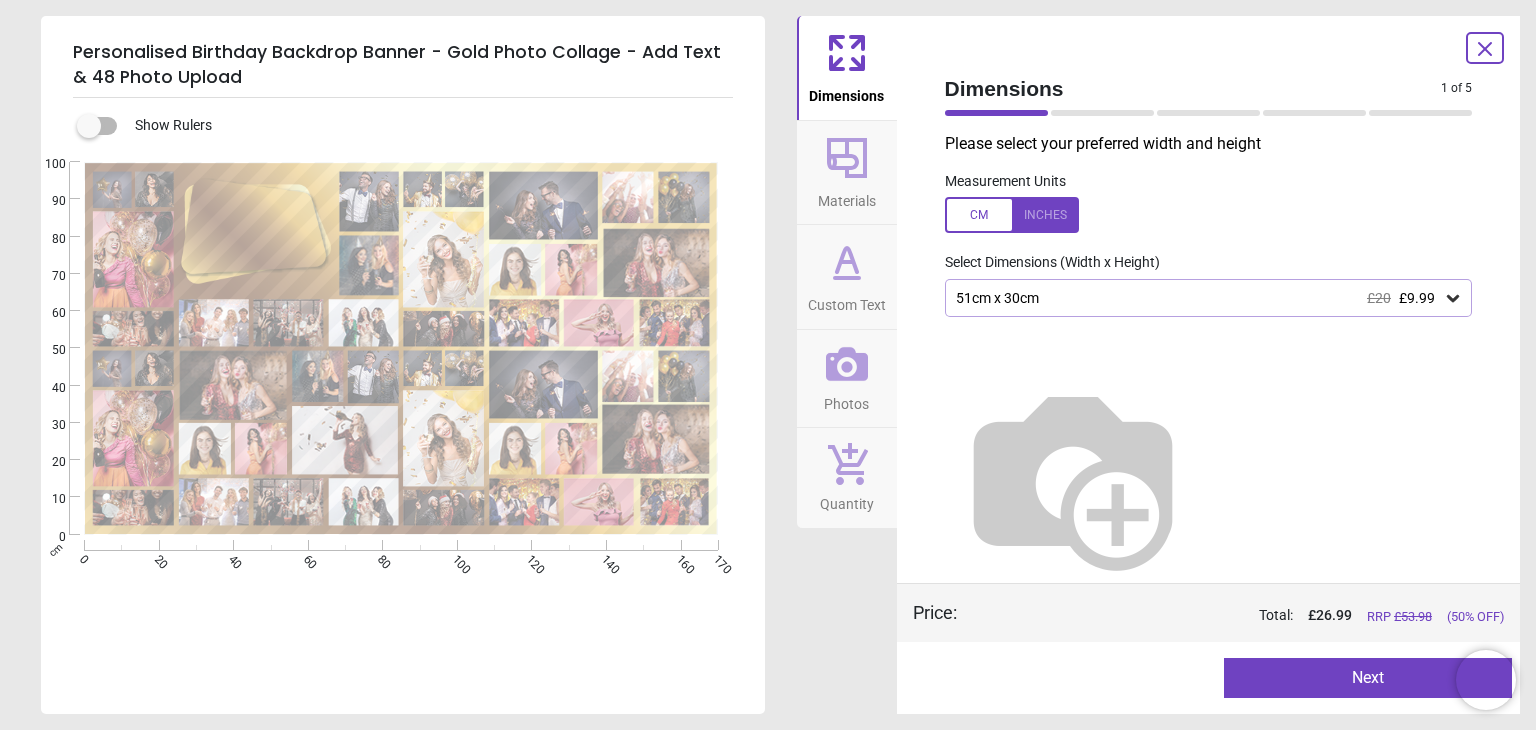 type on "**********" 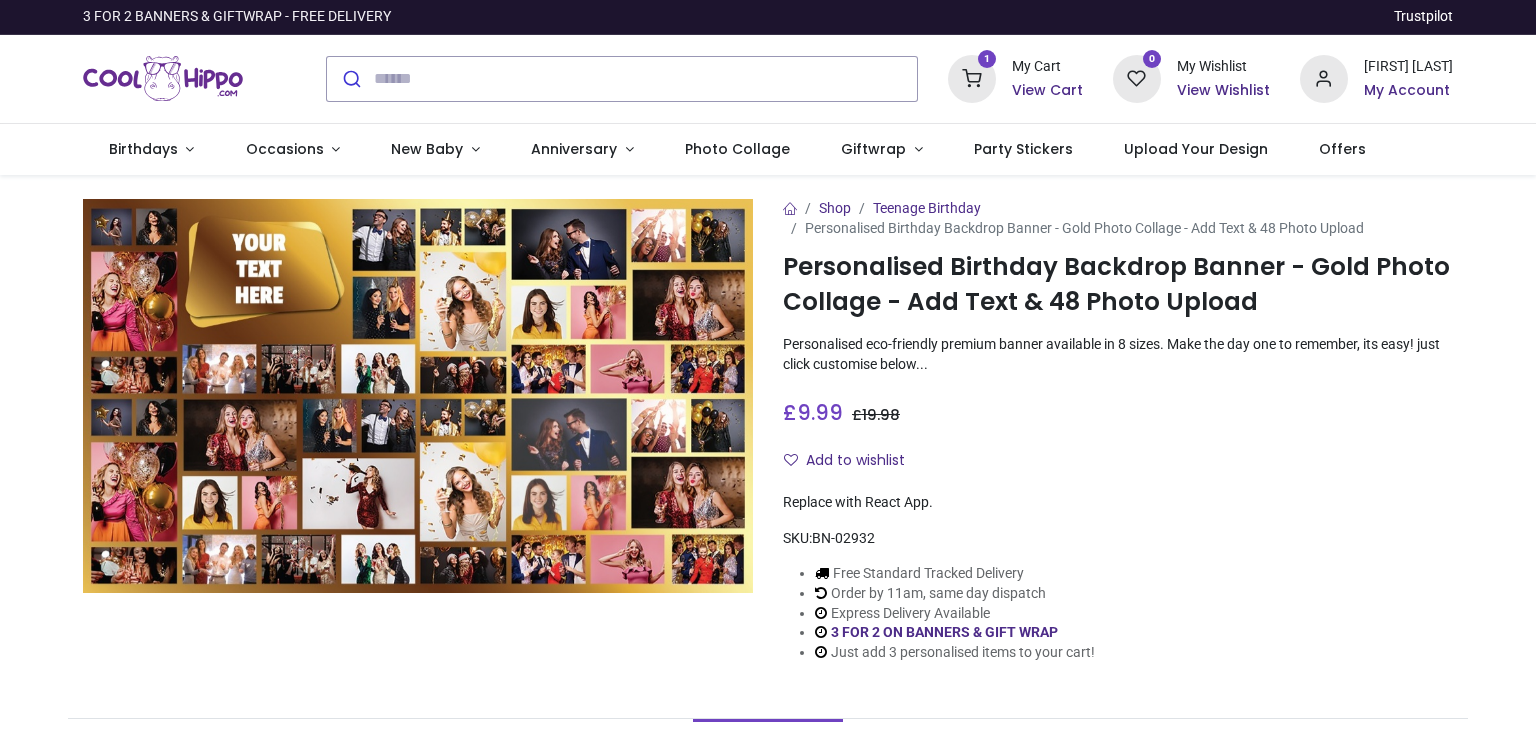 scroll, scrollTop: 0, scrollLeft: 0, axis: both 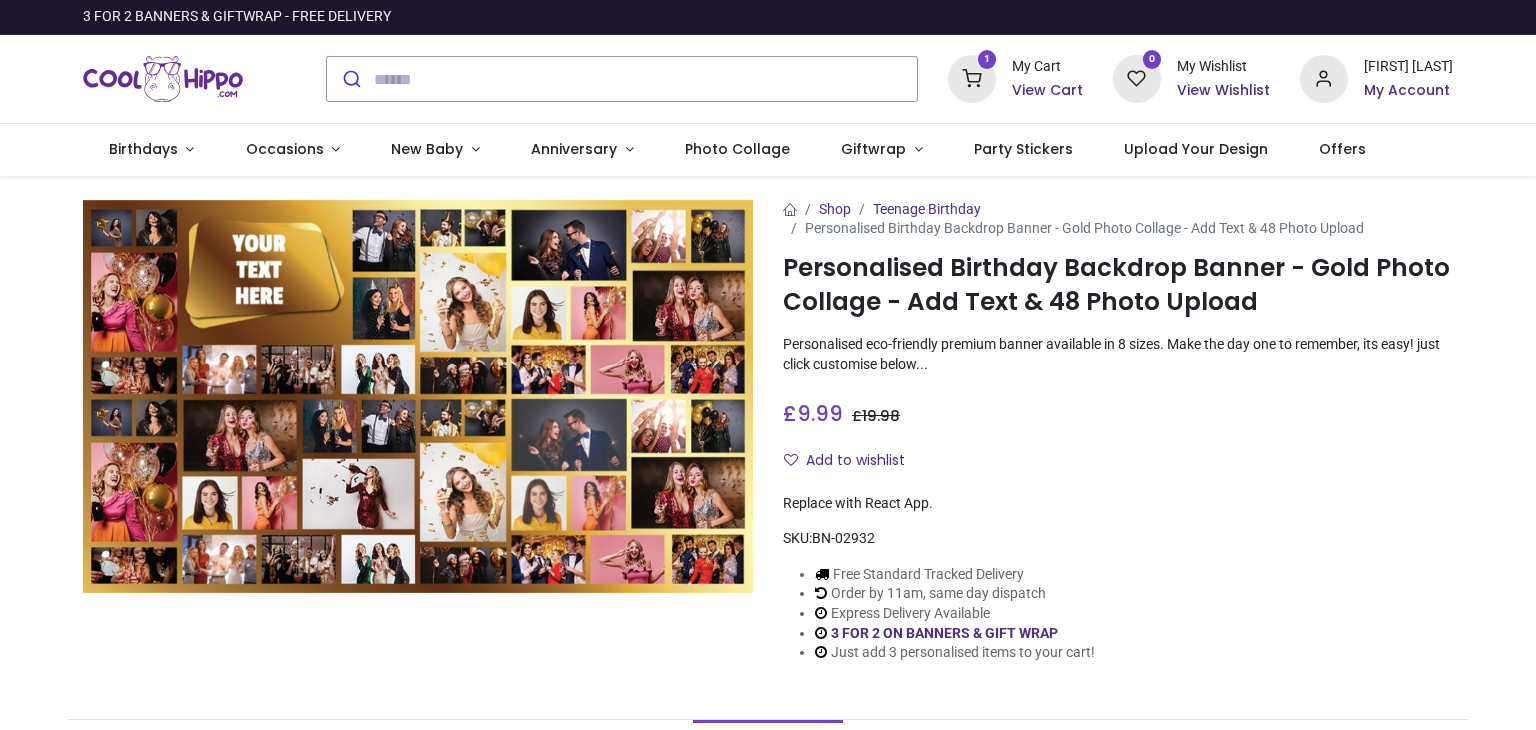 type on "**********" 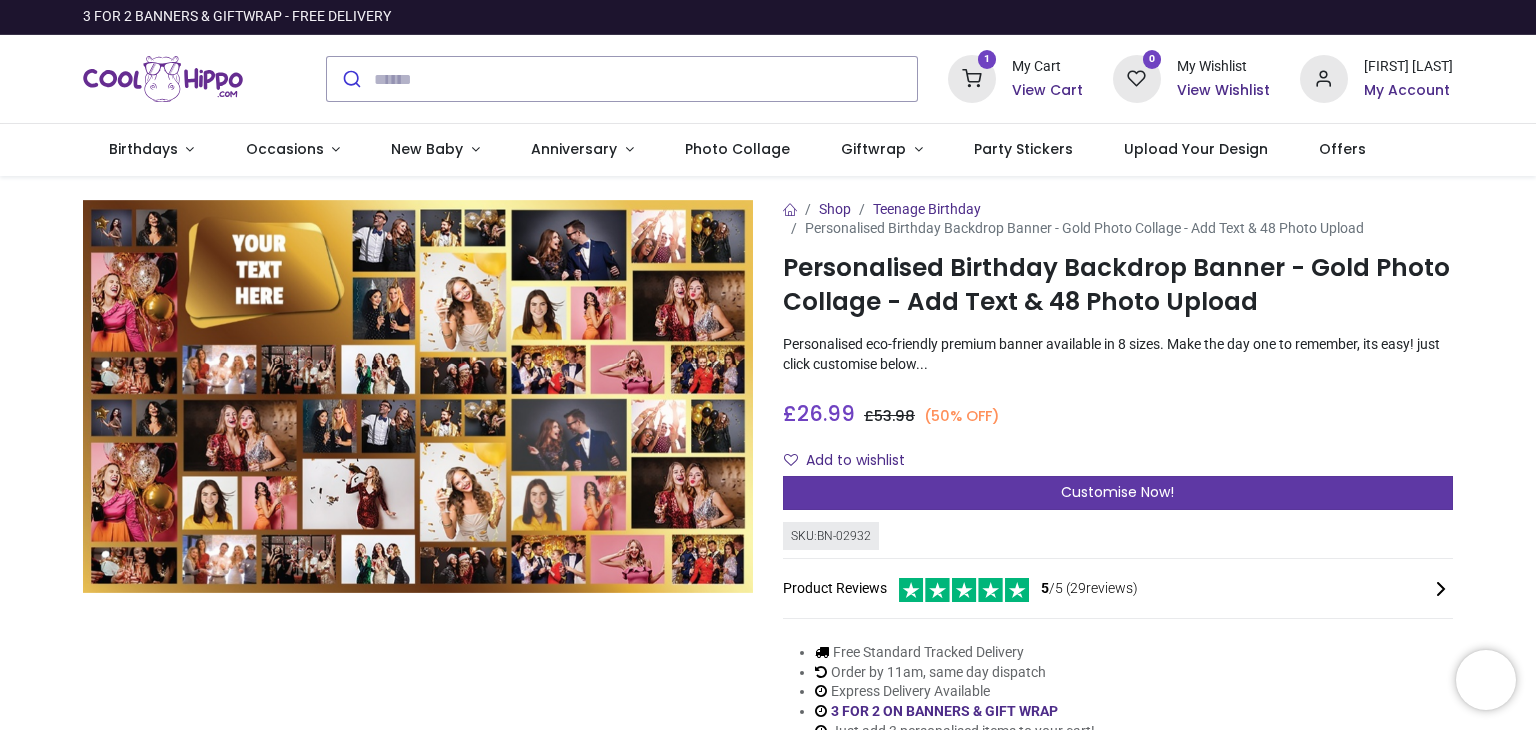 click on "Customise Now!" at bounding box center [1117, 492] 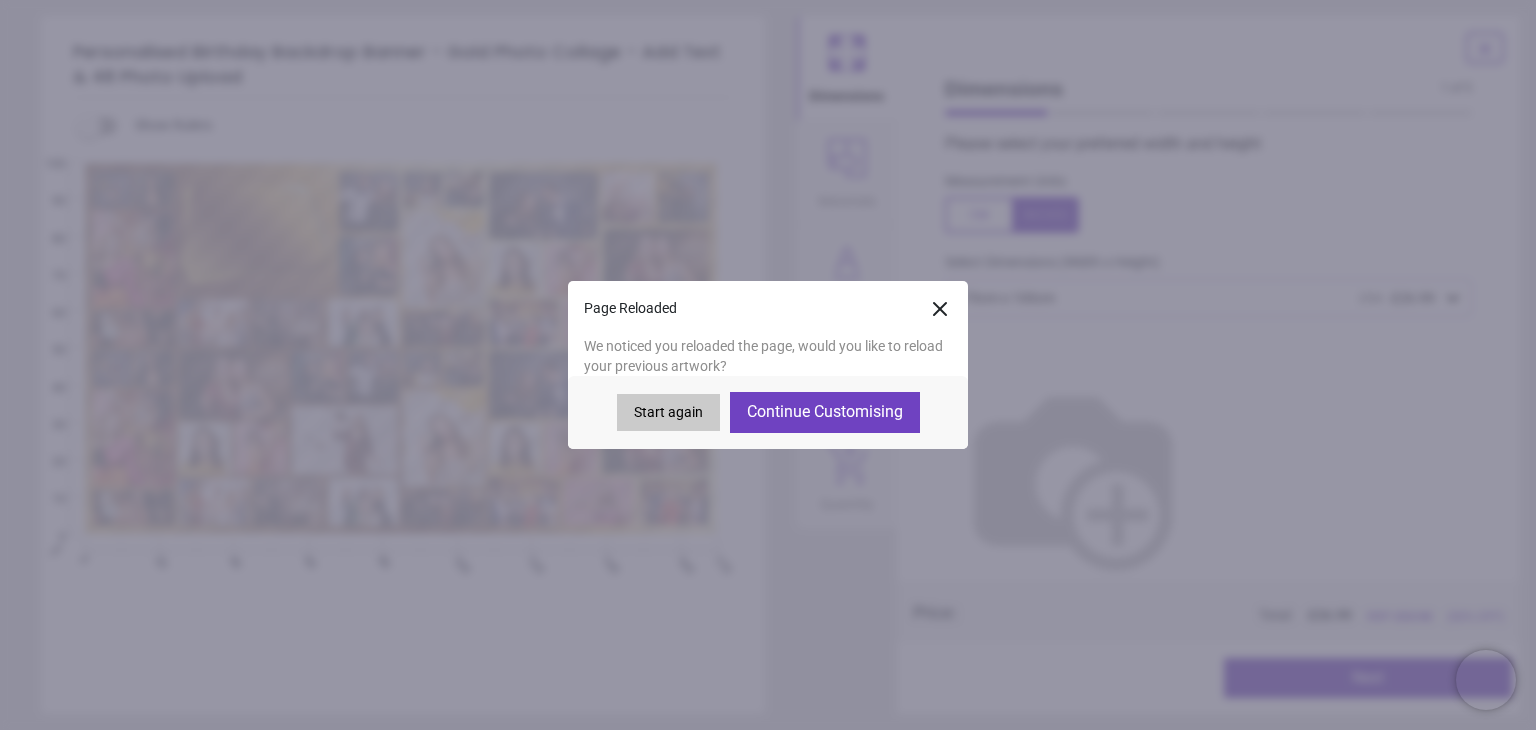 click on "Continue Customising" at bounding box center (825, 412) 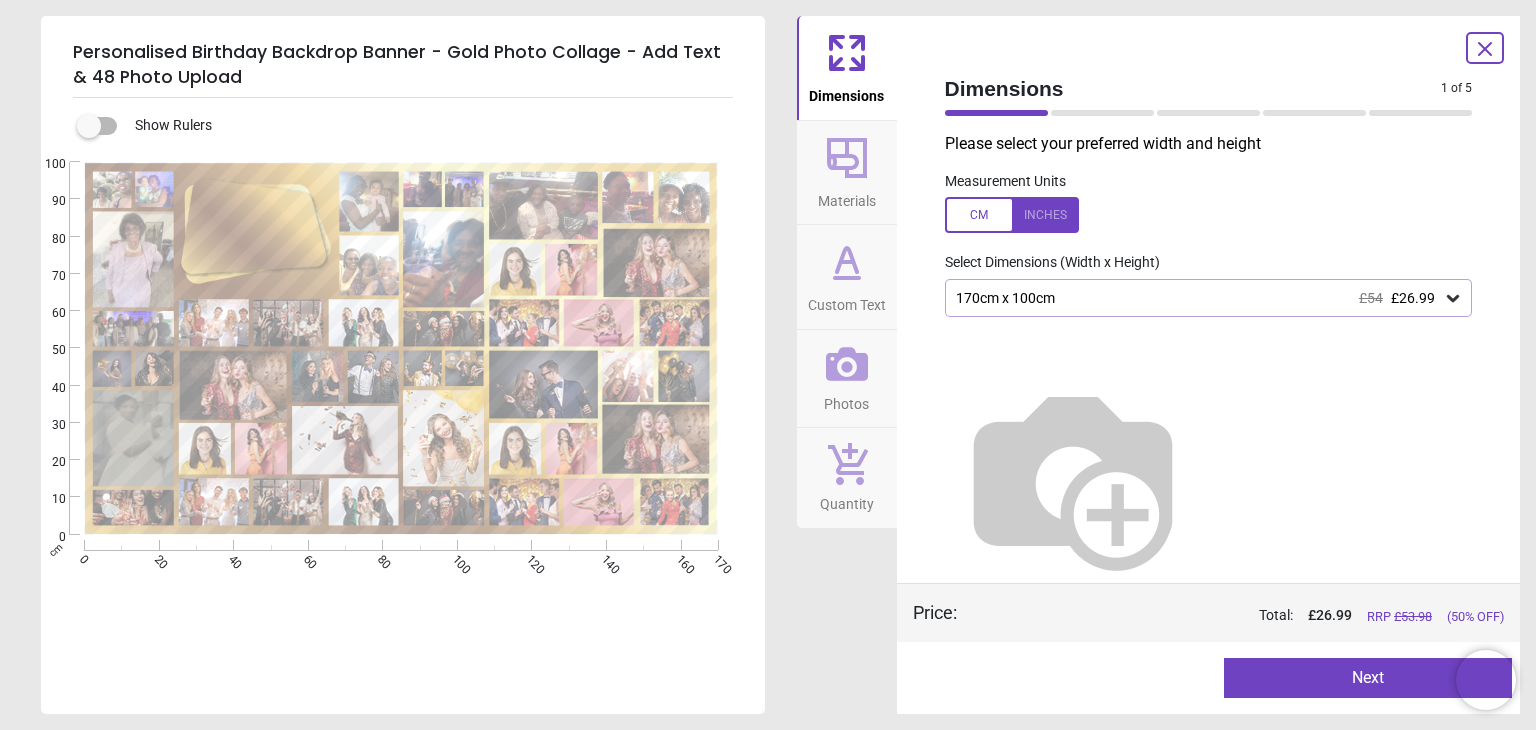 type on "**********" 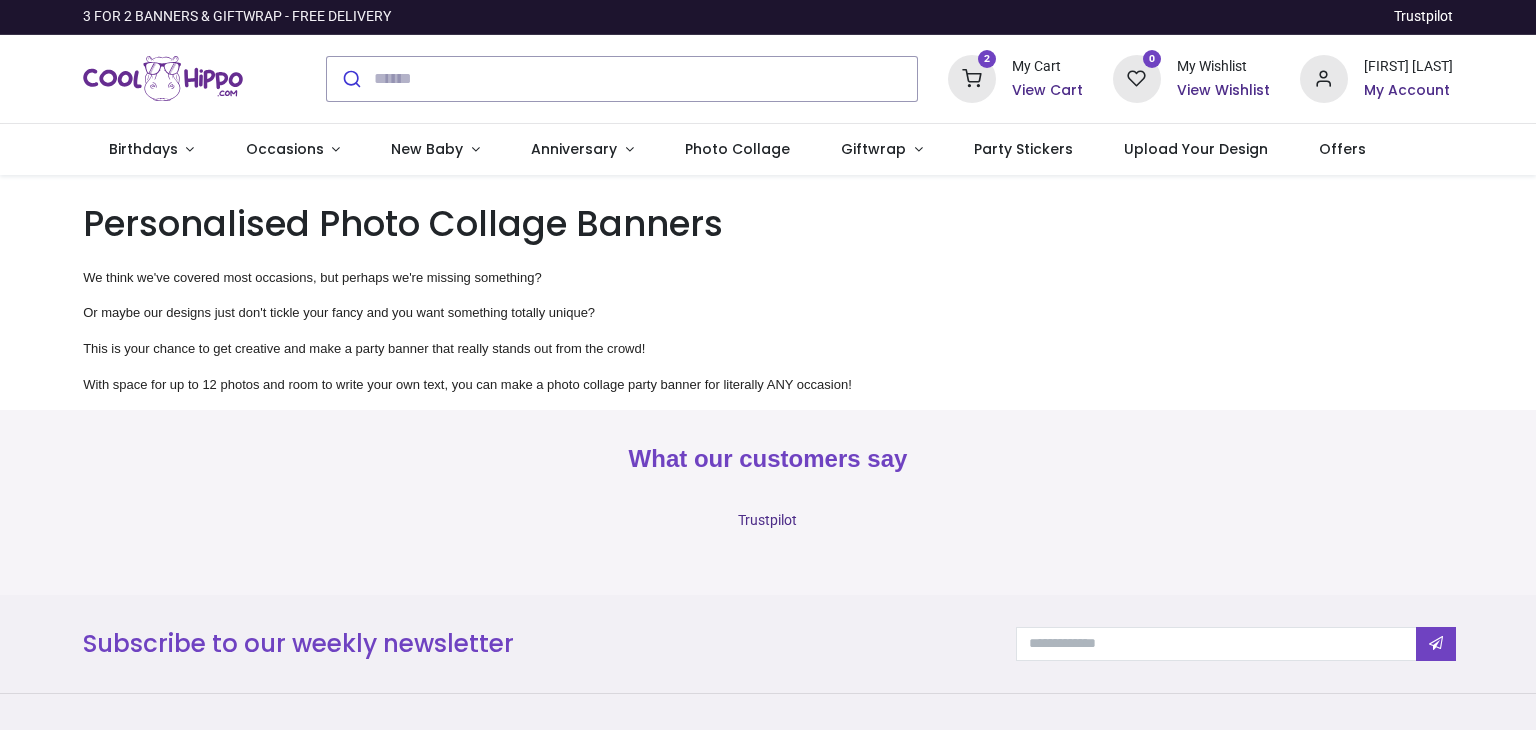 scroll, scrollTop: 0, scrollLeft: 0, axis: both 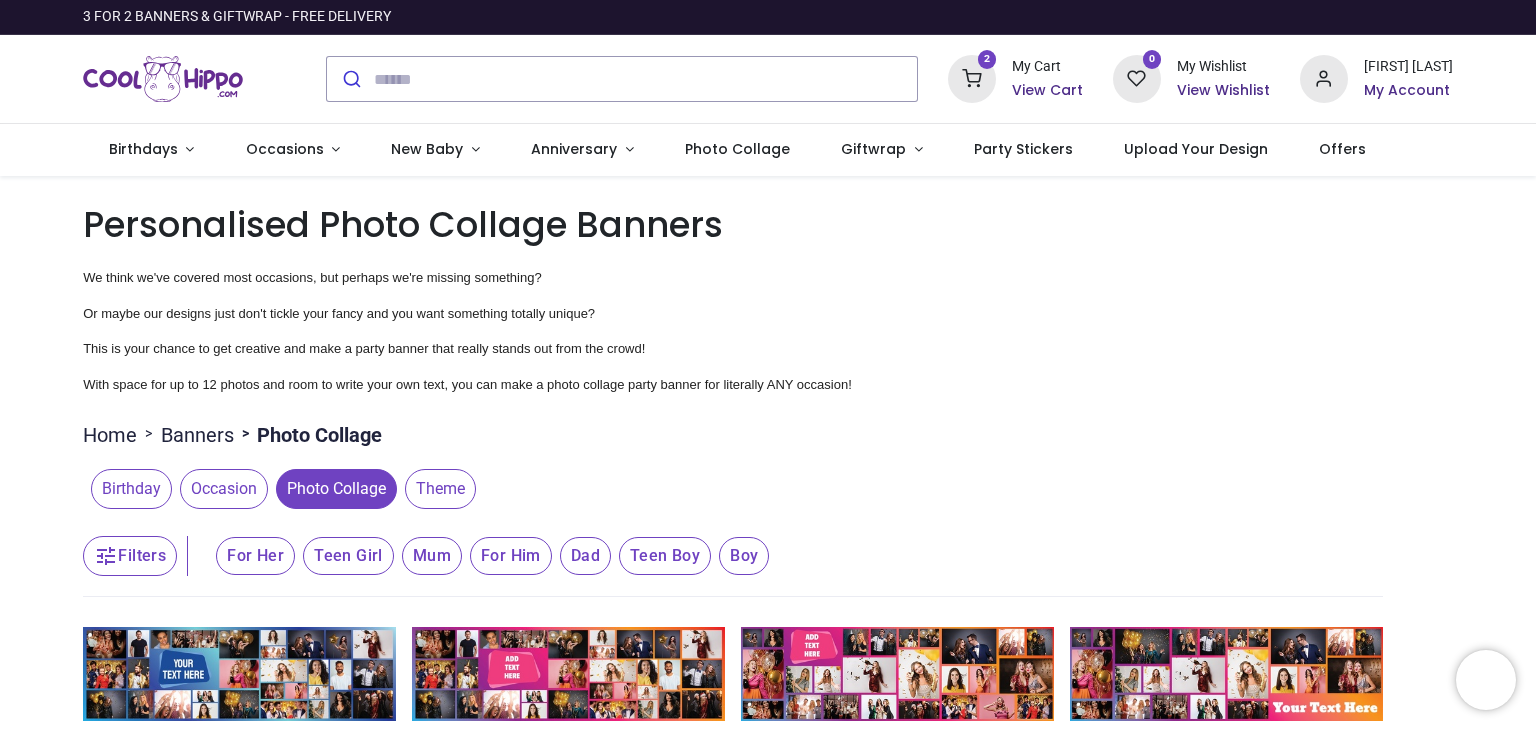 type on "**********" 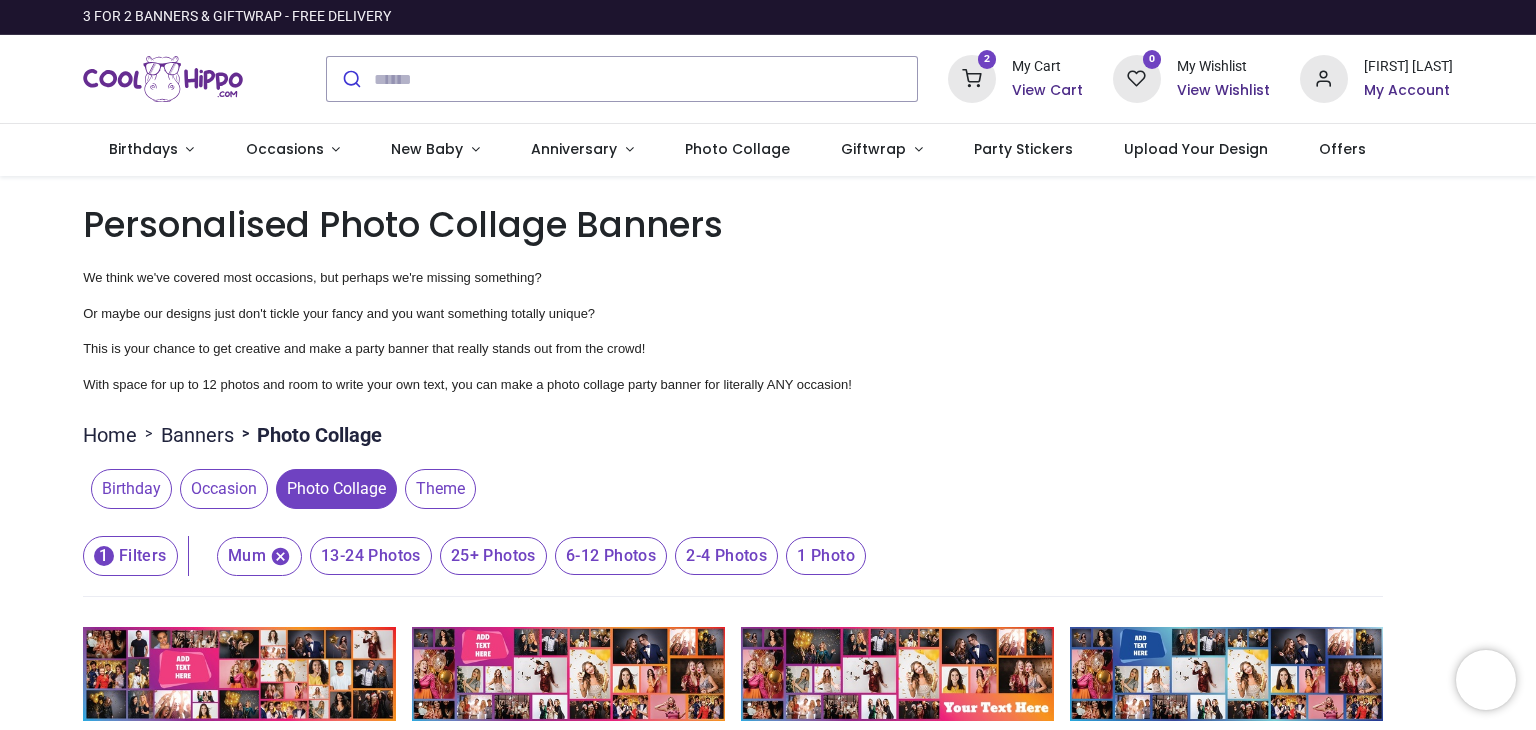 click on "Personalised Photo Collage Banners
We think we've covered most occasions, but perhaps we're missing something?  Or maybe our designs just don't tickle your fancy and you want something totally unique?  This is your chance to get creative and make a party banner that really stands out from the crowd!  With space for up to 12 photos and room to write your own text, you can make a photo collage party banner for literally ANY occasion!" at bounding box center [768, 297] 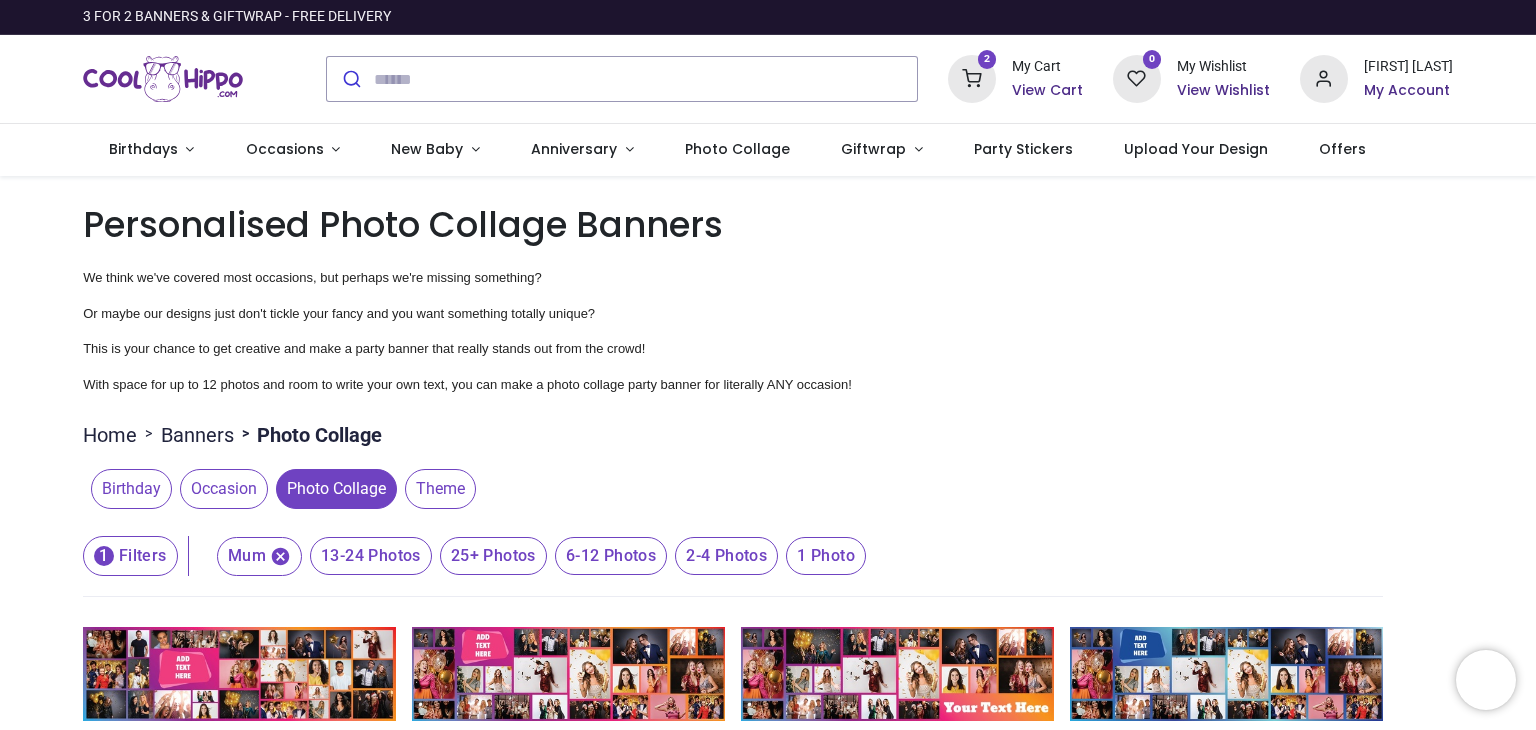 click on "13-24 Photos" at bounding box center (371, 556) 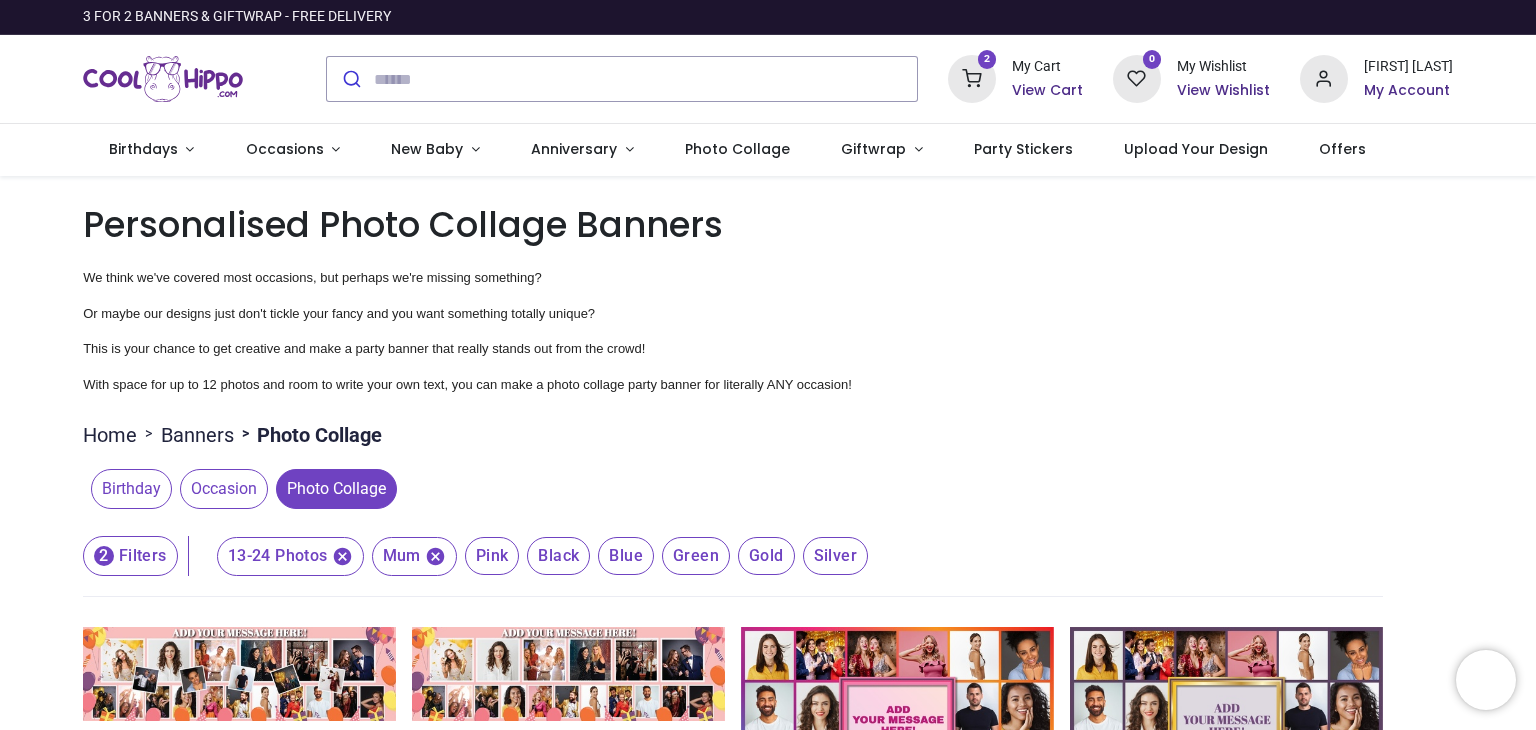 click on "Personalised Photo Collage Banners
We think we've covered most occasions, but perhaps we're missing something?  Or maybe our designs just don't tickle your fancy and you want something totally unique?  This is your chance to get creative and make a party banner that really stands out from the crowd!  With space for up to 12 photos and room to write your own text, you can make a photo collage party banner for literally ANY occasion!" at bounding box center [768, 297] 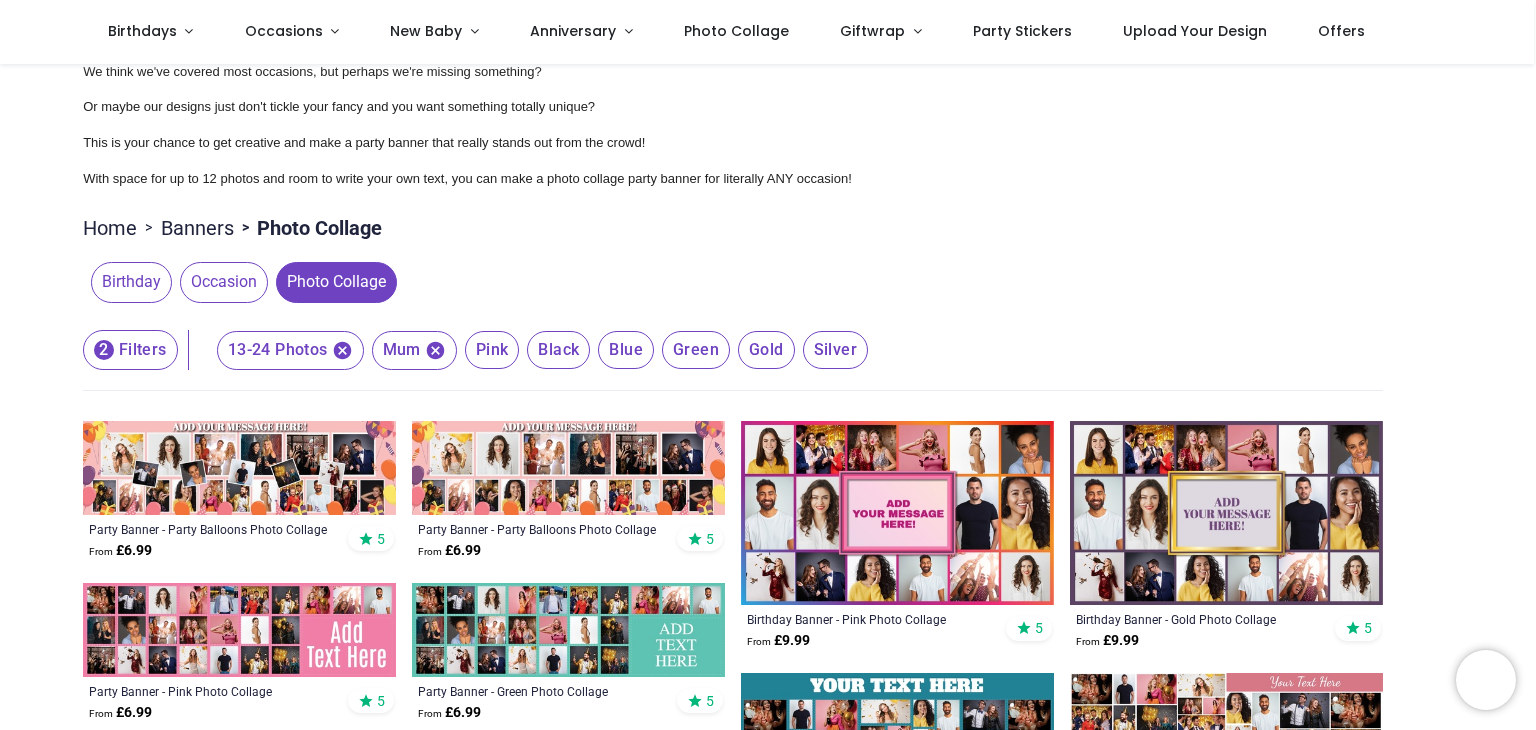 scroll, scrollTop: 40, scrollLeft: 0, axis: vertical 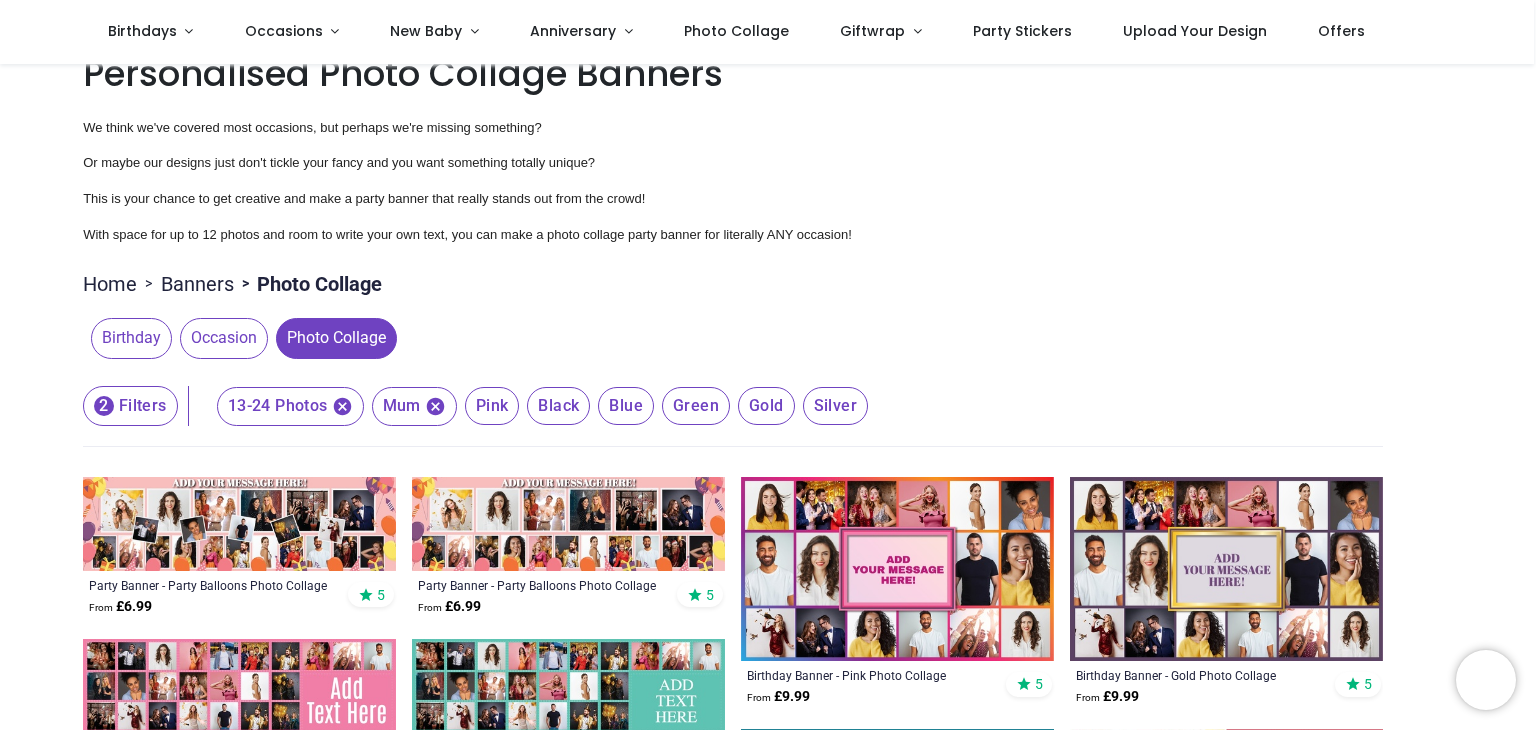 click on "Gold" at bounding box center [492, 406] 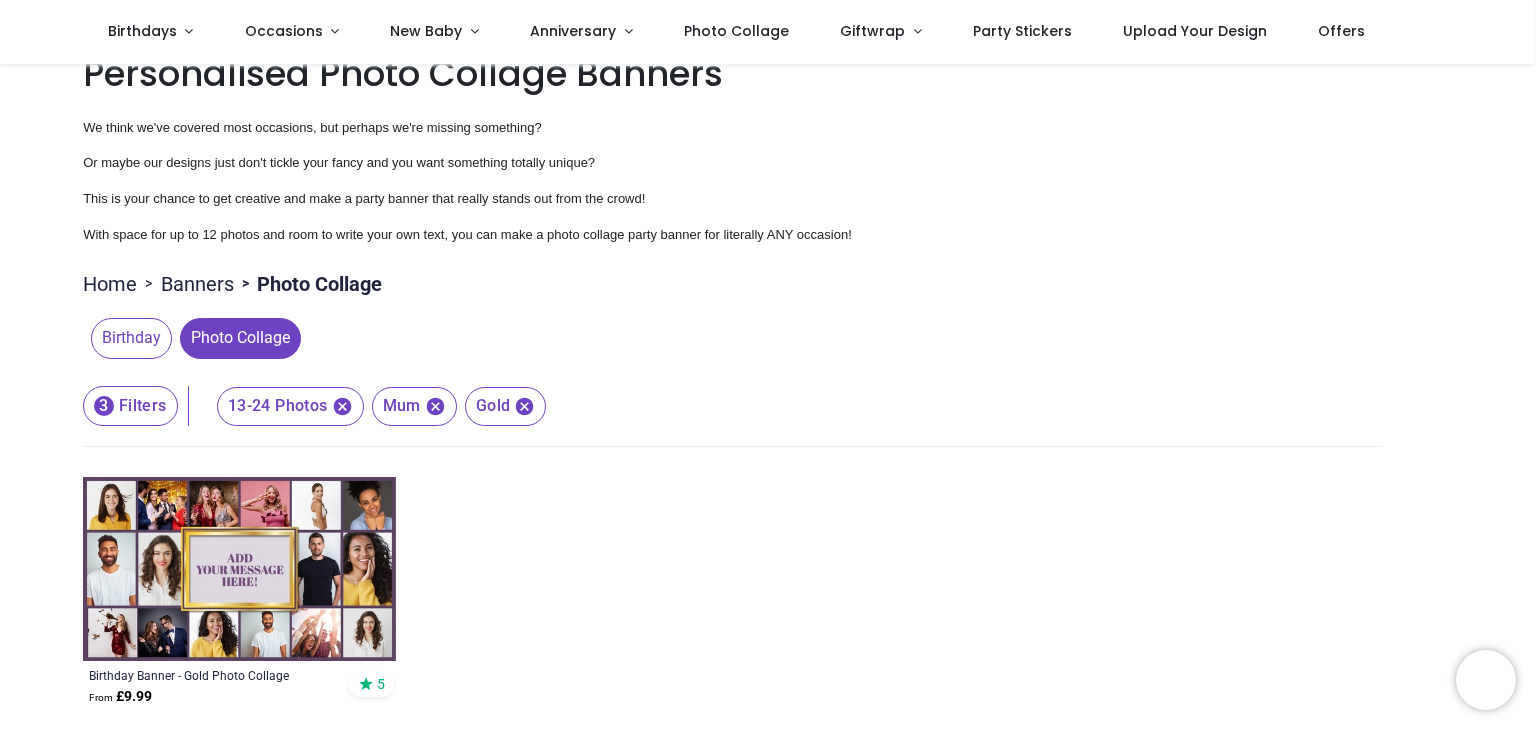 click at bounding box center [239, 569] 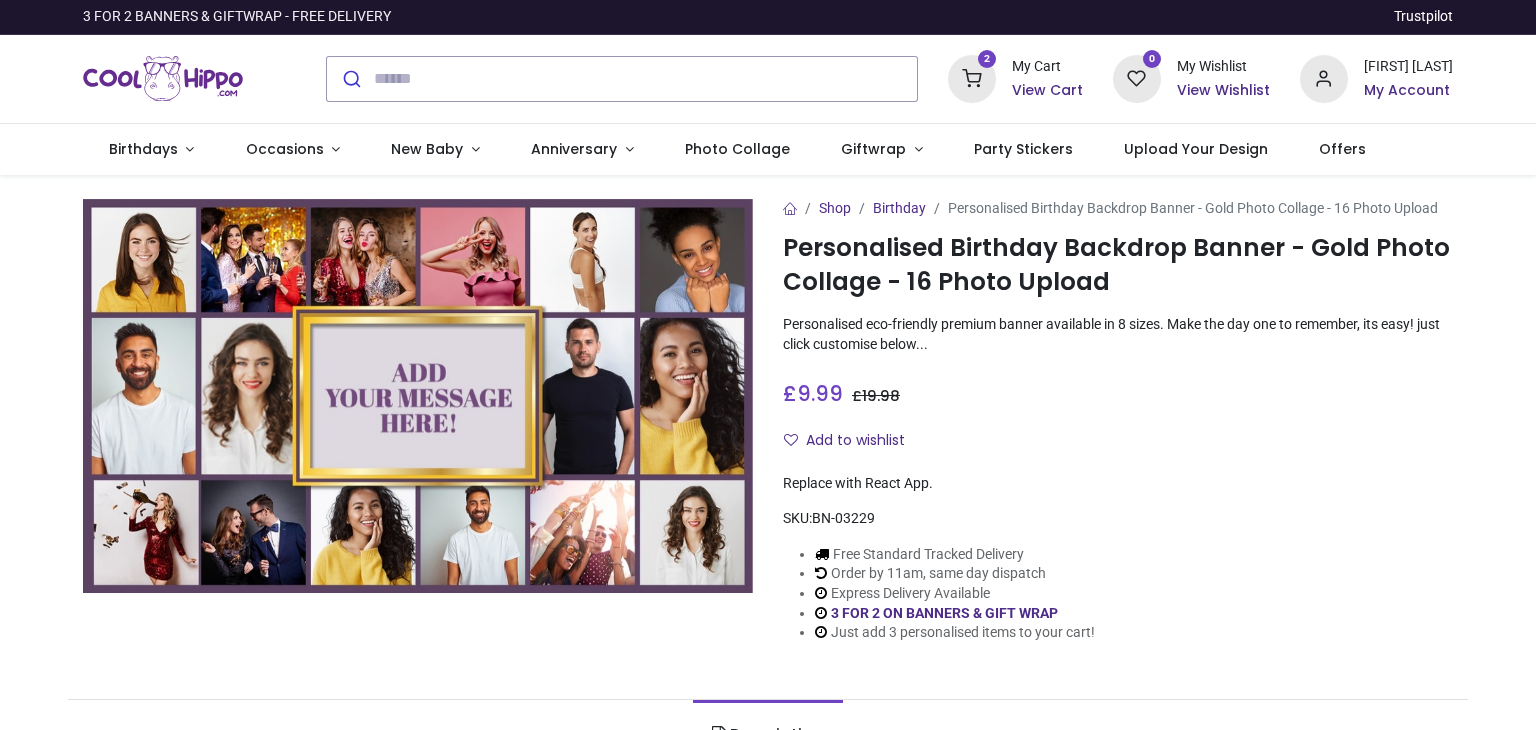 scroll, scrollTop: 0, scrollLeft: 0, axis: both 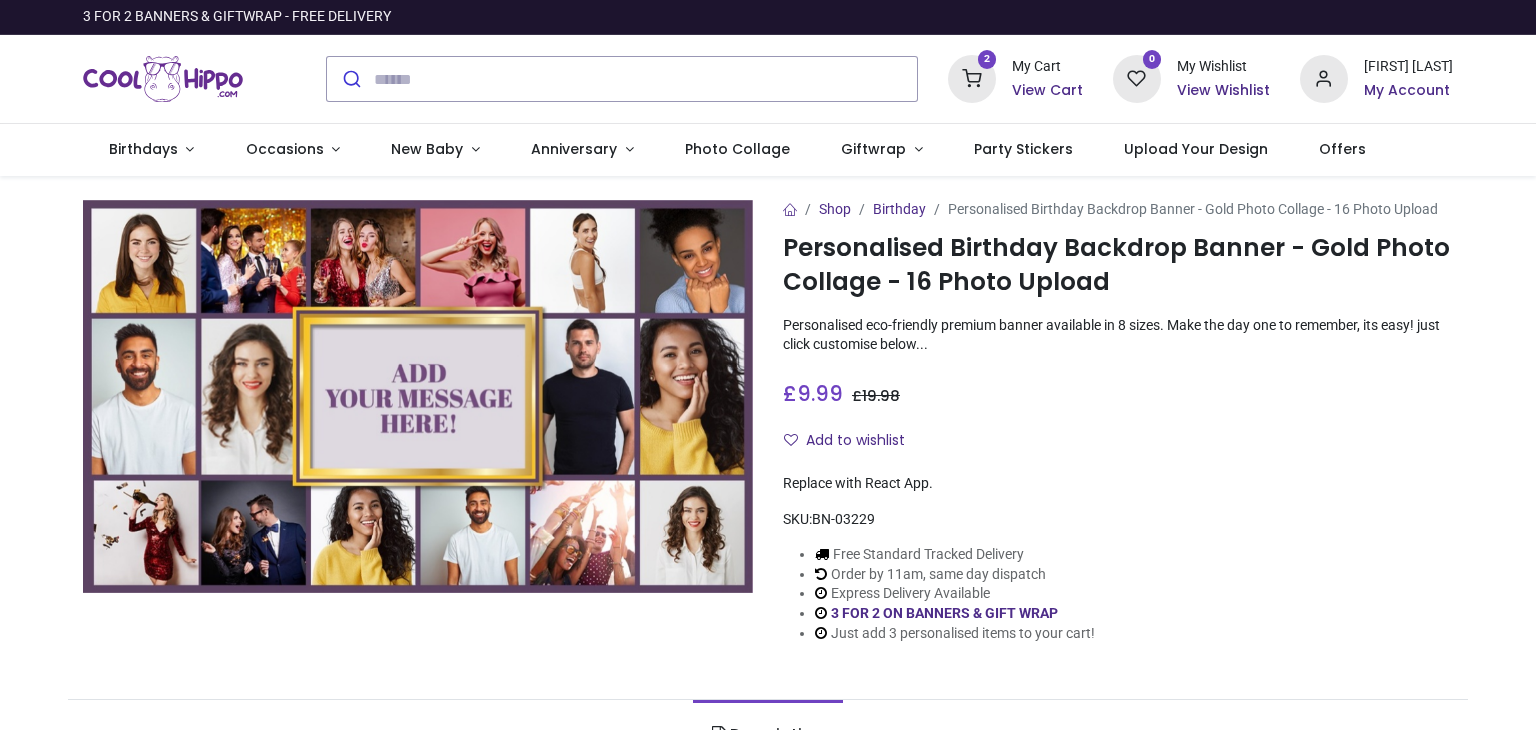 type on "**********" 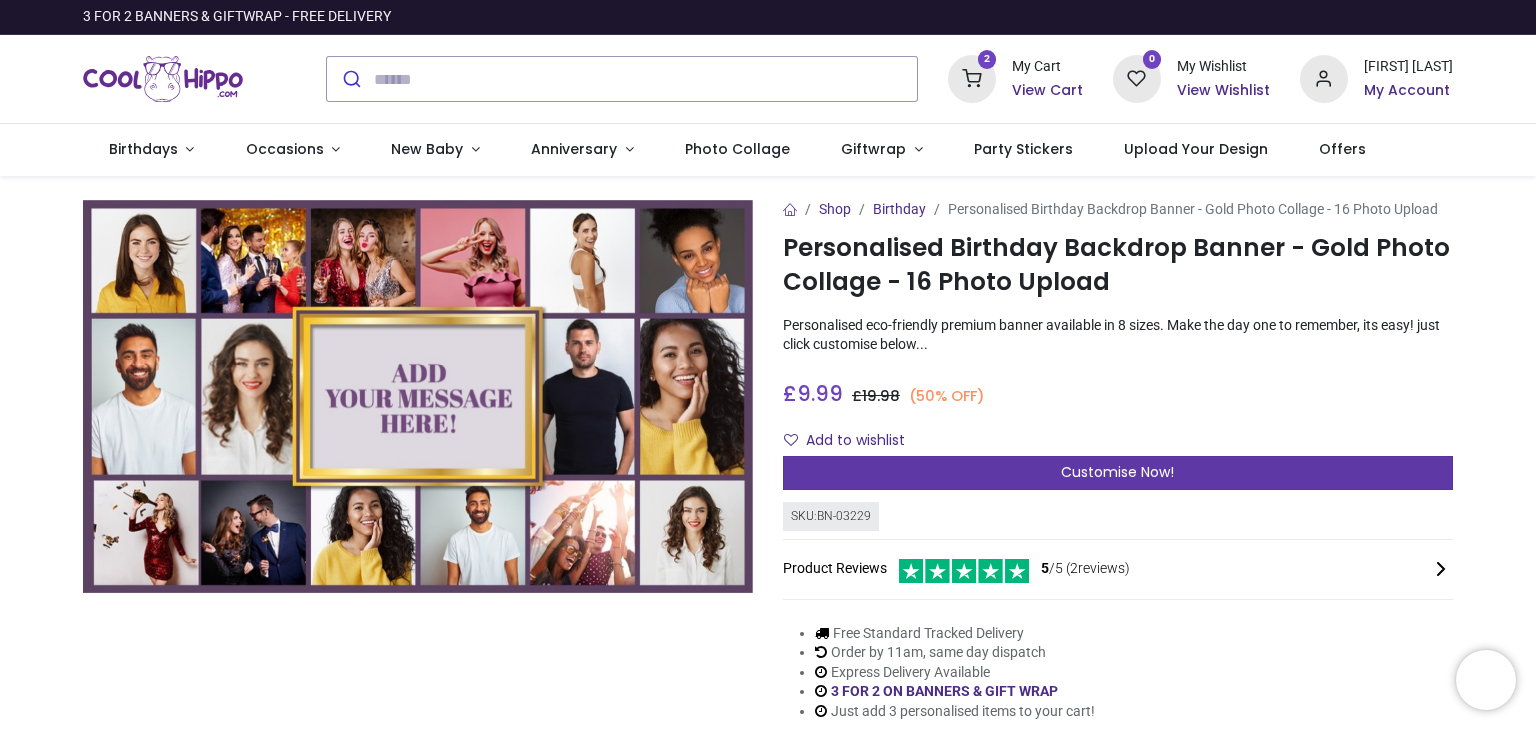 click on "Customise Now!" at bounding box center (1117, 472) 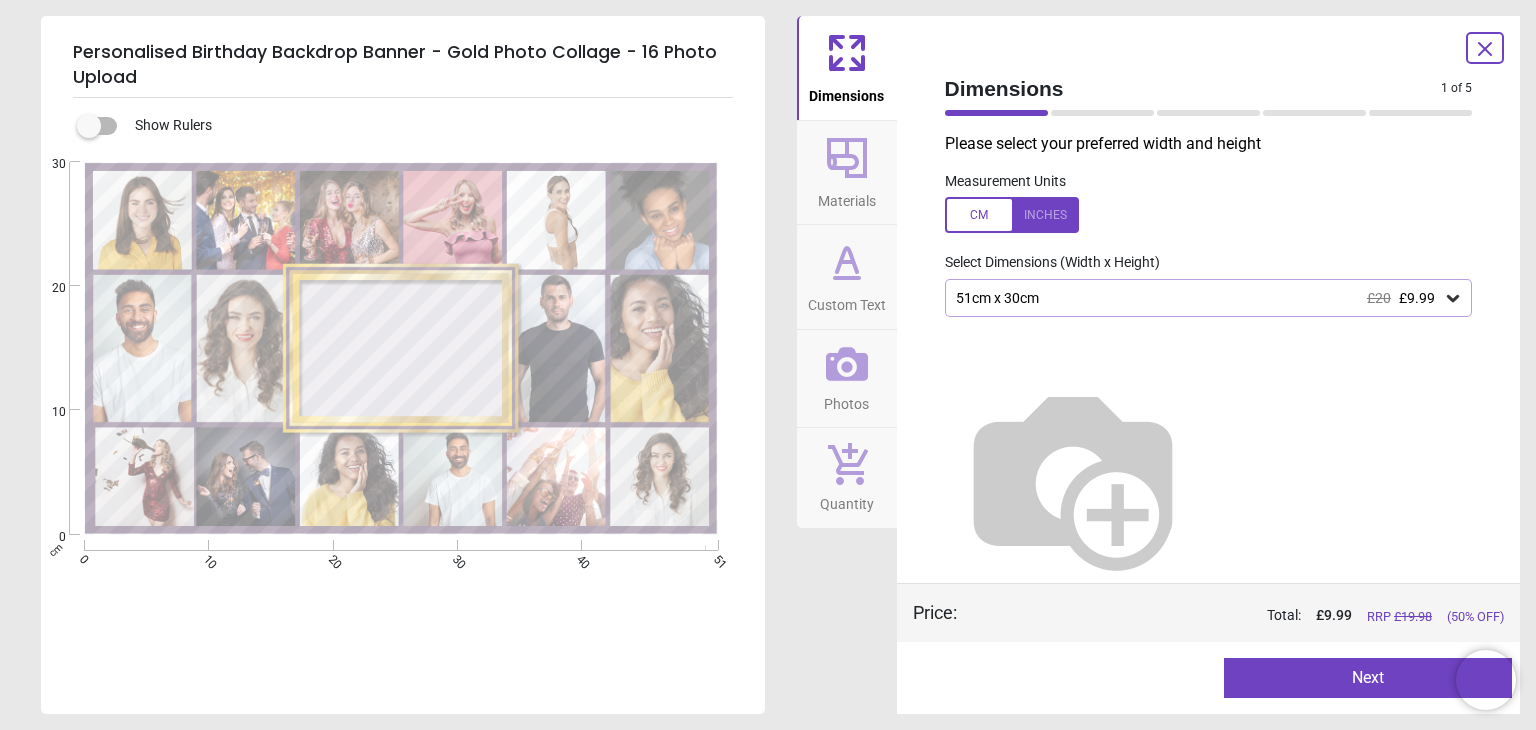 click at bounding box center [1012, 215] 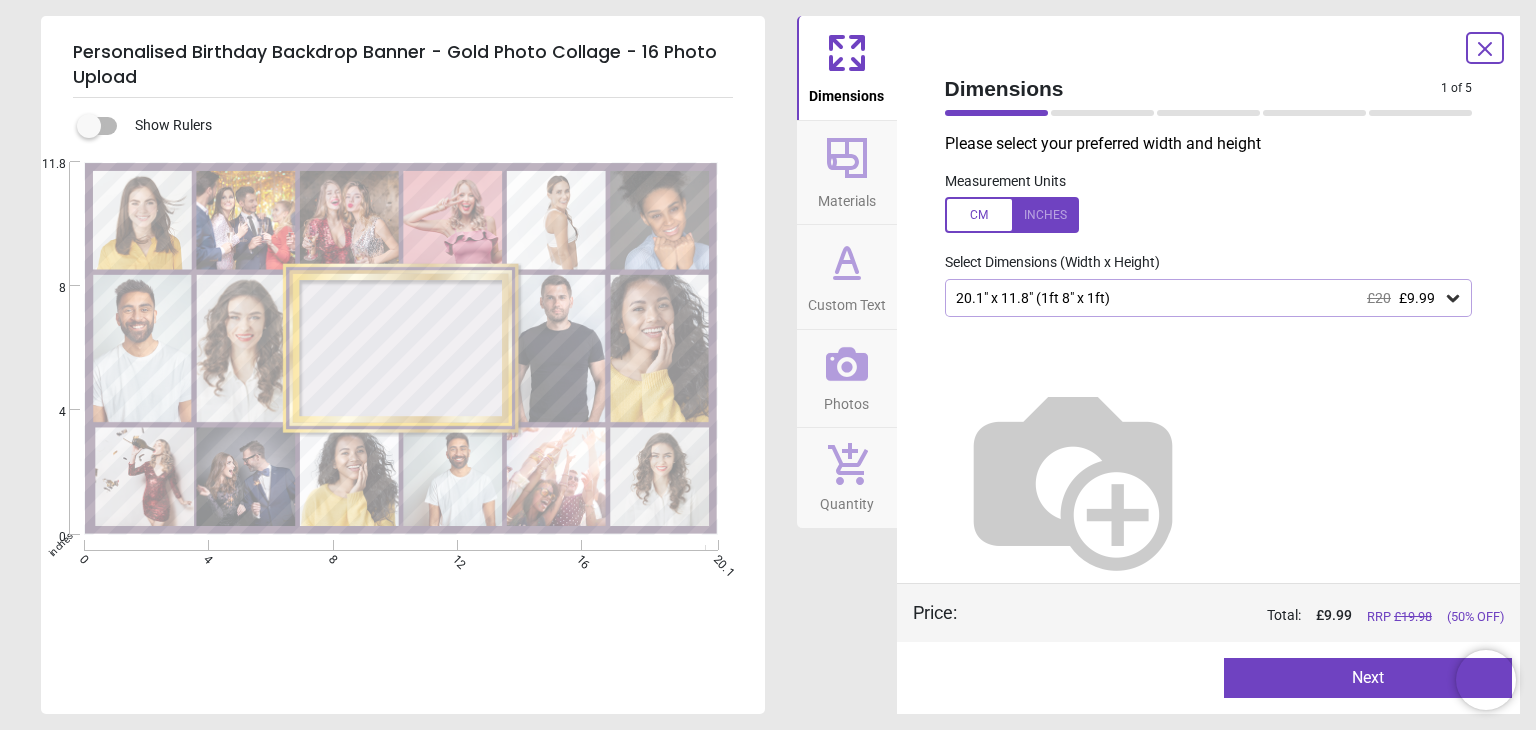 click 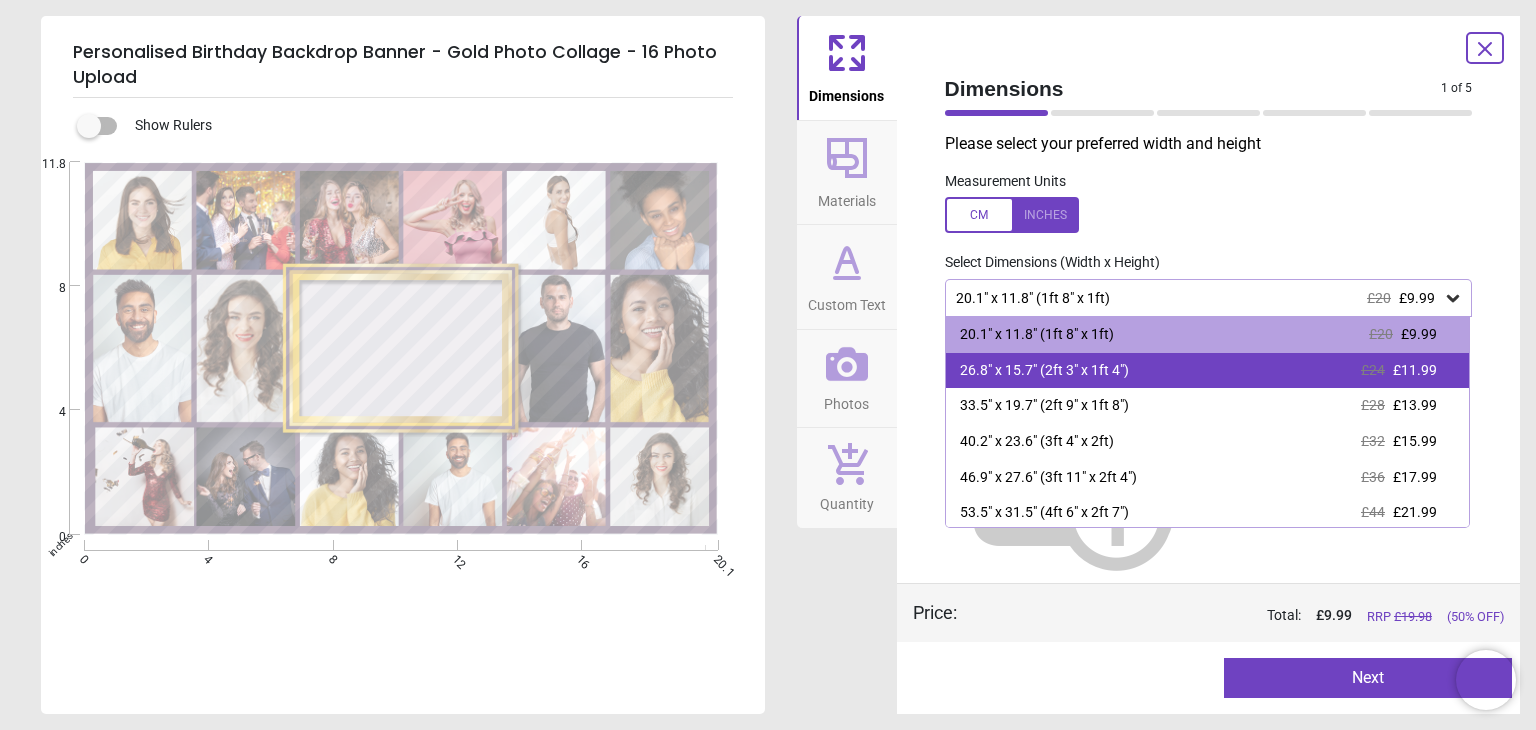 click on "26.8"  x  15.7"    (2ft 3" x 1ft 4")   £24 £11.99" at bounding box center [1208, 371] 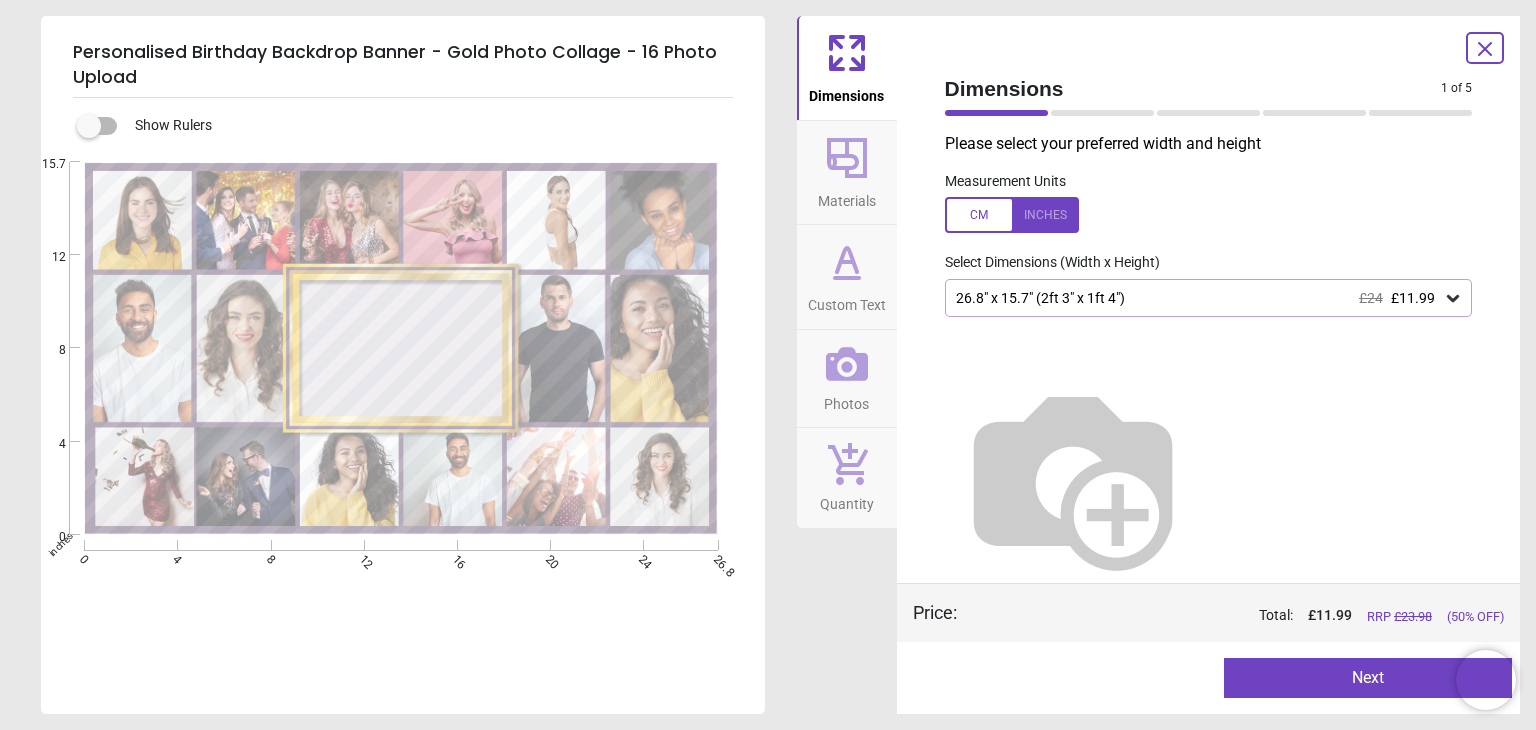 click on "Next" at bounding box center (1368, 678) 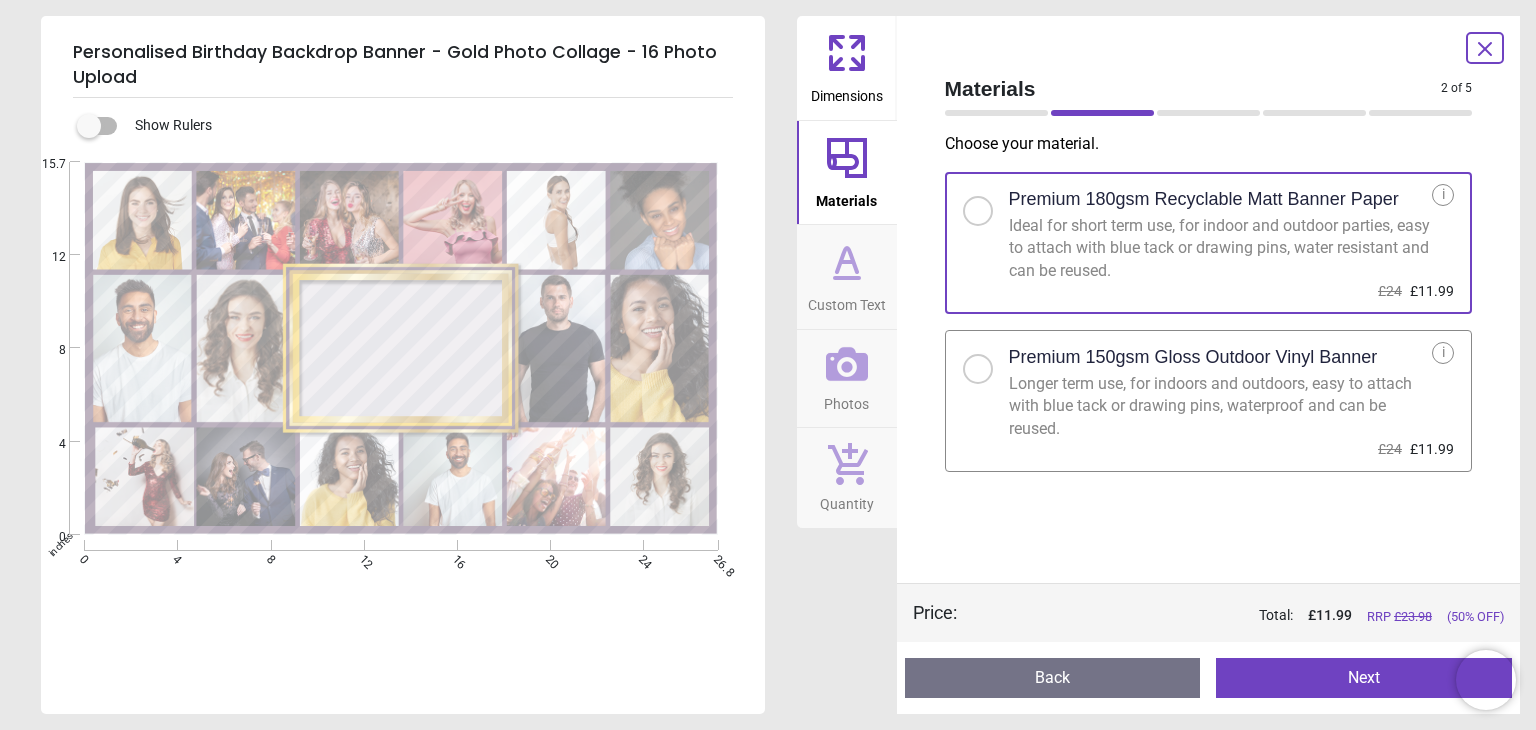 click on "Premium 150gsm Gloss Outdoor Vinyl Banner Longer term use, for indoors and outdoors, easy to attach with blue tack or drawing pins, waterproof and can be reused. £24 £11.99 i" at bounding box center [1209, 401] 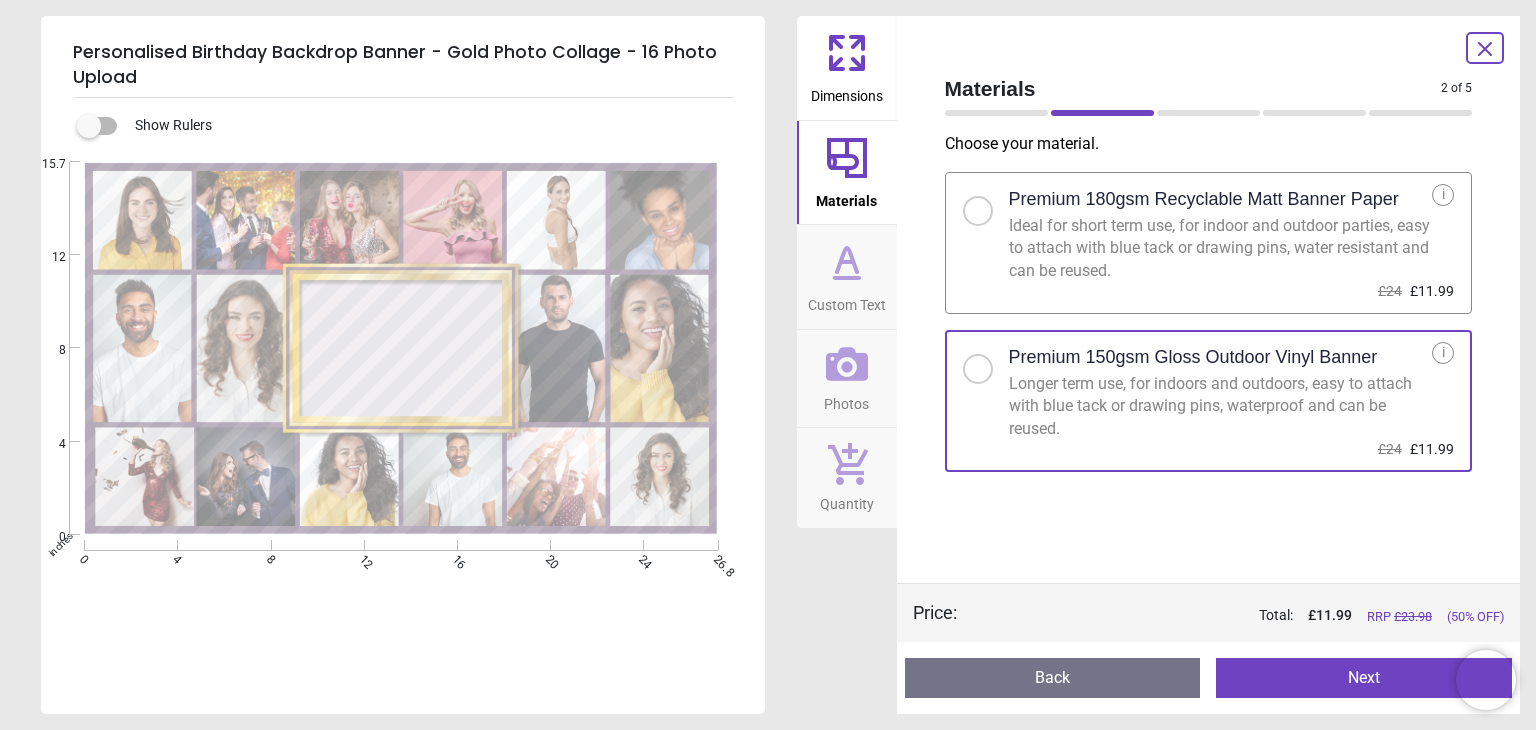 click on "Next" at bounding box center (1364, 678) 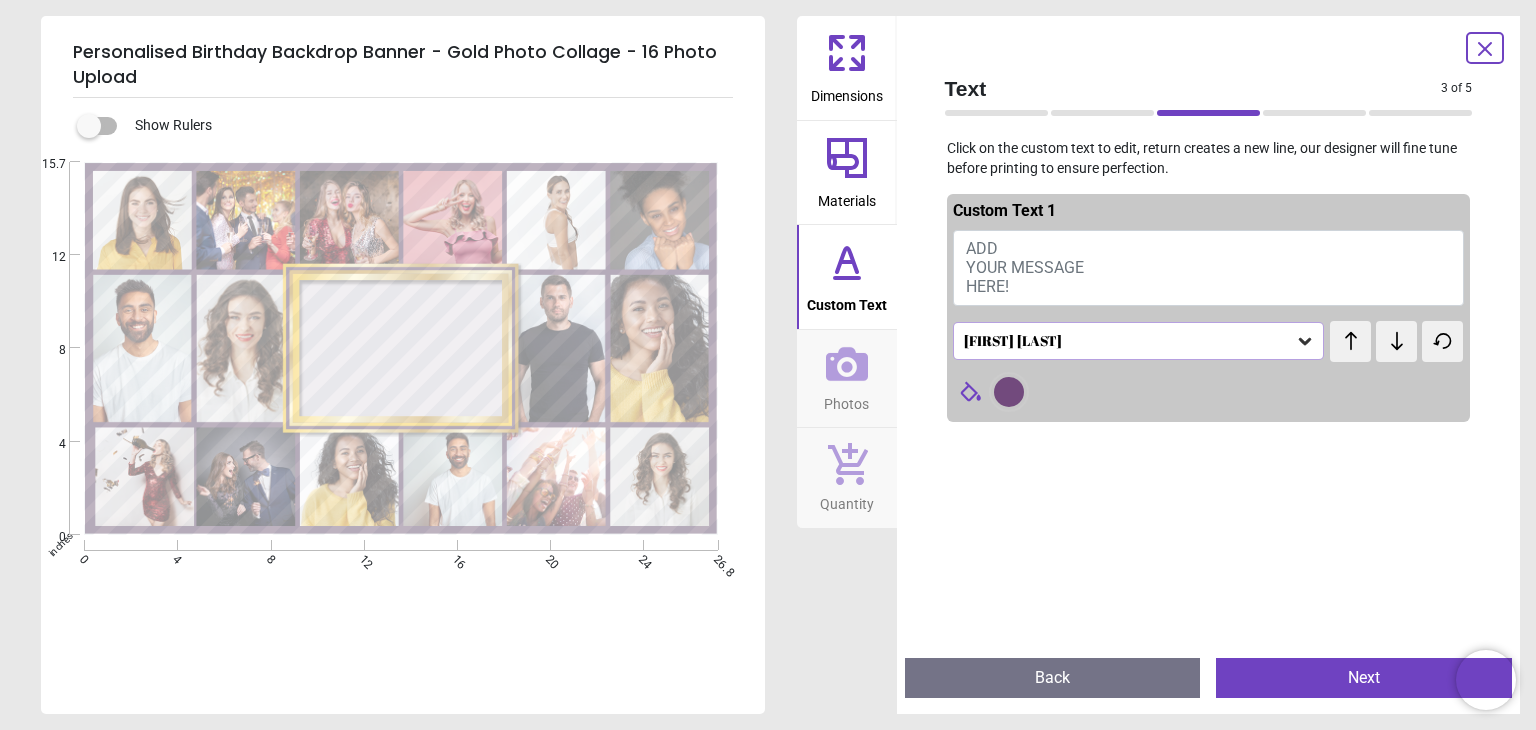 click on "ADD
YOUR MESSAGE
HERE!" at bounding box center [1209, 268] 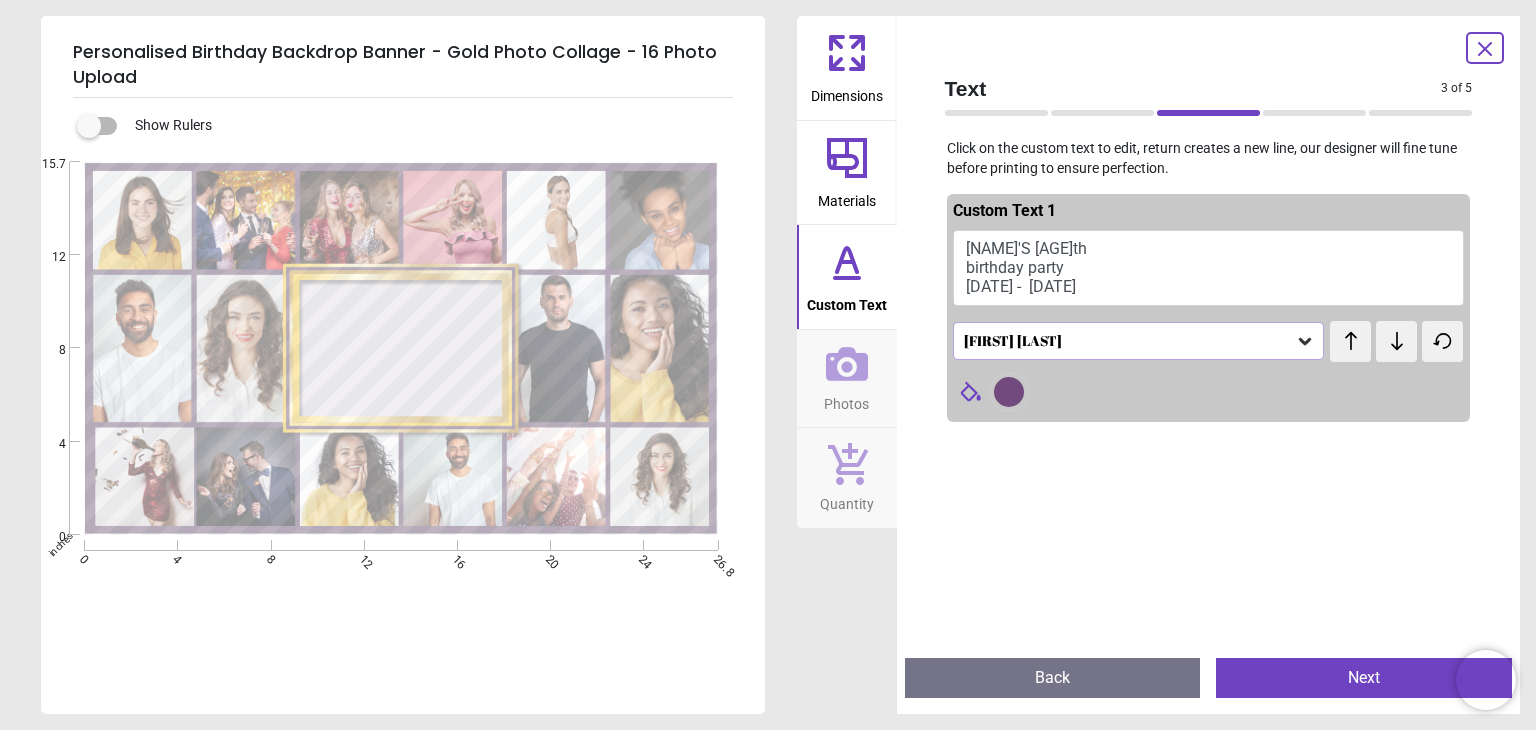 scroll, scrollTop: 0, scrollLeft: 0, axis: both 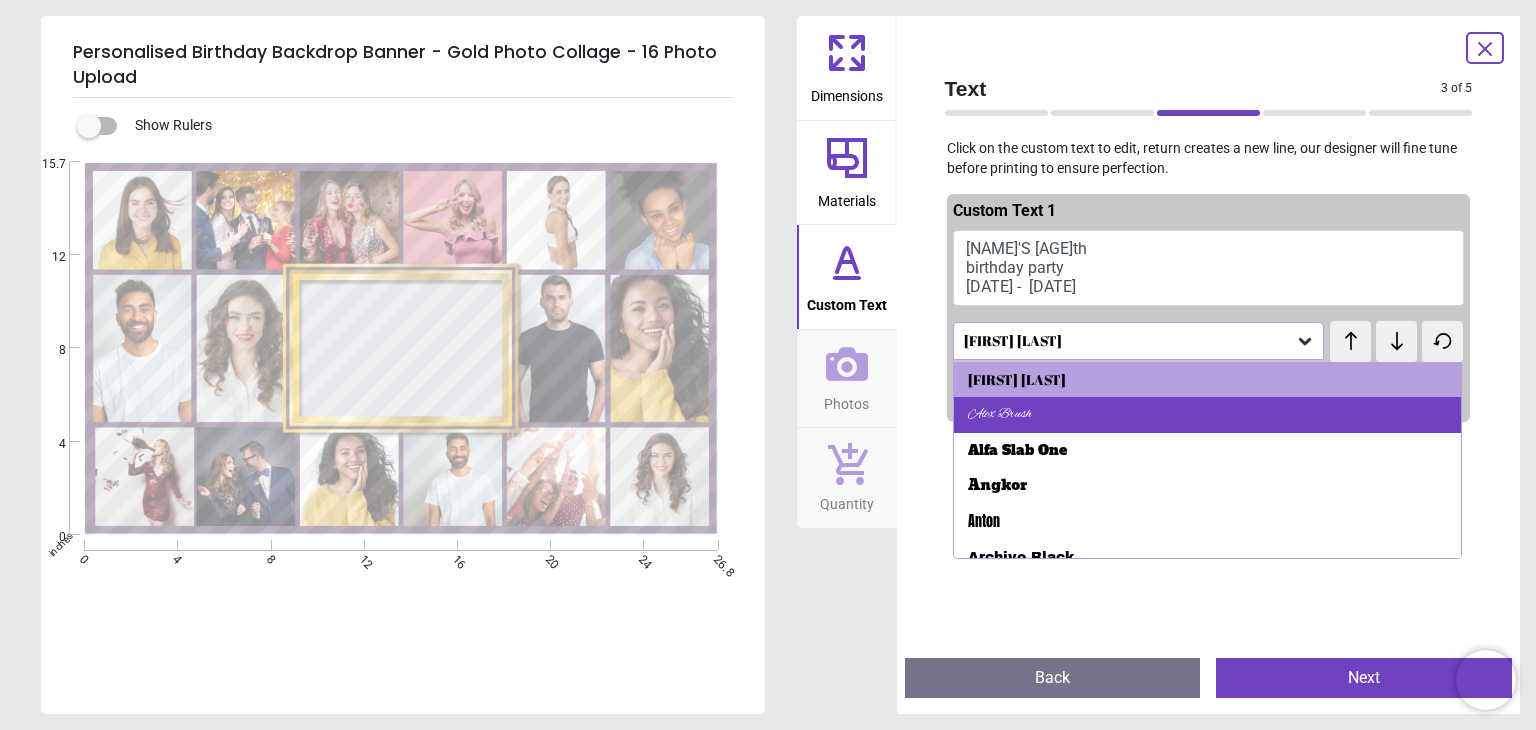 click on "Alex Brush" at bounding box center (1208, 415) 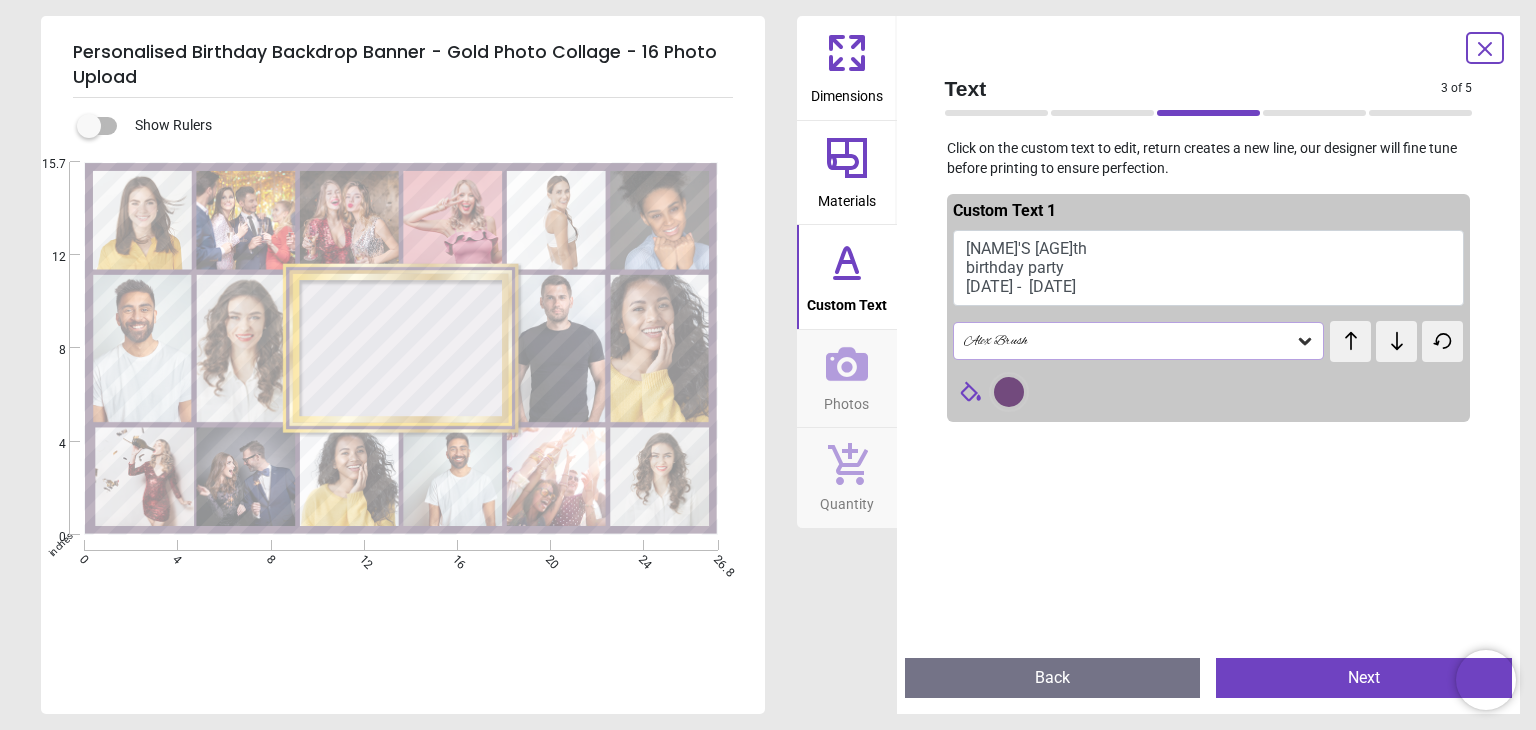 click 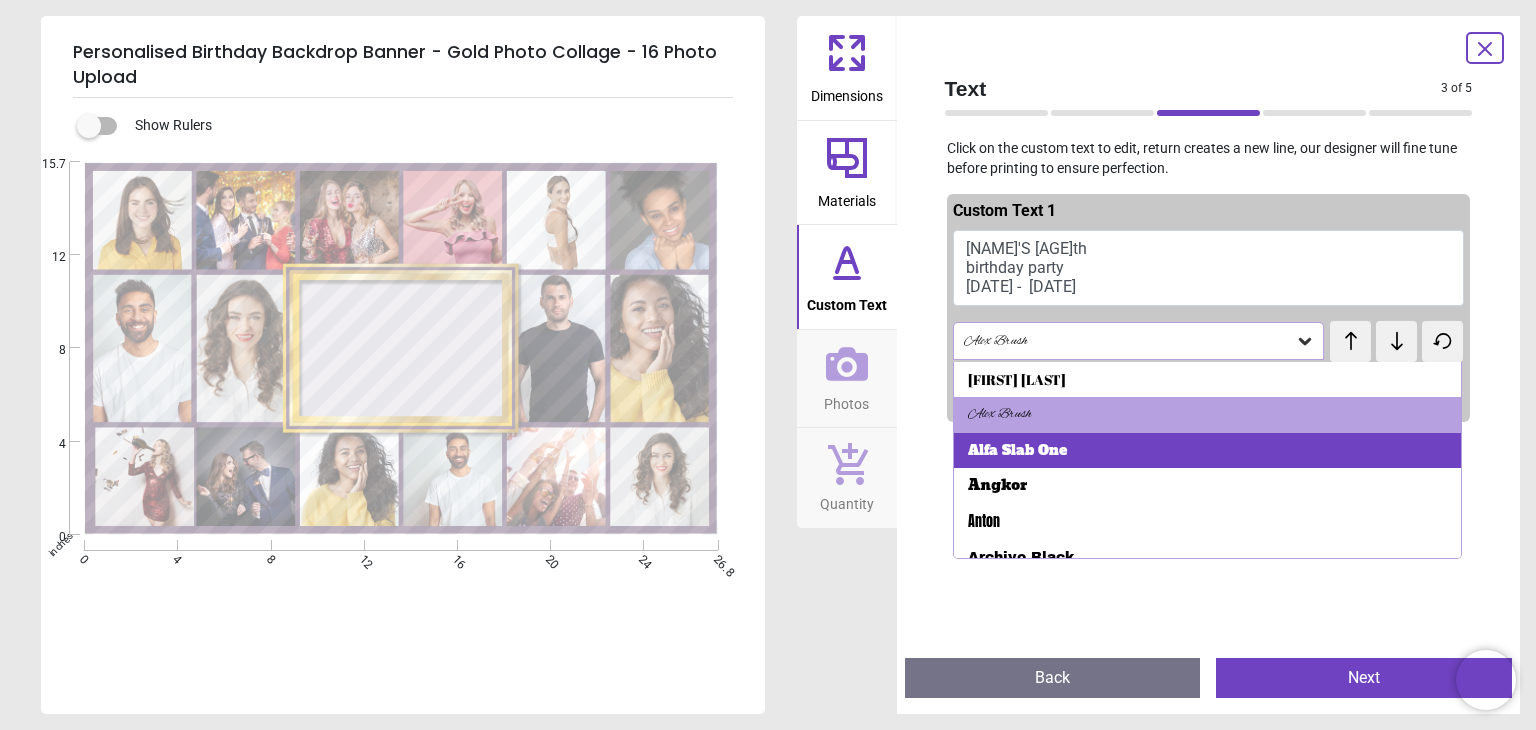 click on "Alfa Slab One" at bounding box center [1208, 451] 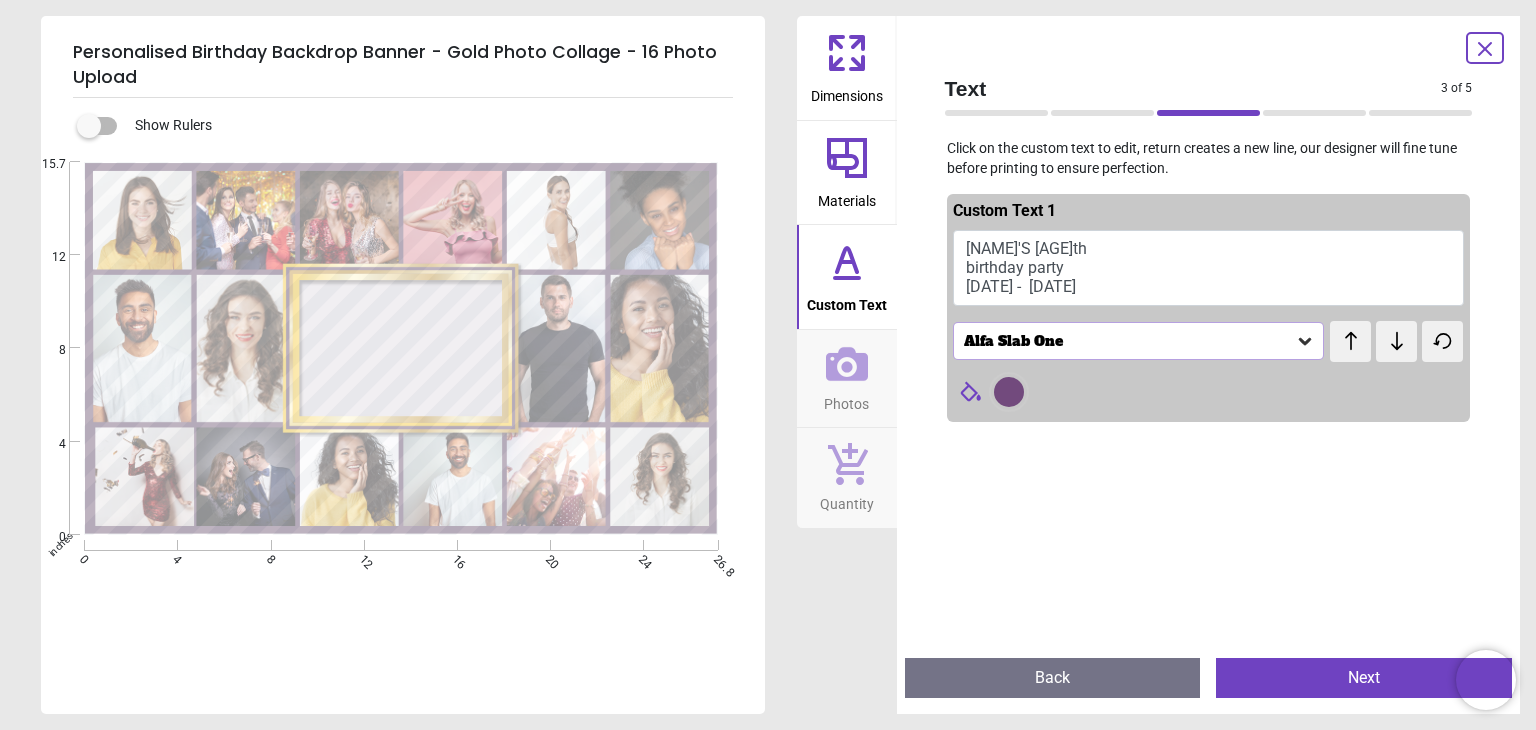 click 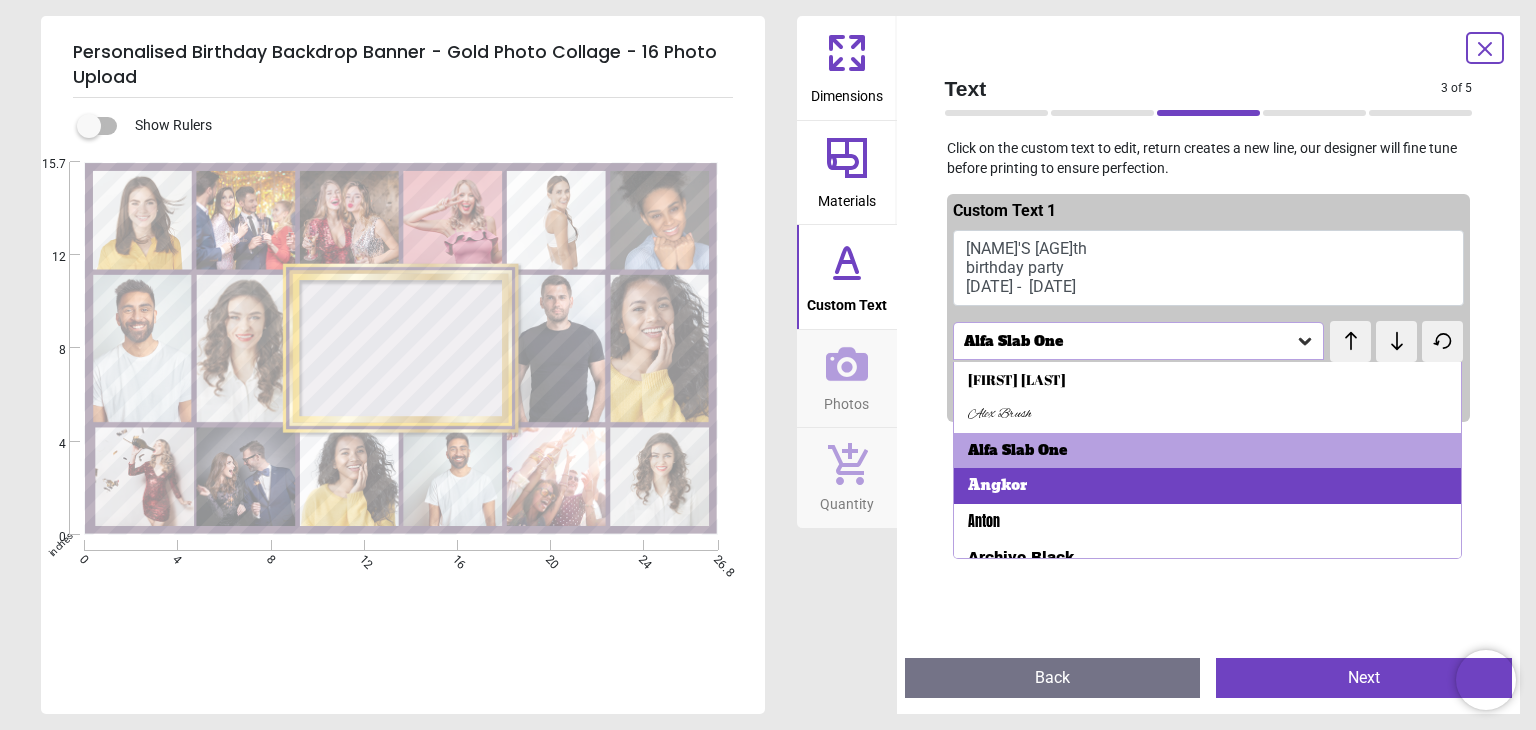 click on "Angkor" at bounding box center (1208, 486) 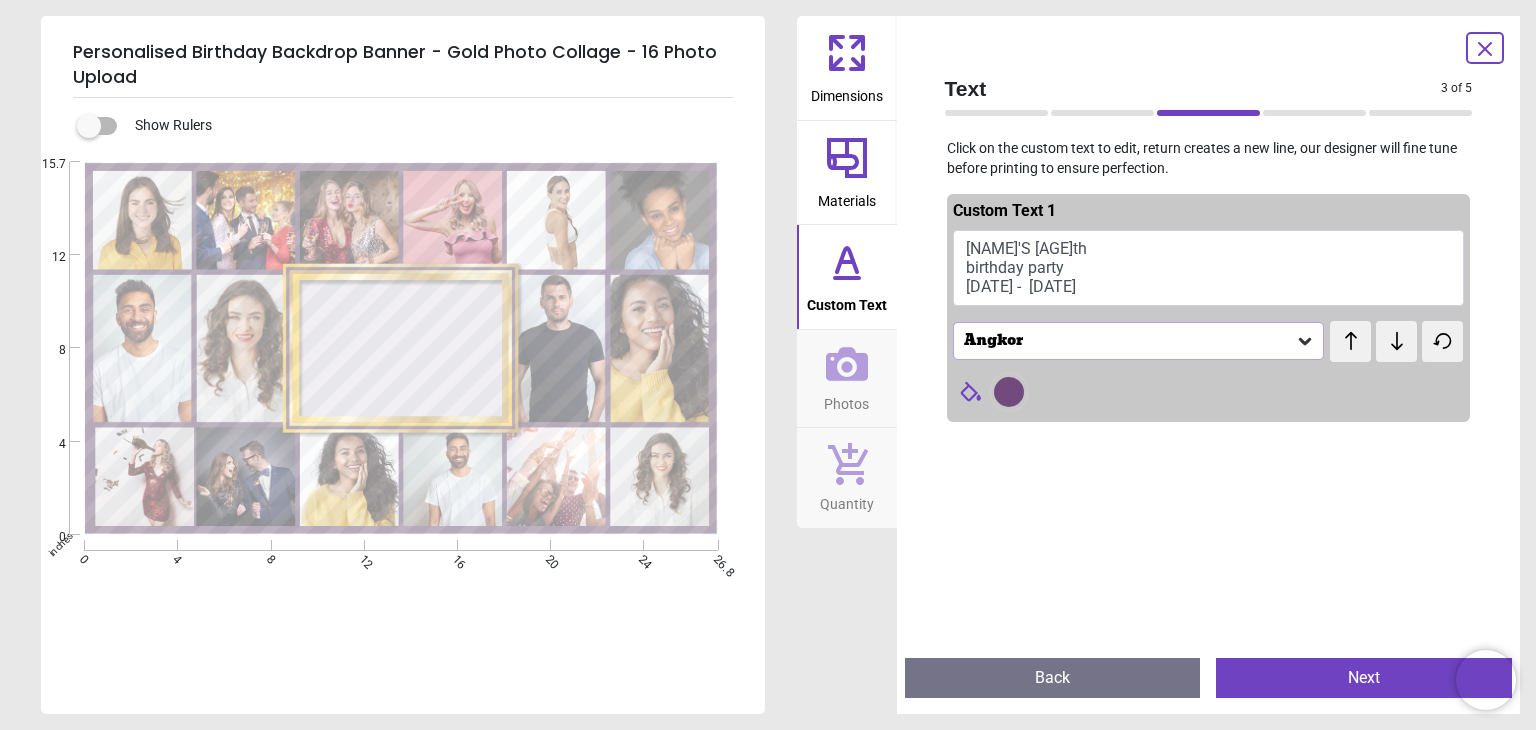 click 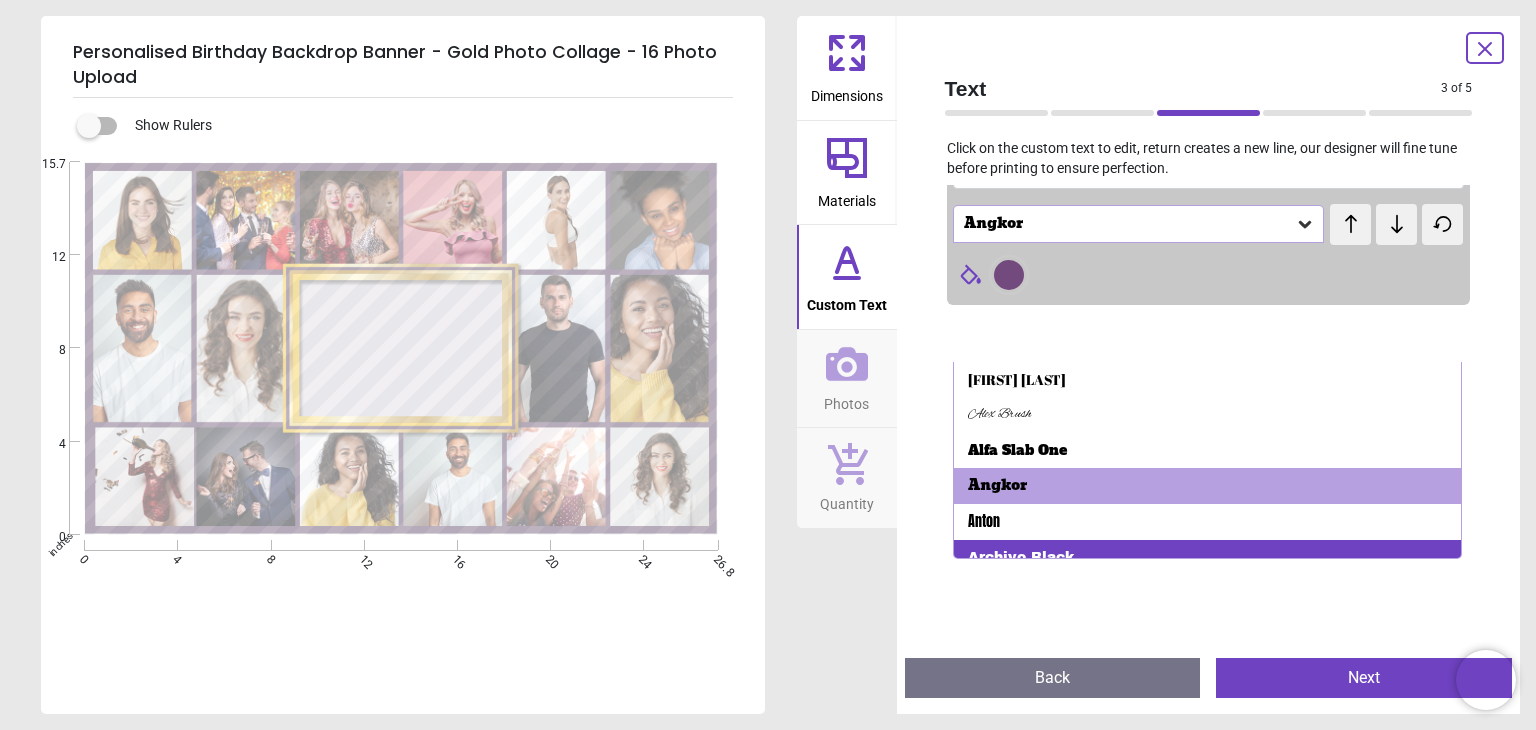 scroll, scrollTop: 120, scrollLeft: 0, axis: vertical 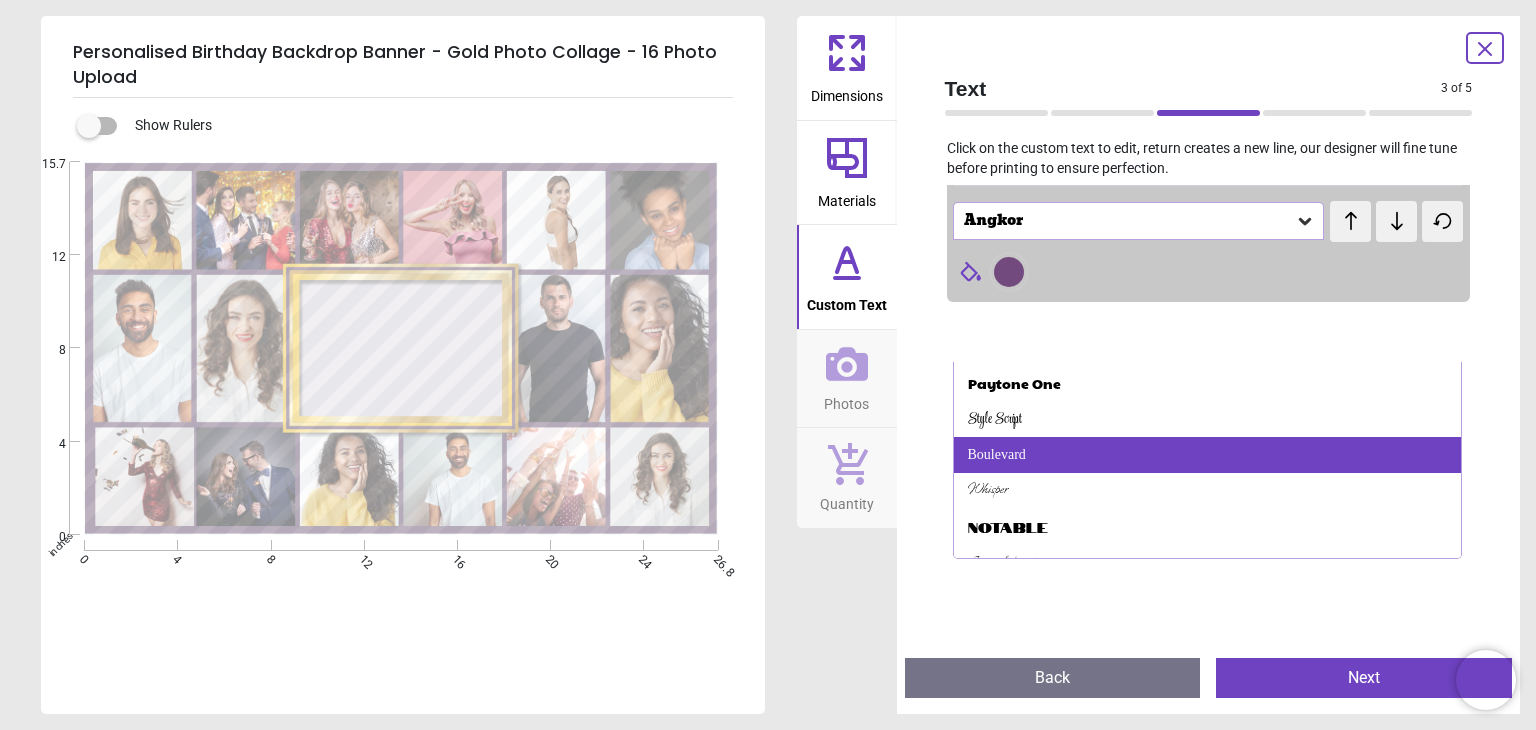 click on "Boulevard" at bounding box center [1208, 455] 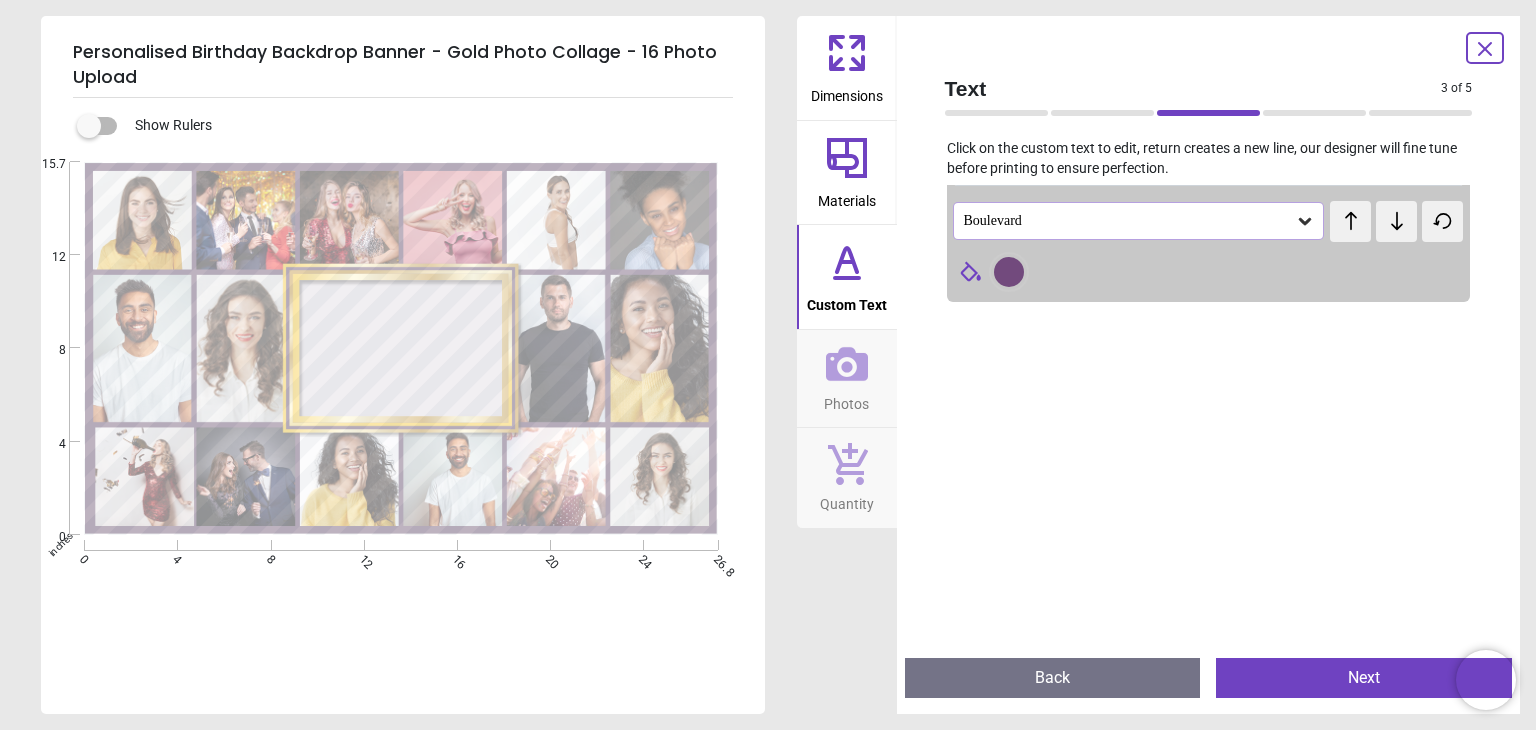 click 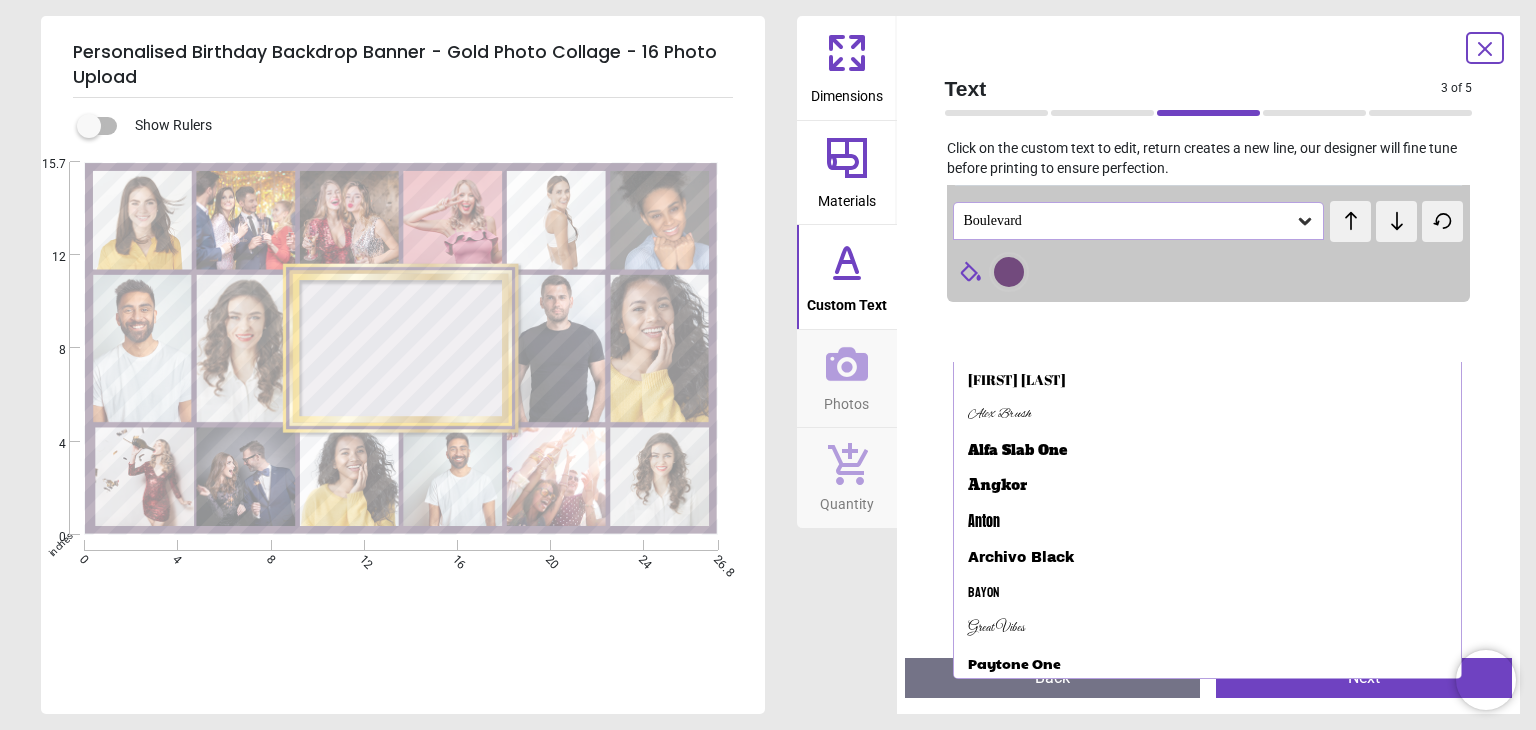 scroll, scrollTop: 74, scrollLeft: 0, axis: vertical 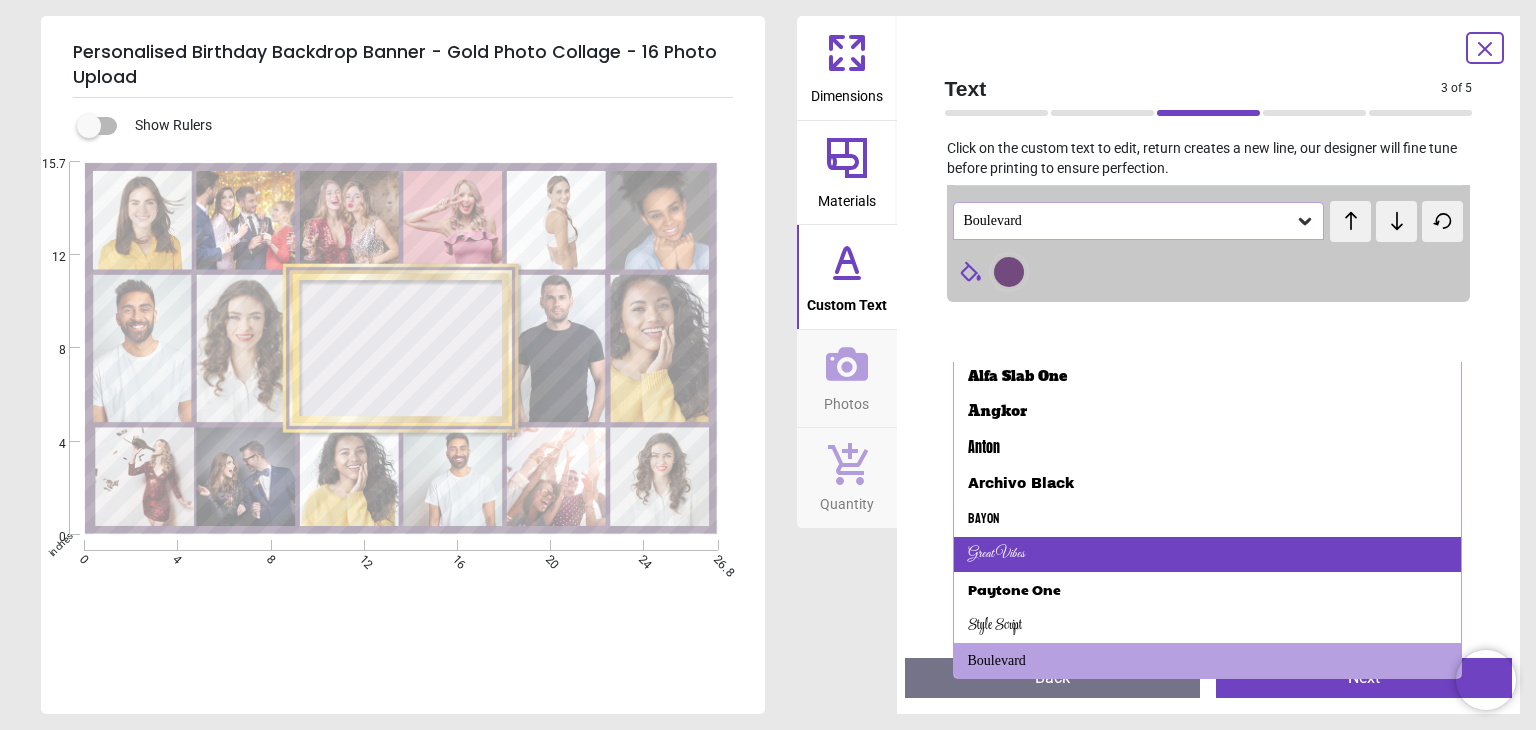 click on "Great Vibes" at bounding box center (1208, 555) 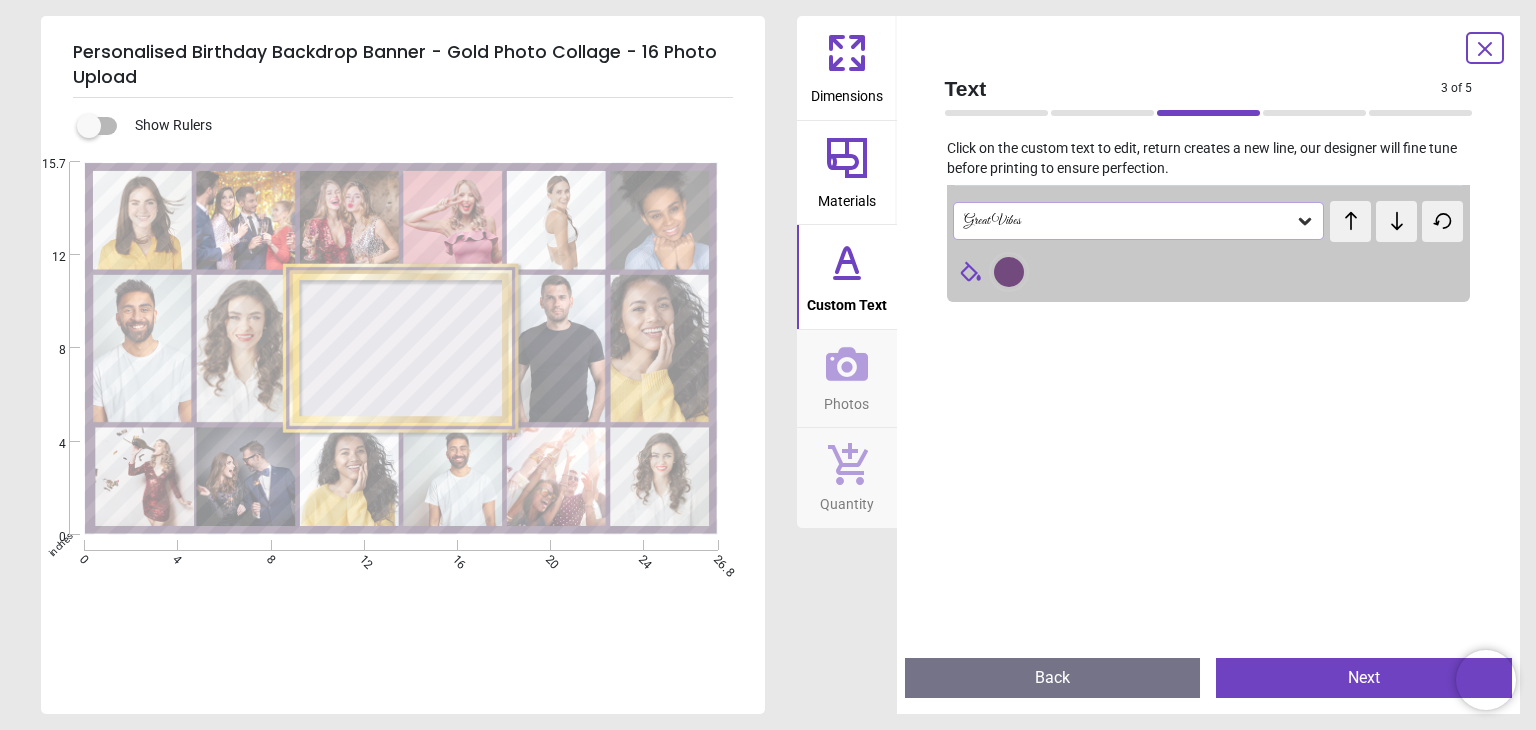 click at bounding box center [1209, 675] 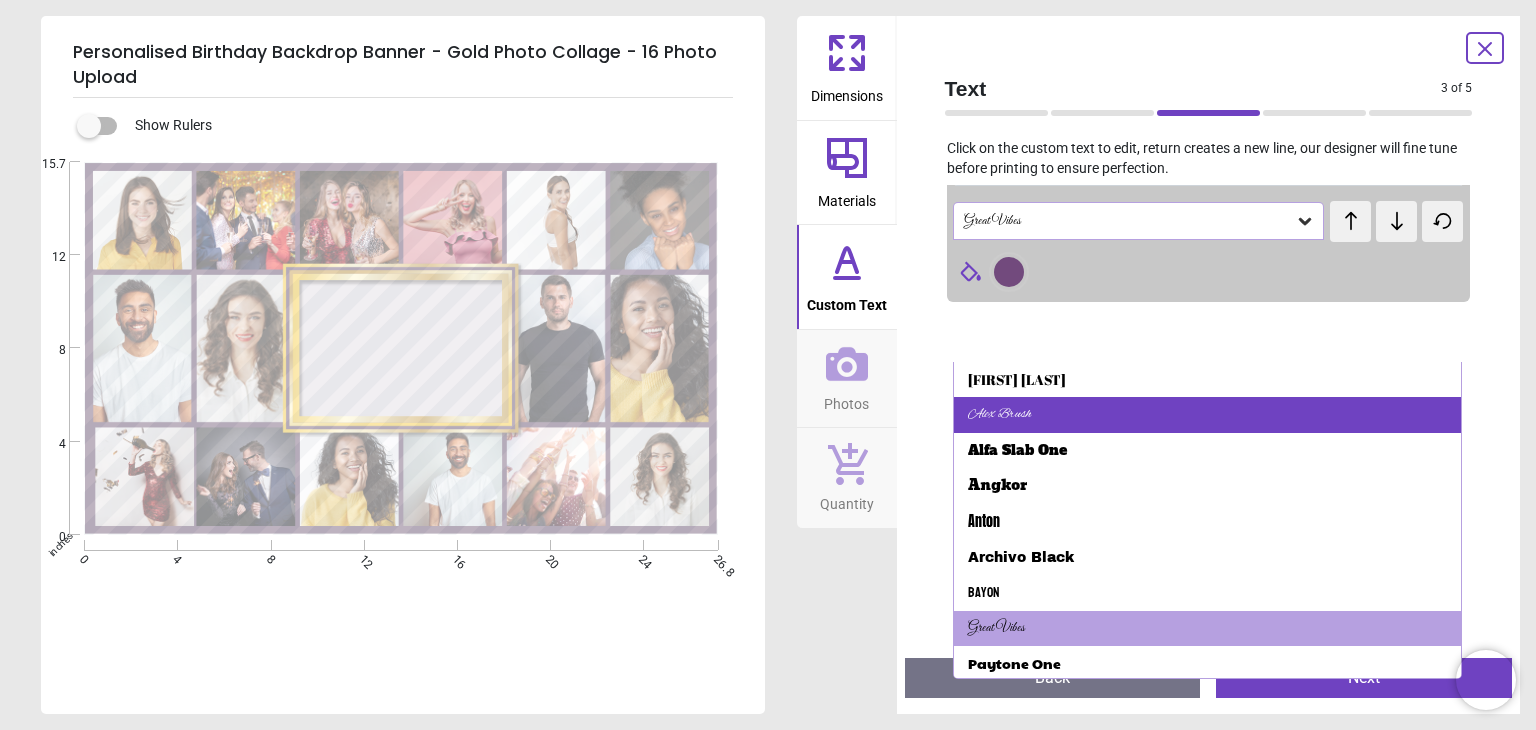 click on "Alex Brush" at bounding box center [1208, 415] 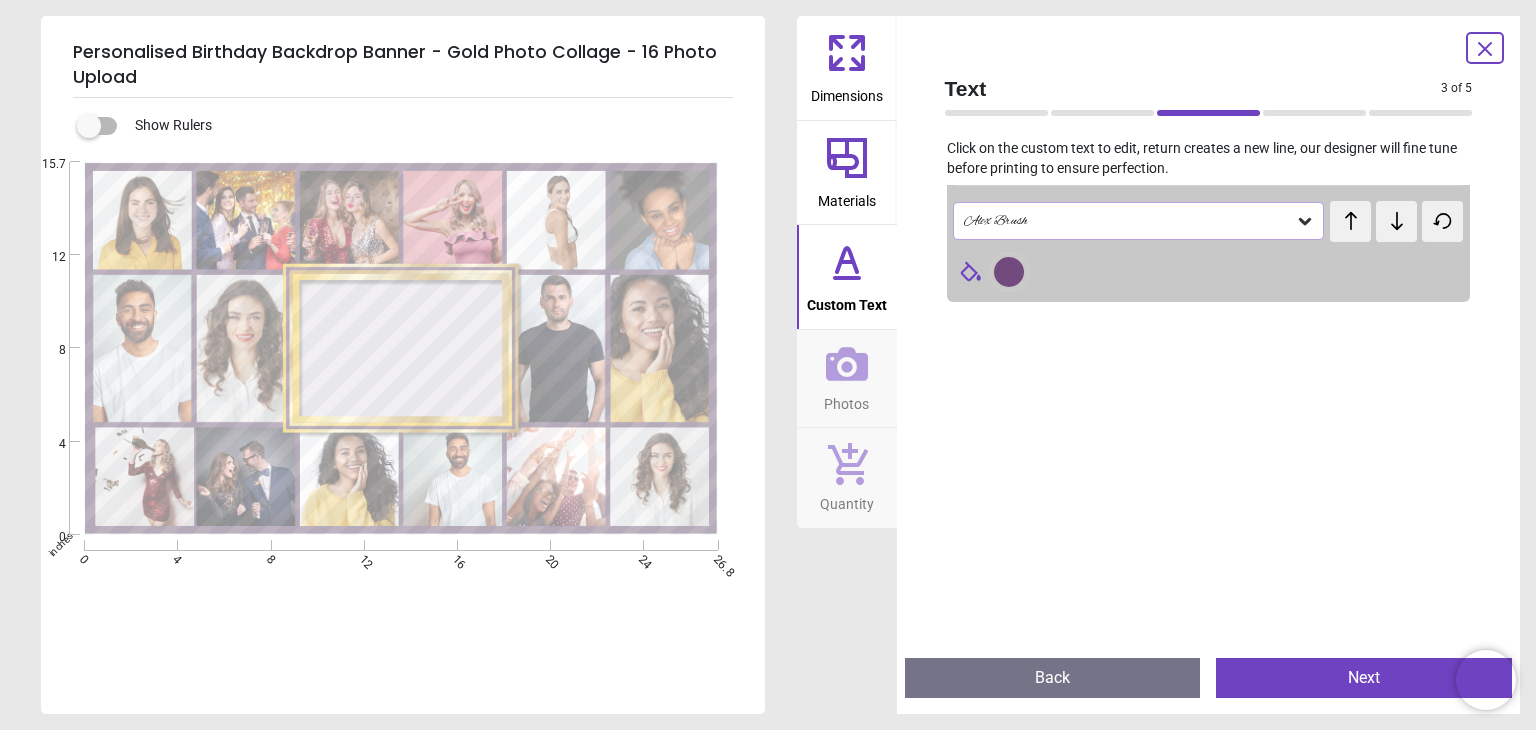 click at bounding box center [1009, 272] 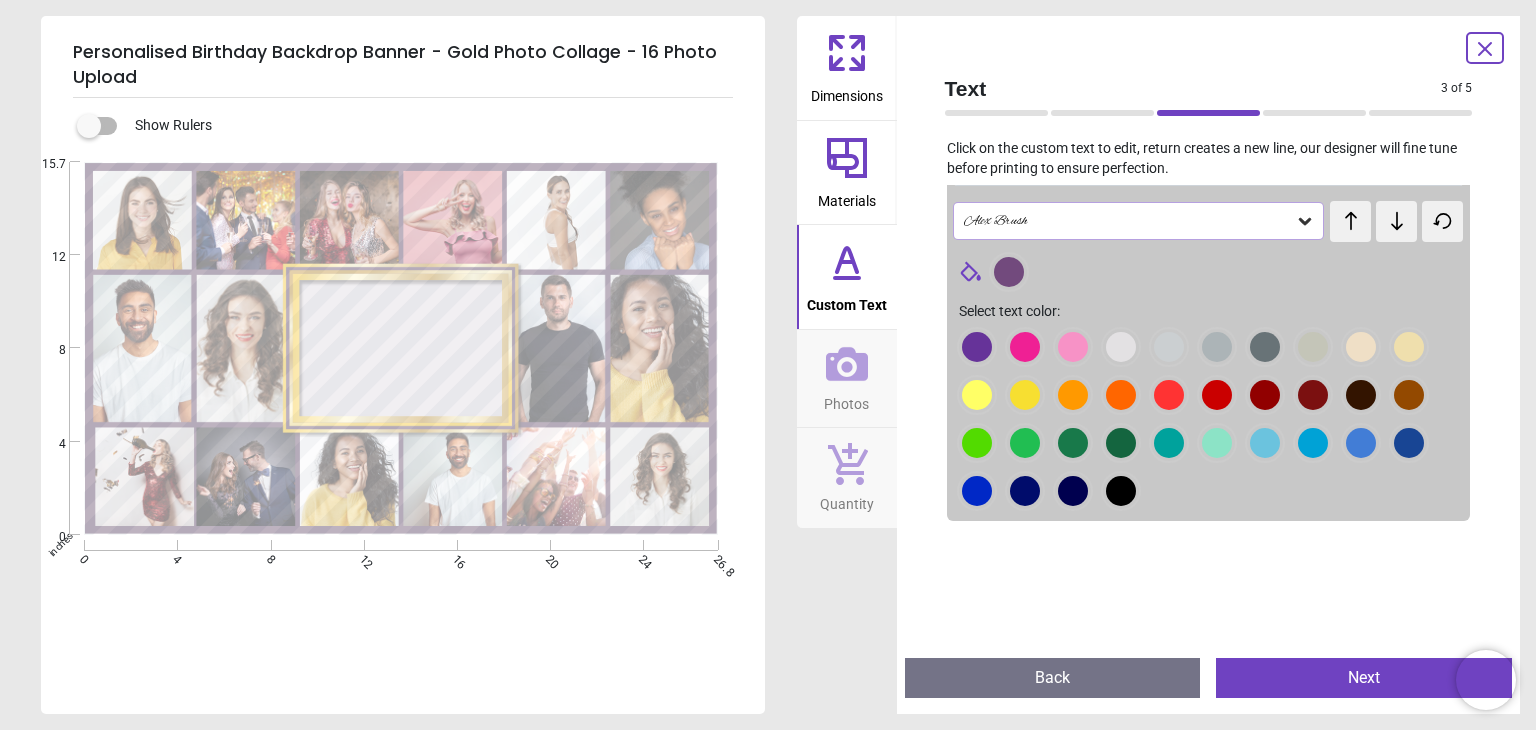 click at bounding box center (977, 347) 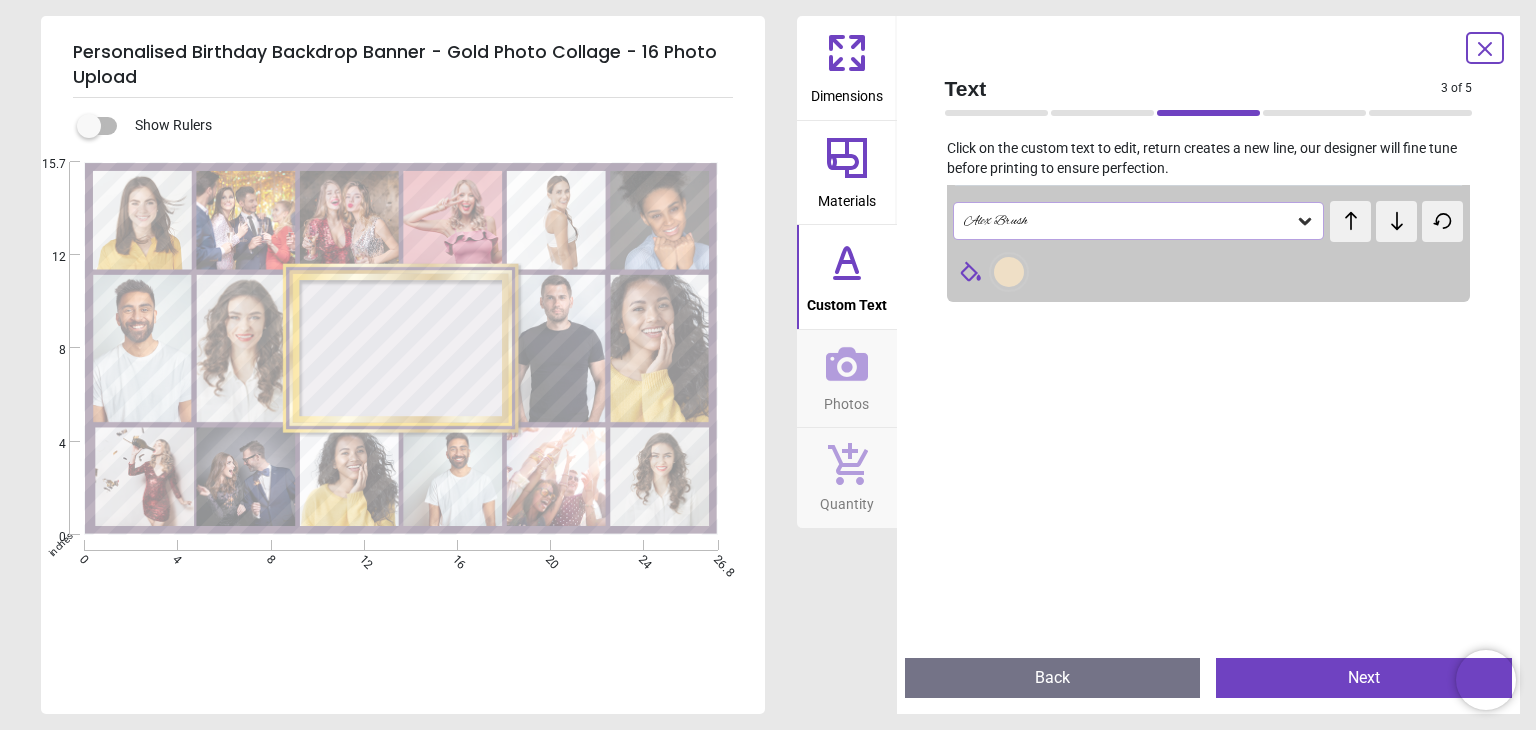 click at bounding box center (1009, 272) 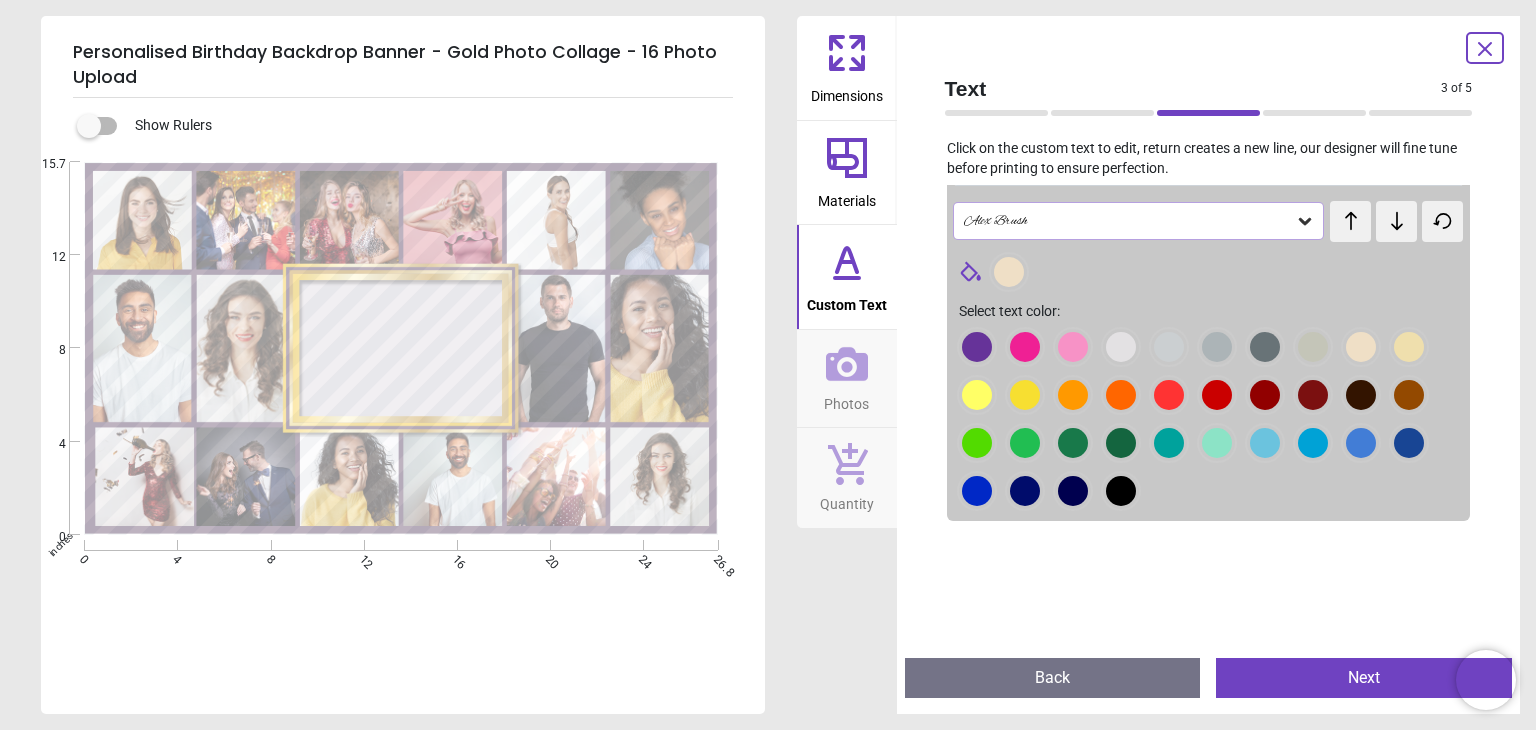 click at bounding box center [977, 347] 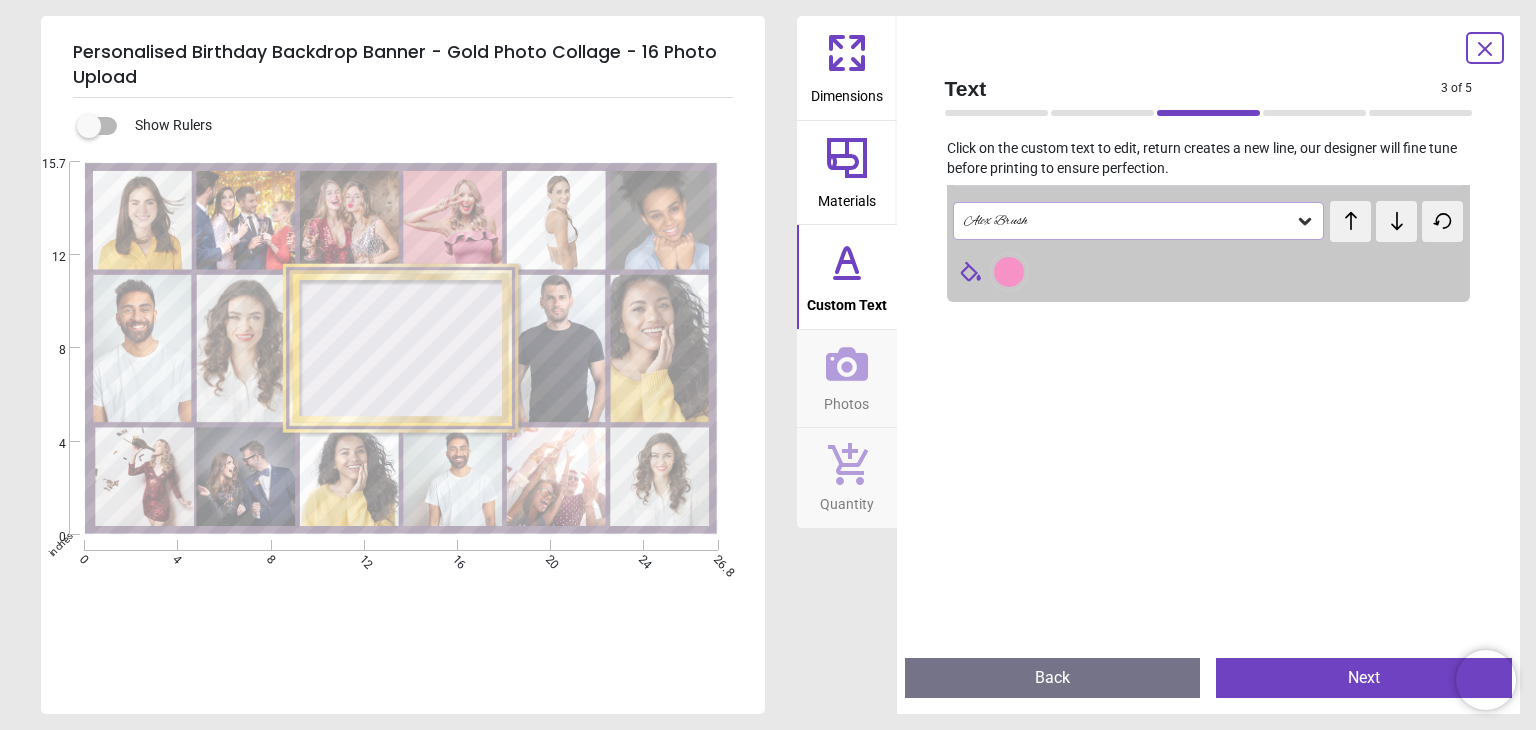 click at bounding box center [1009, 272] 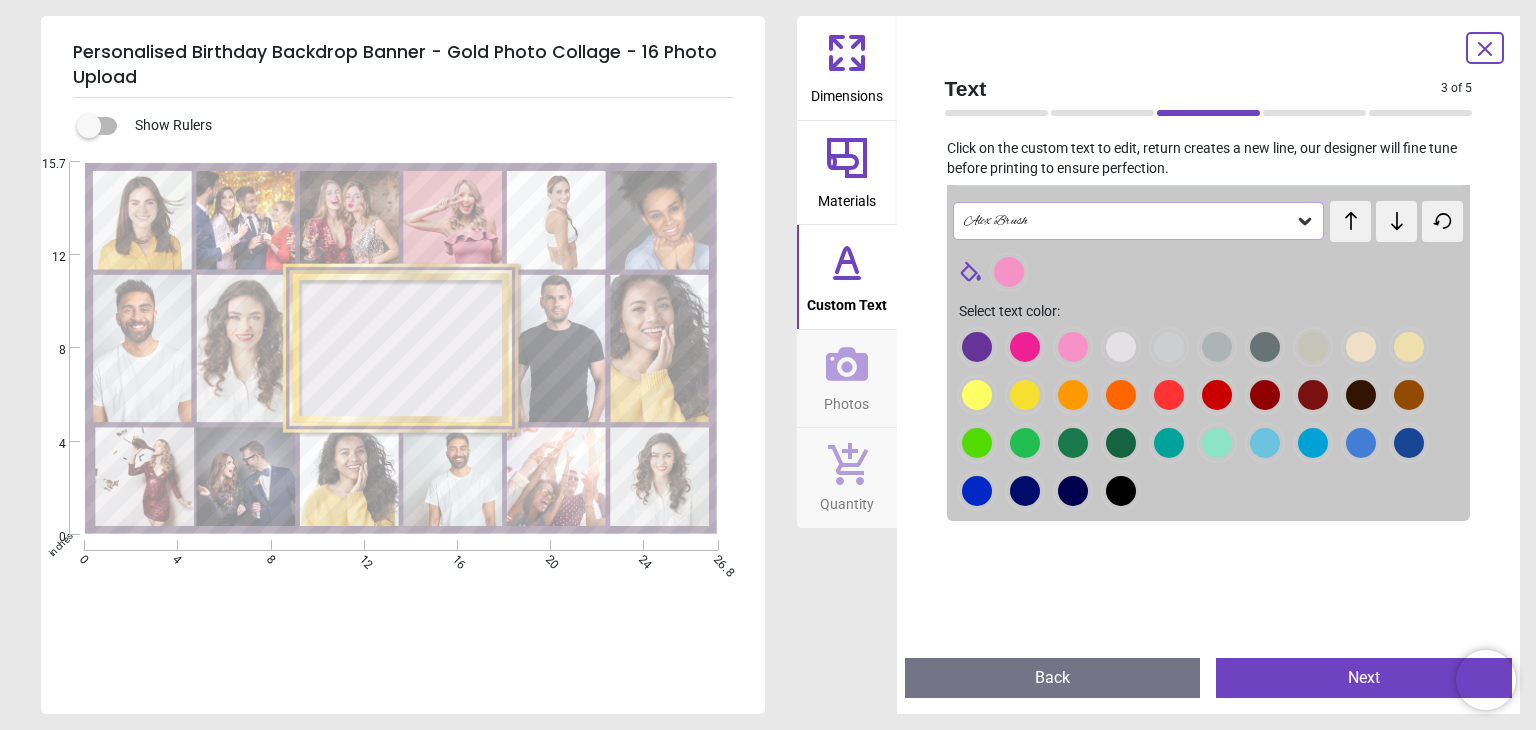 click at bounding box center (977, 347) 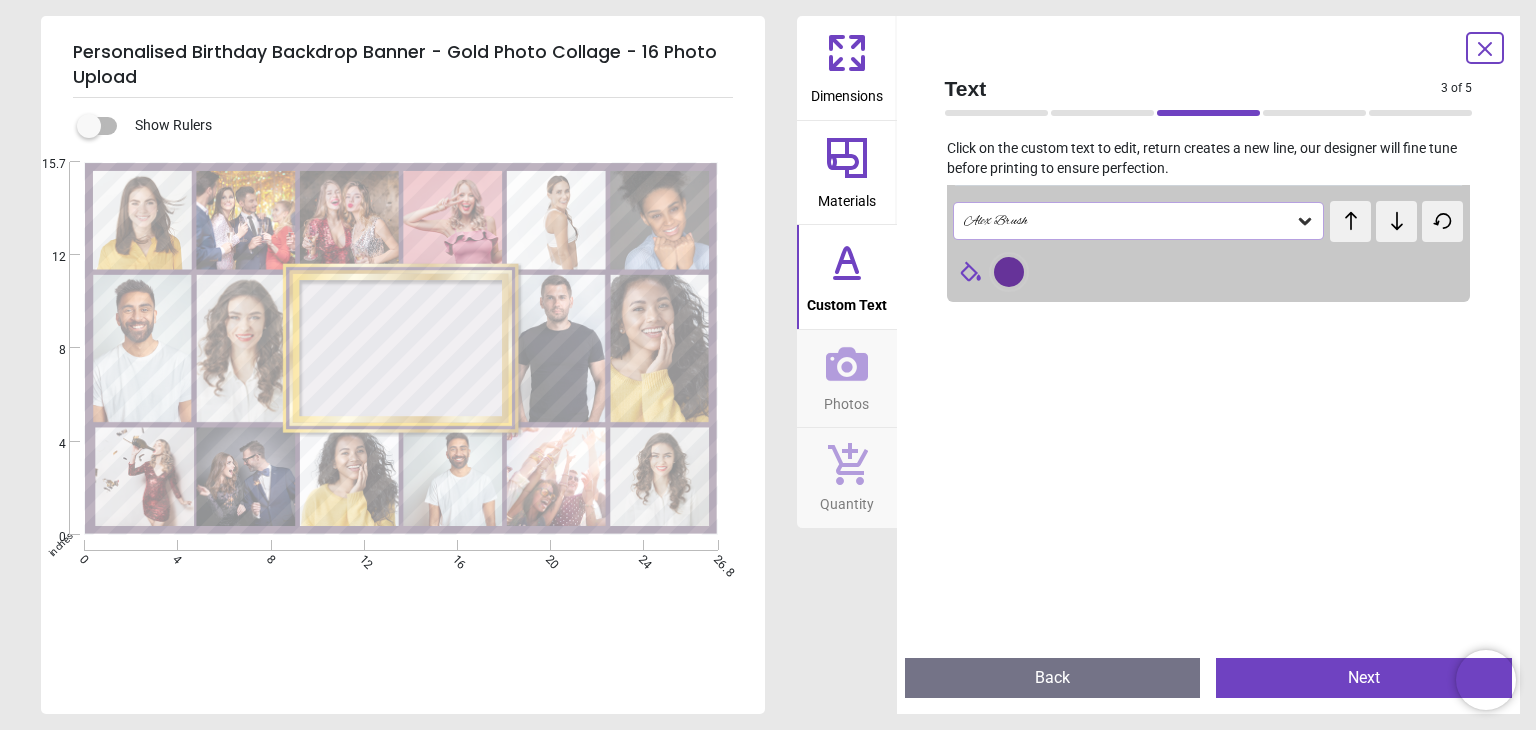 click at bounding box center [1009, 272] 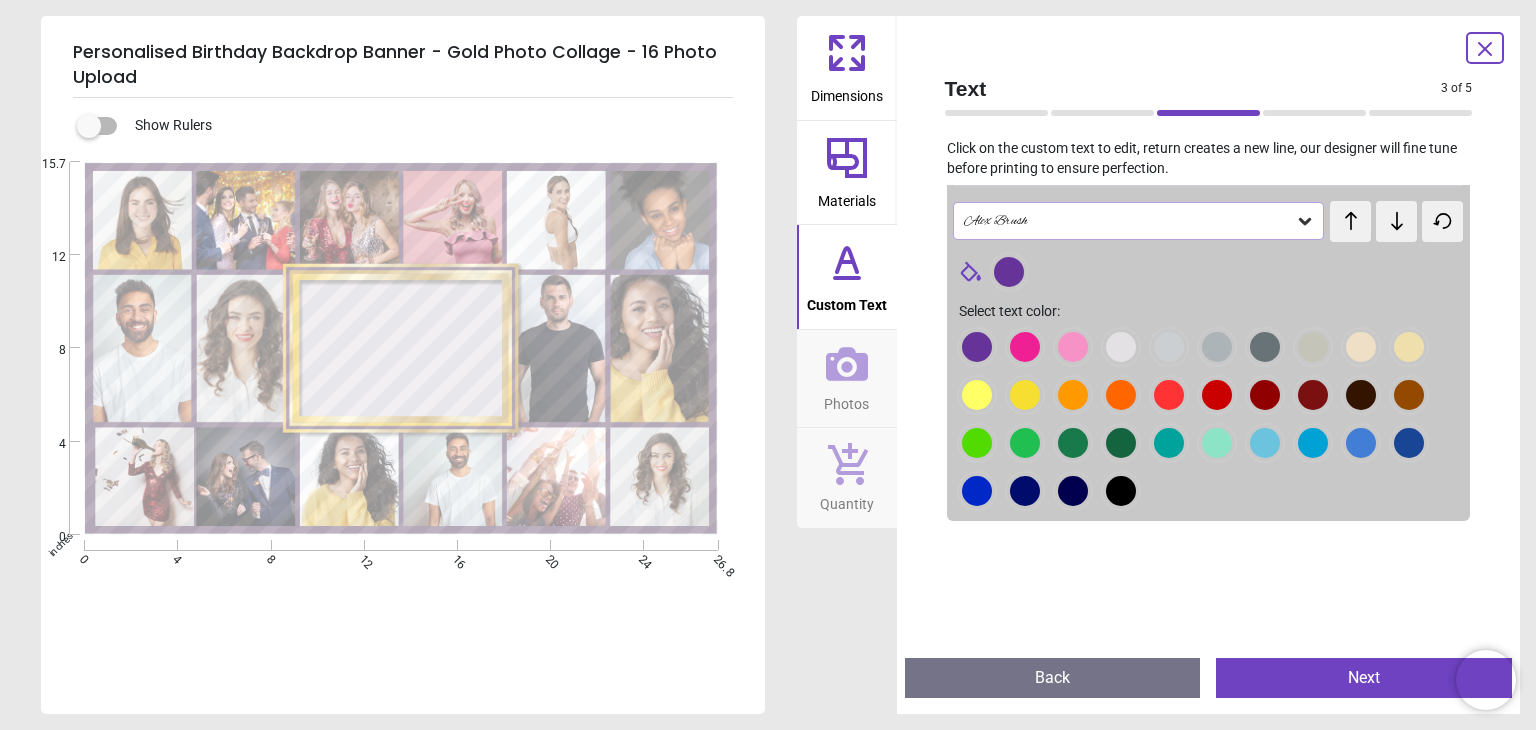click at bounding box center (977, 347) 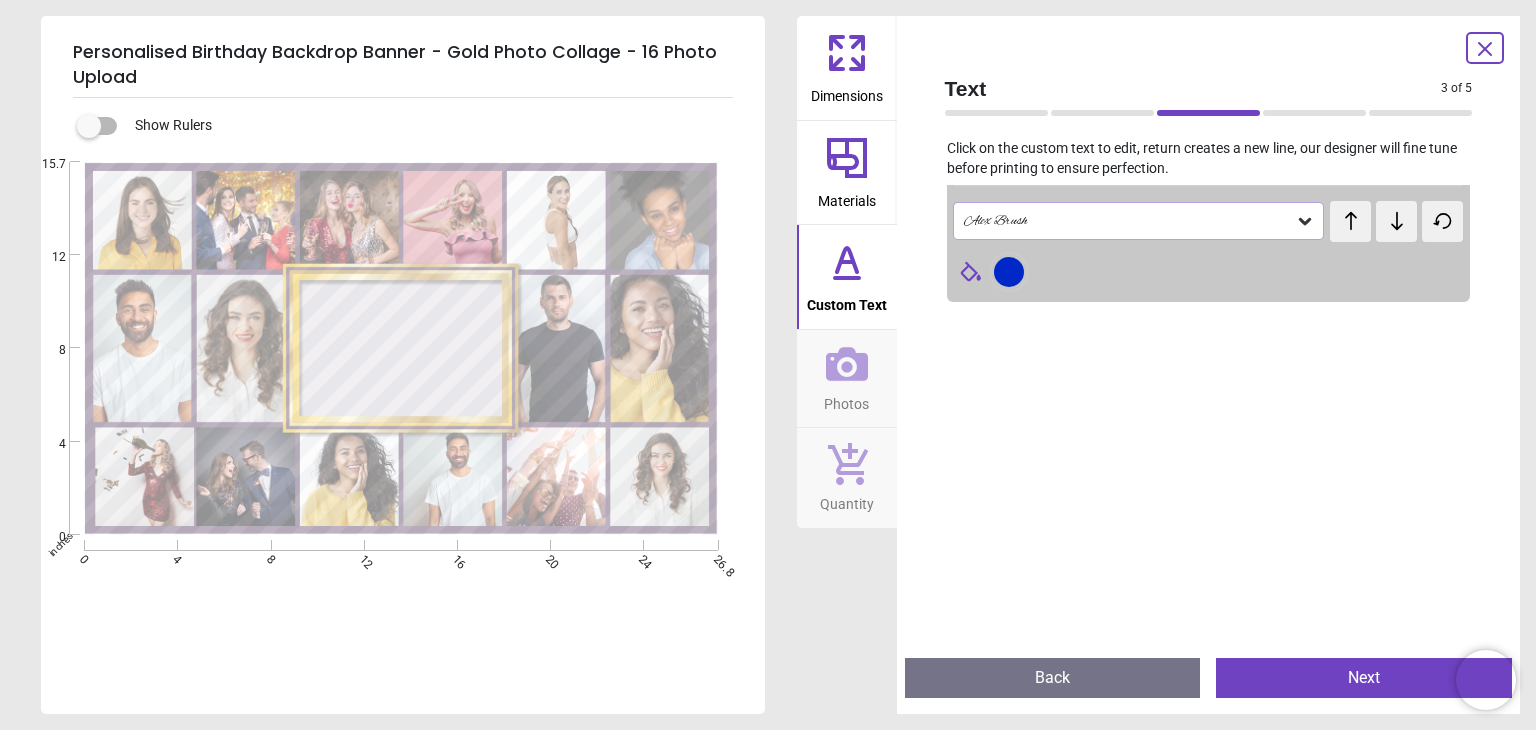 click 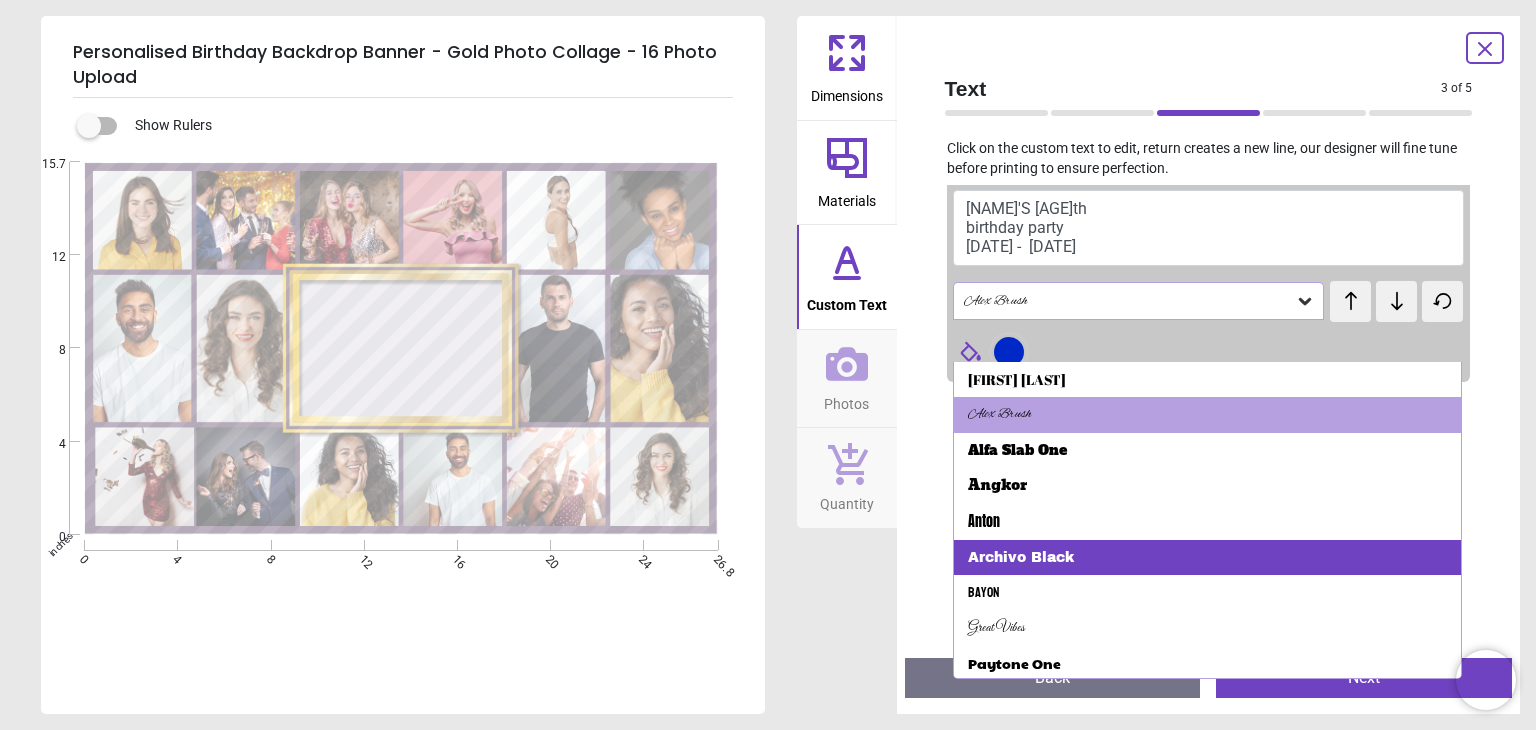 scroll, scrollTop: 0, scrollLeft: 0, axis: both 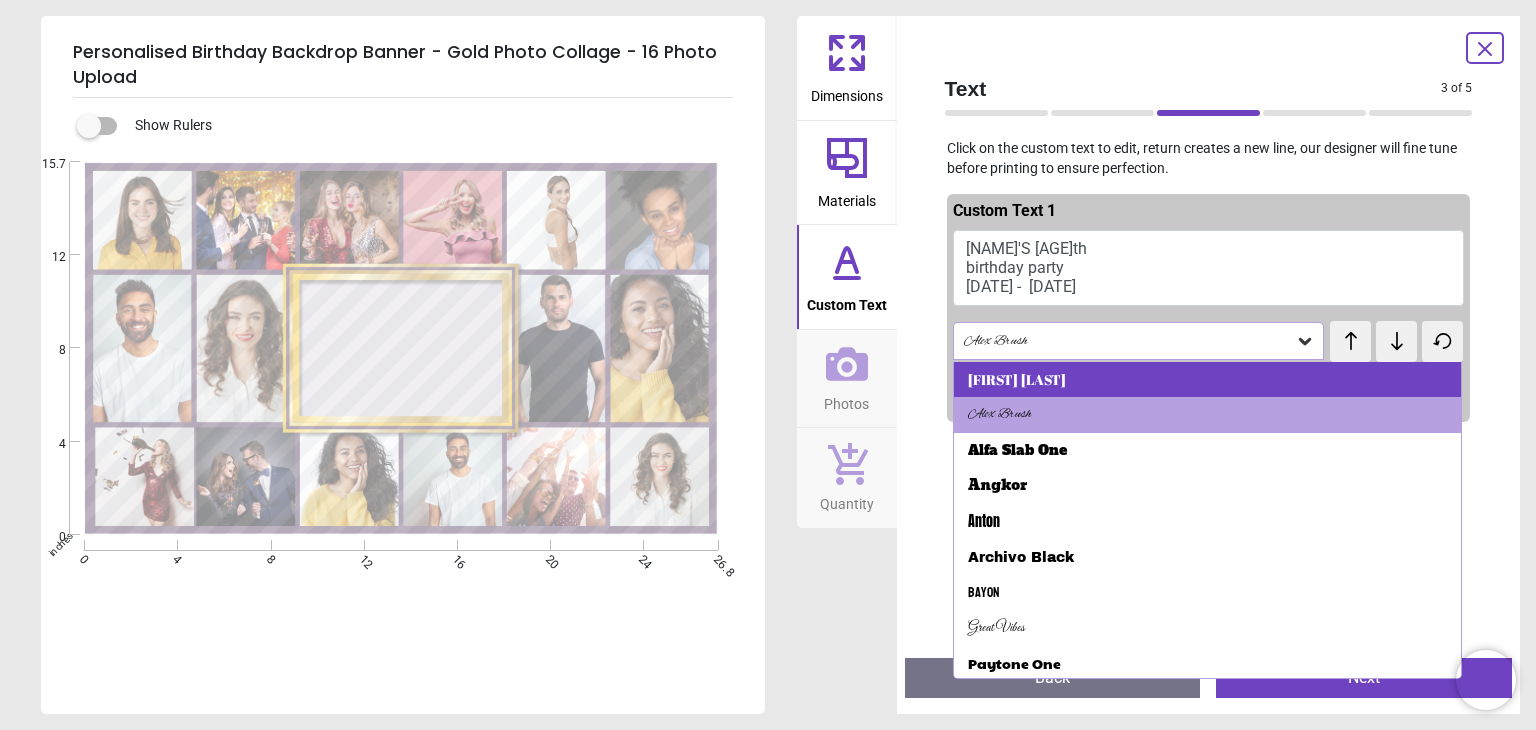 click on "Abril Fatface" at bounding box center (1208, 380) 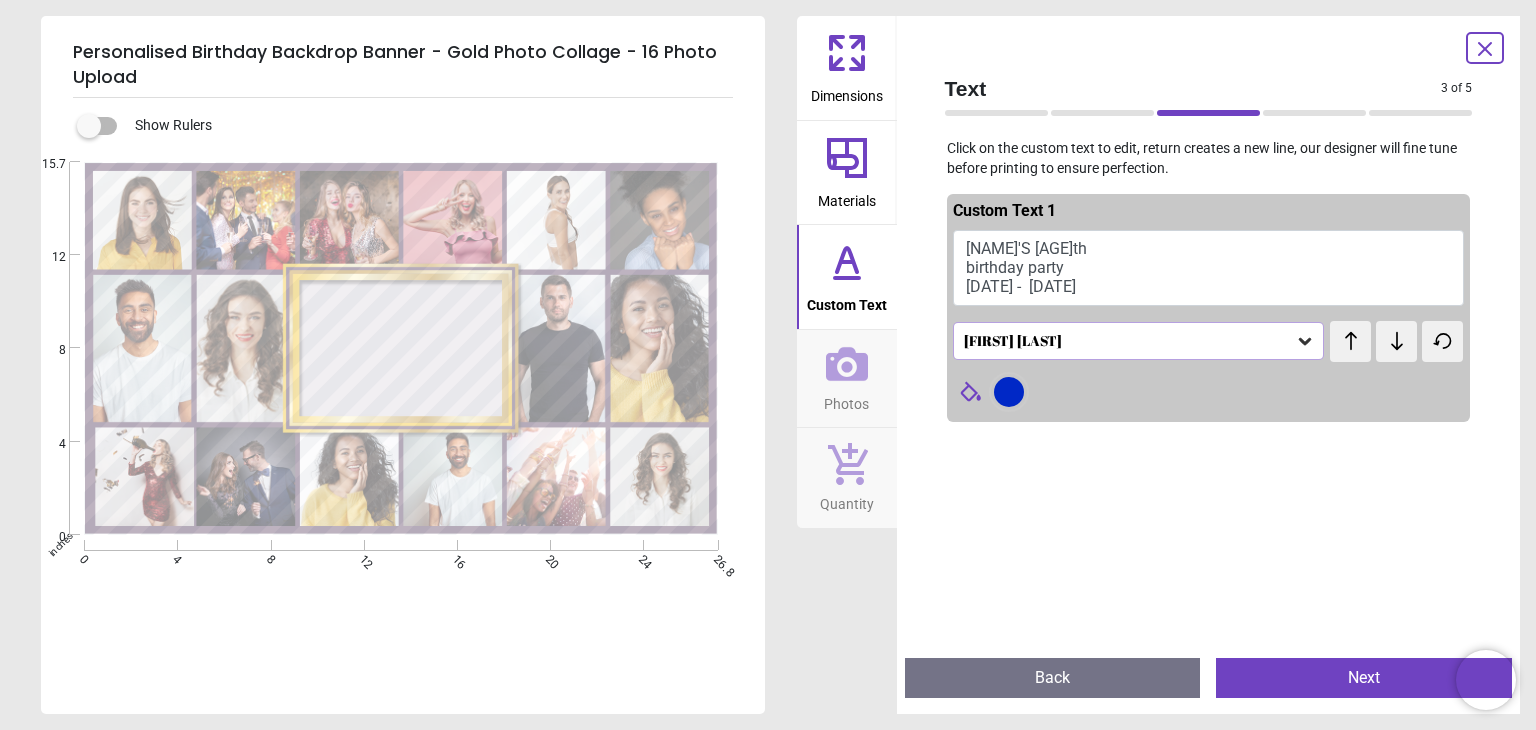 click 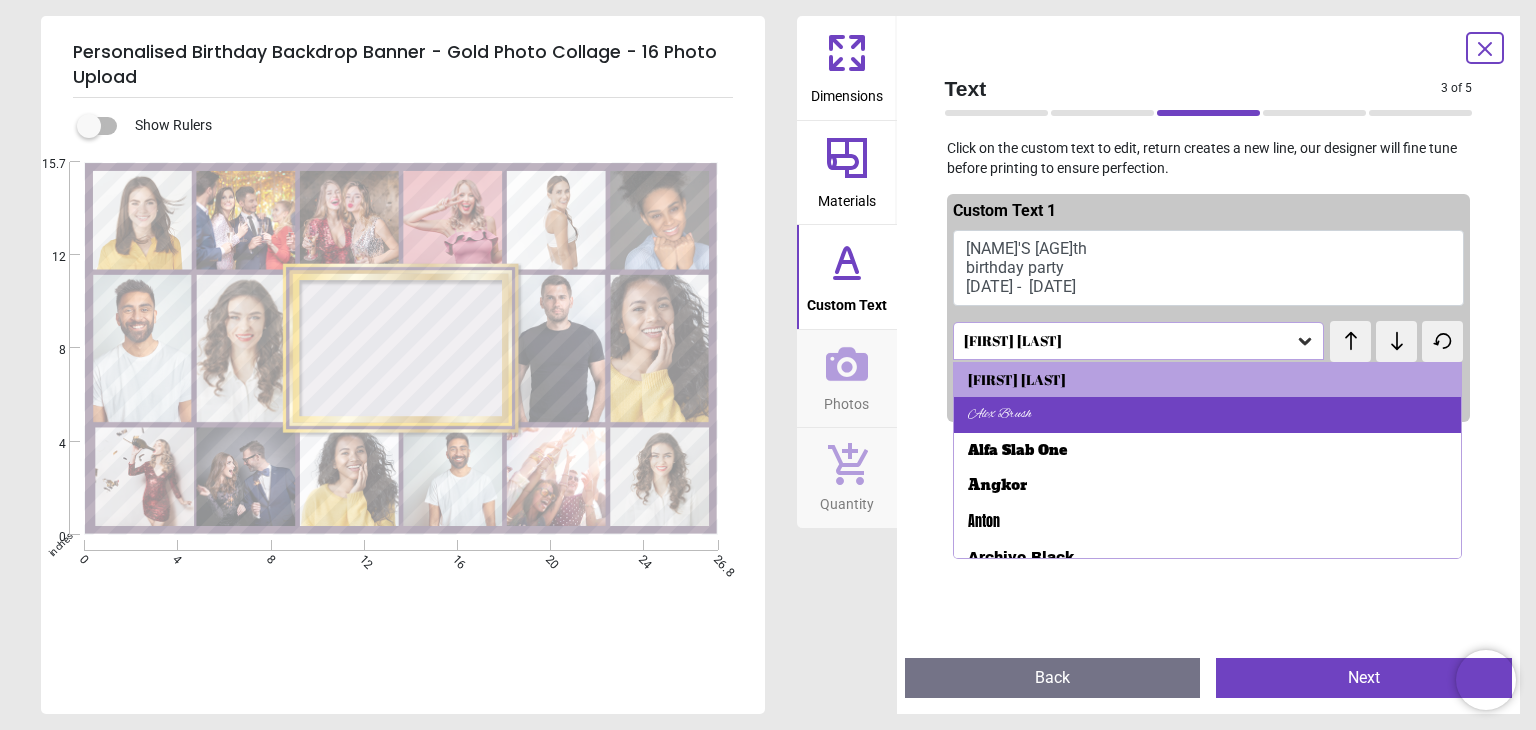 click on "Alex Brush" at bounding box center (1208, 415) 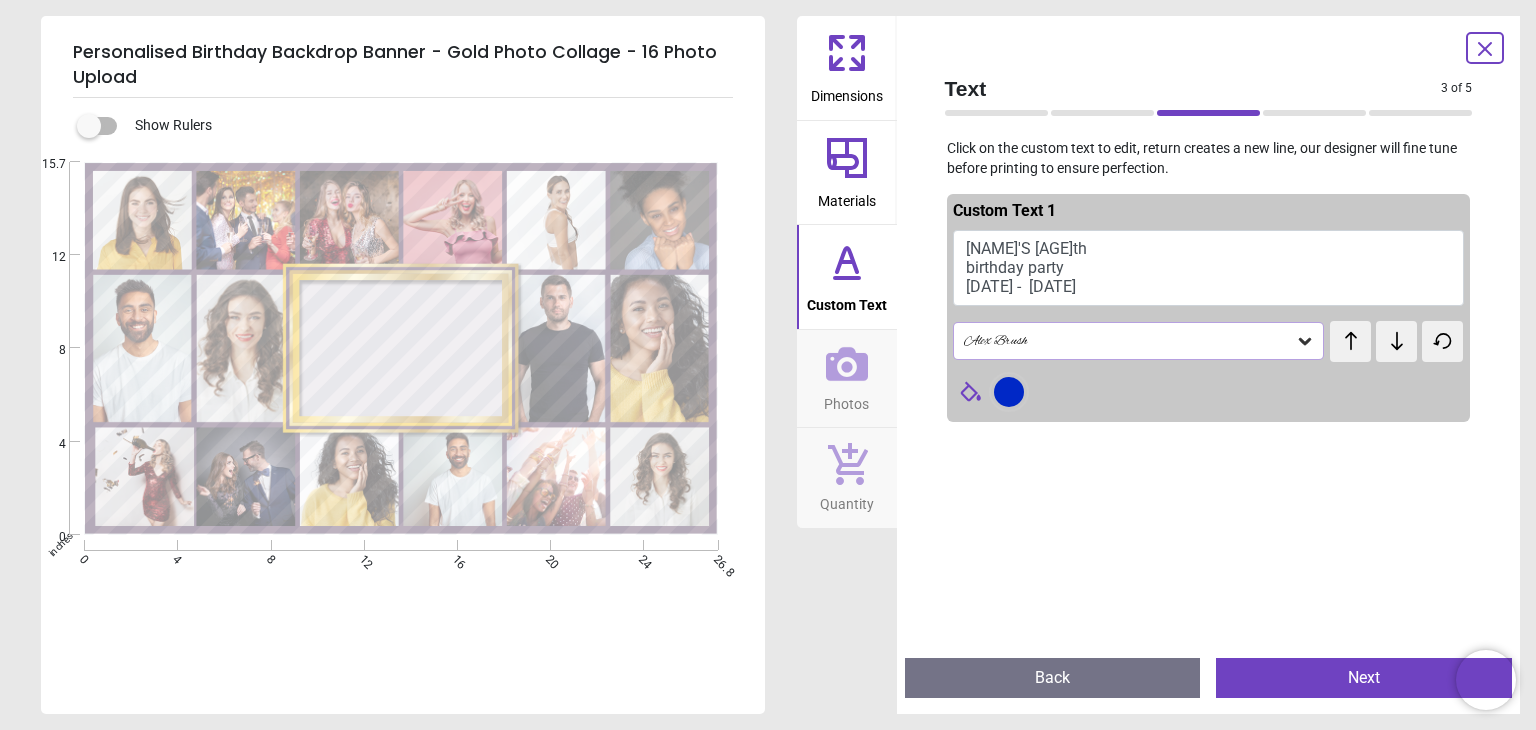 click 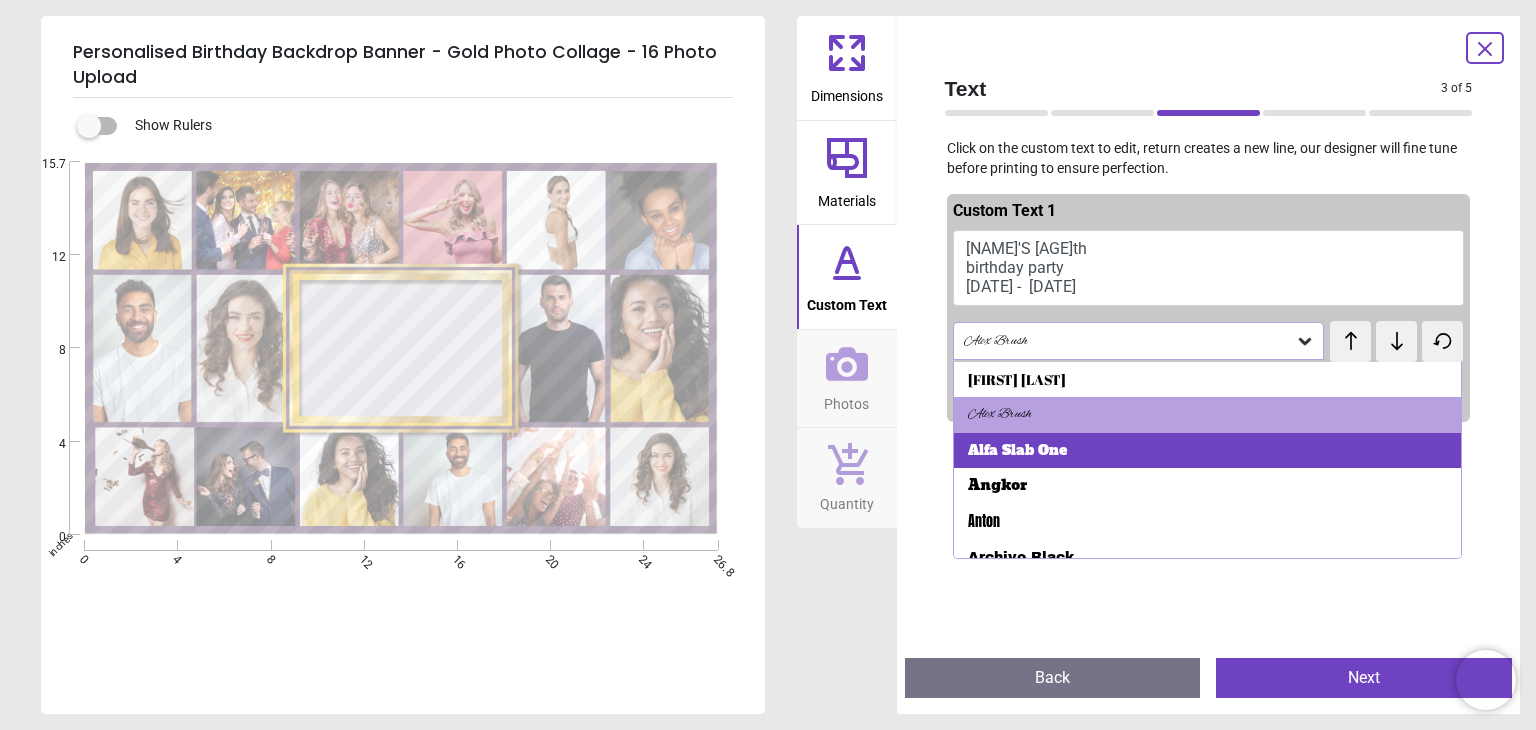 click on "Alfa Slab One" at bounding box center [1208, 451] 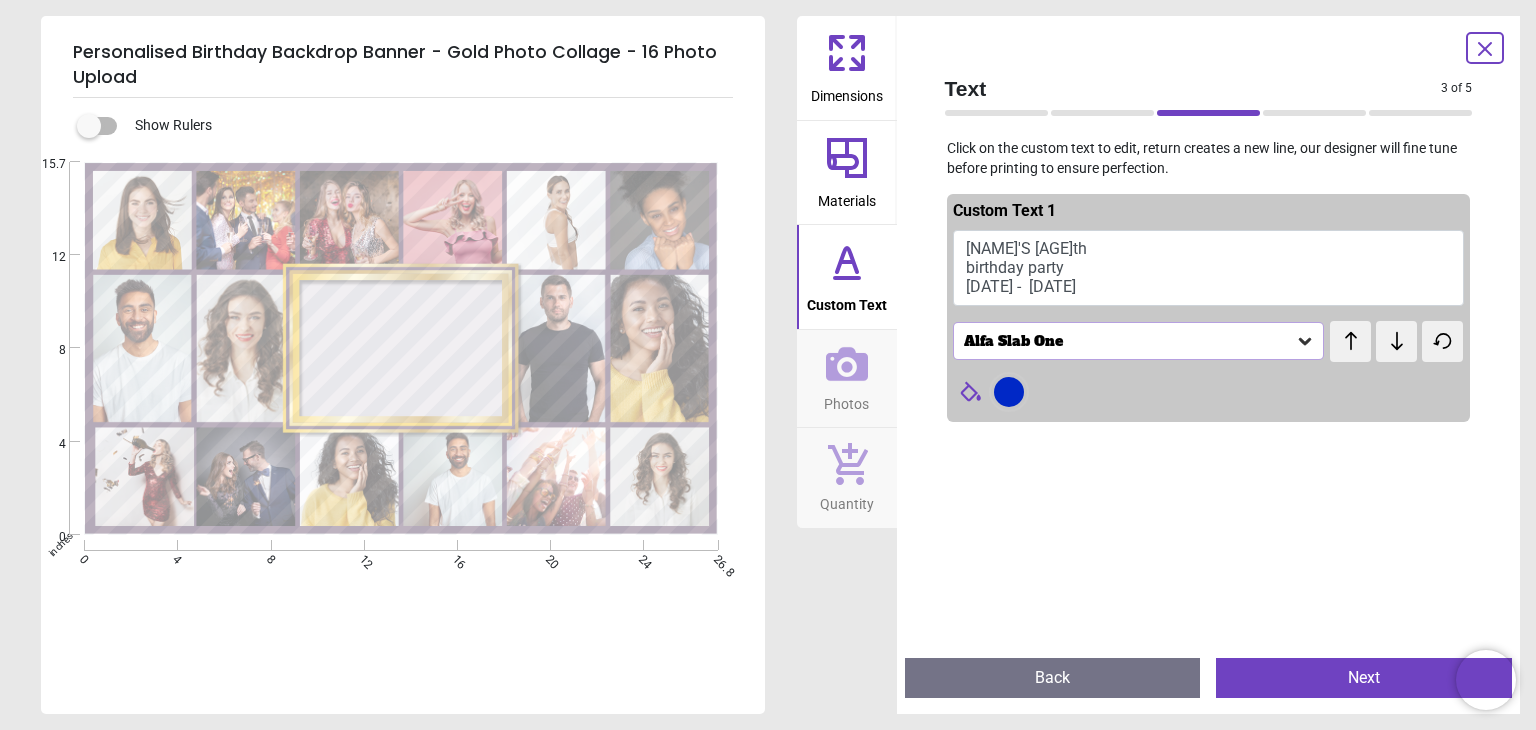click 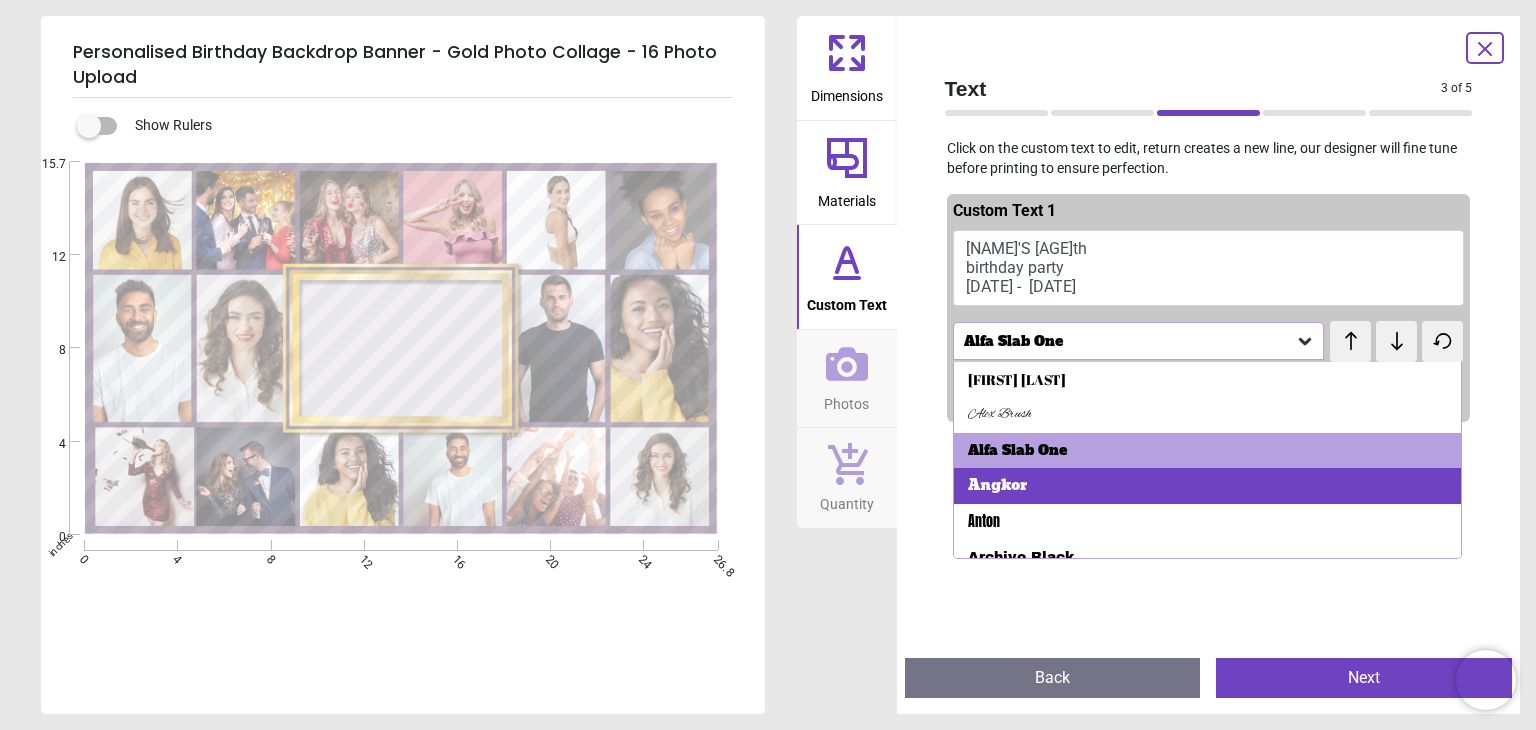 click on "Angkor" at bounding box center (1208, 486) 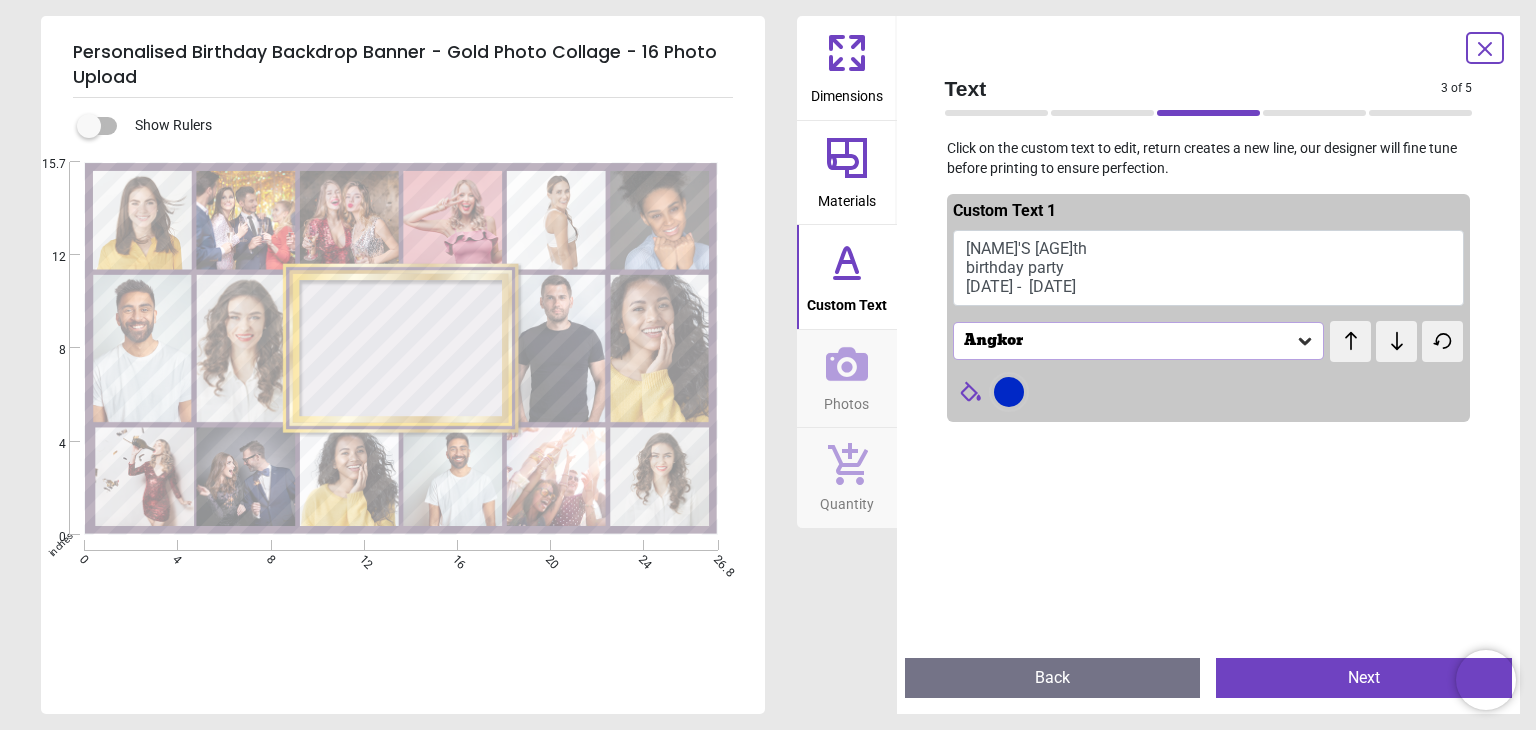 click on "Next" at bounding box center (1364, 678) 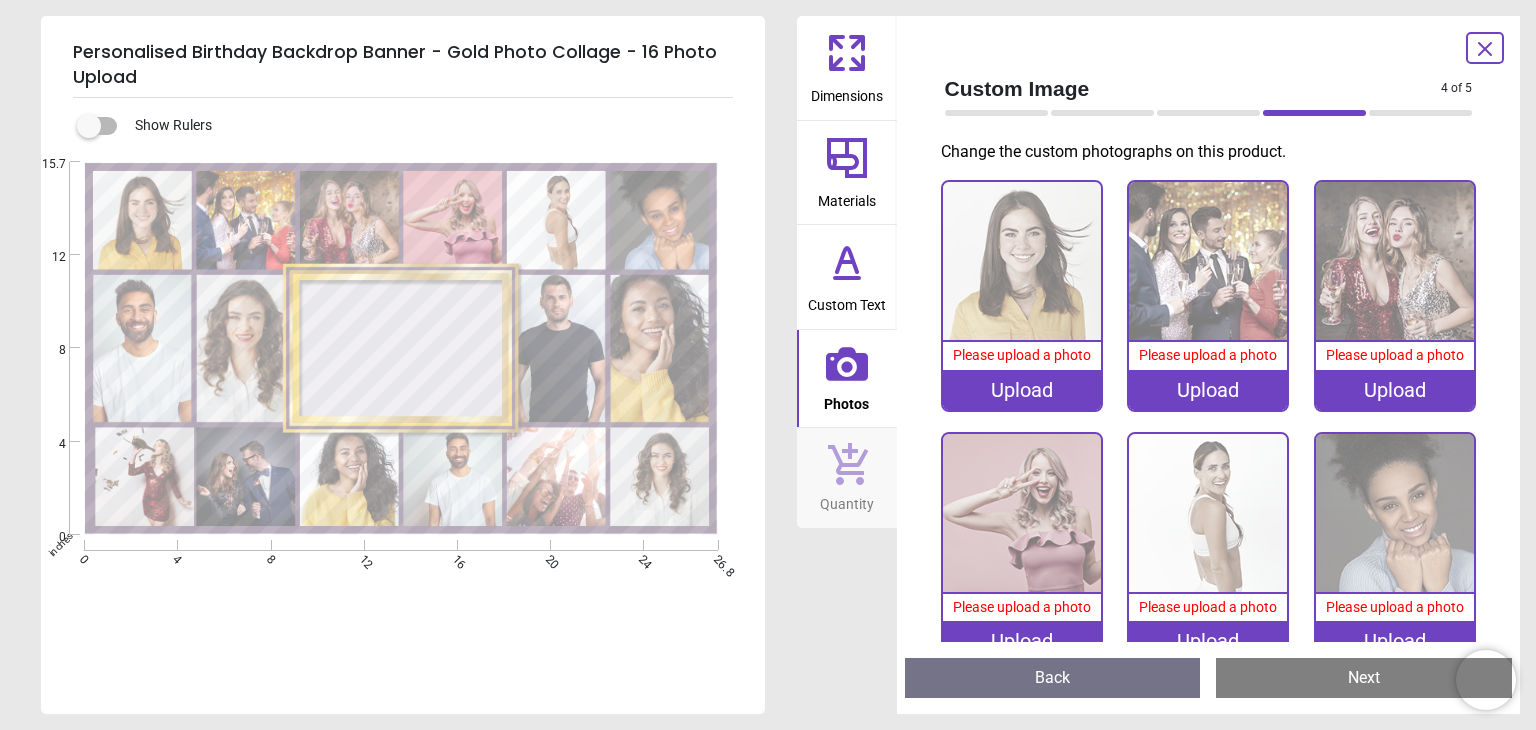 click on "Upload" at bounding box center [1022, 390] 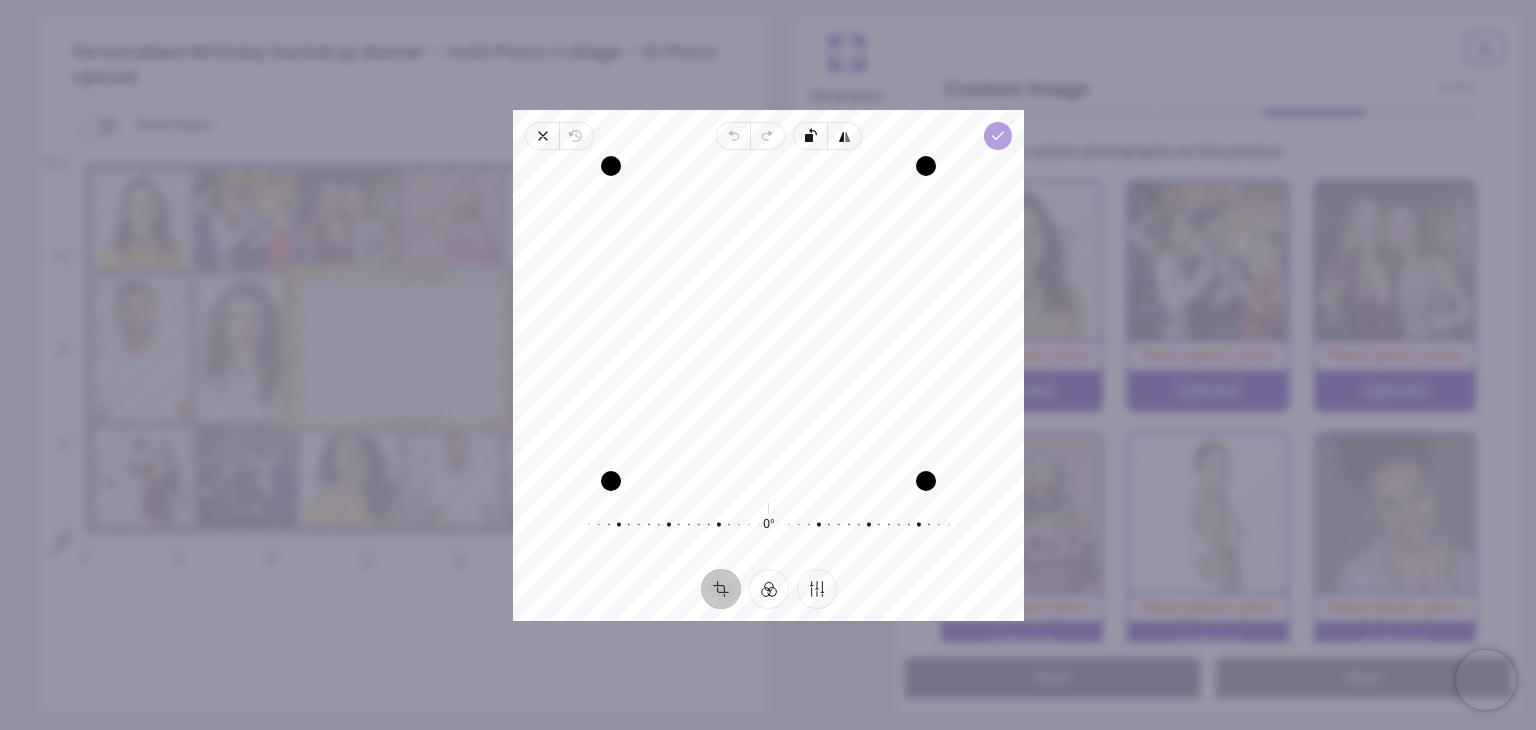 click 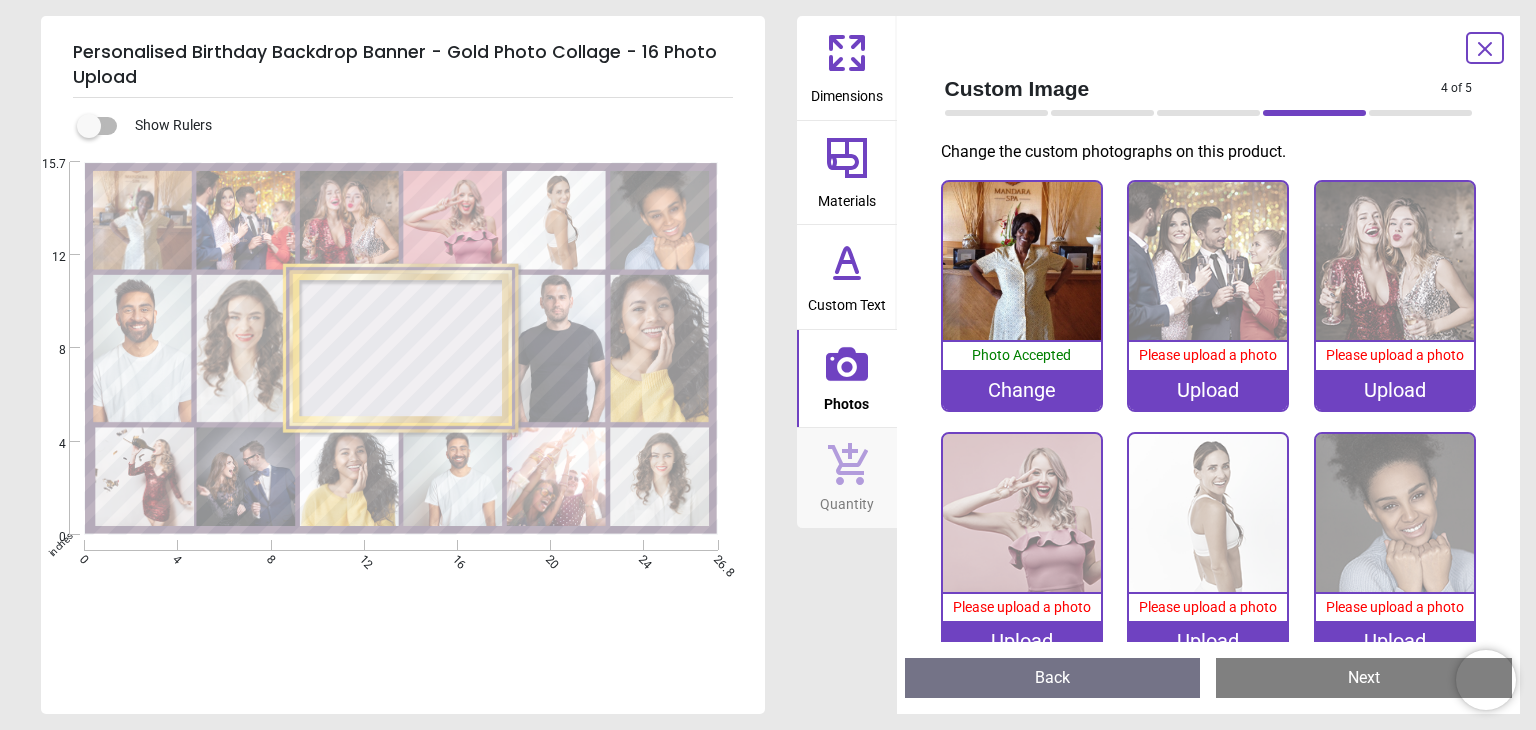 click at bounding box center [1208, 261] 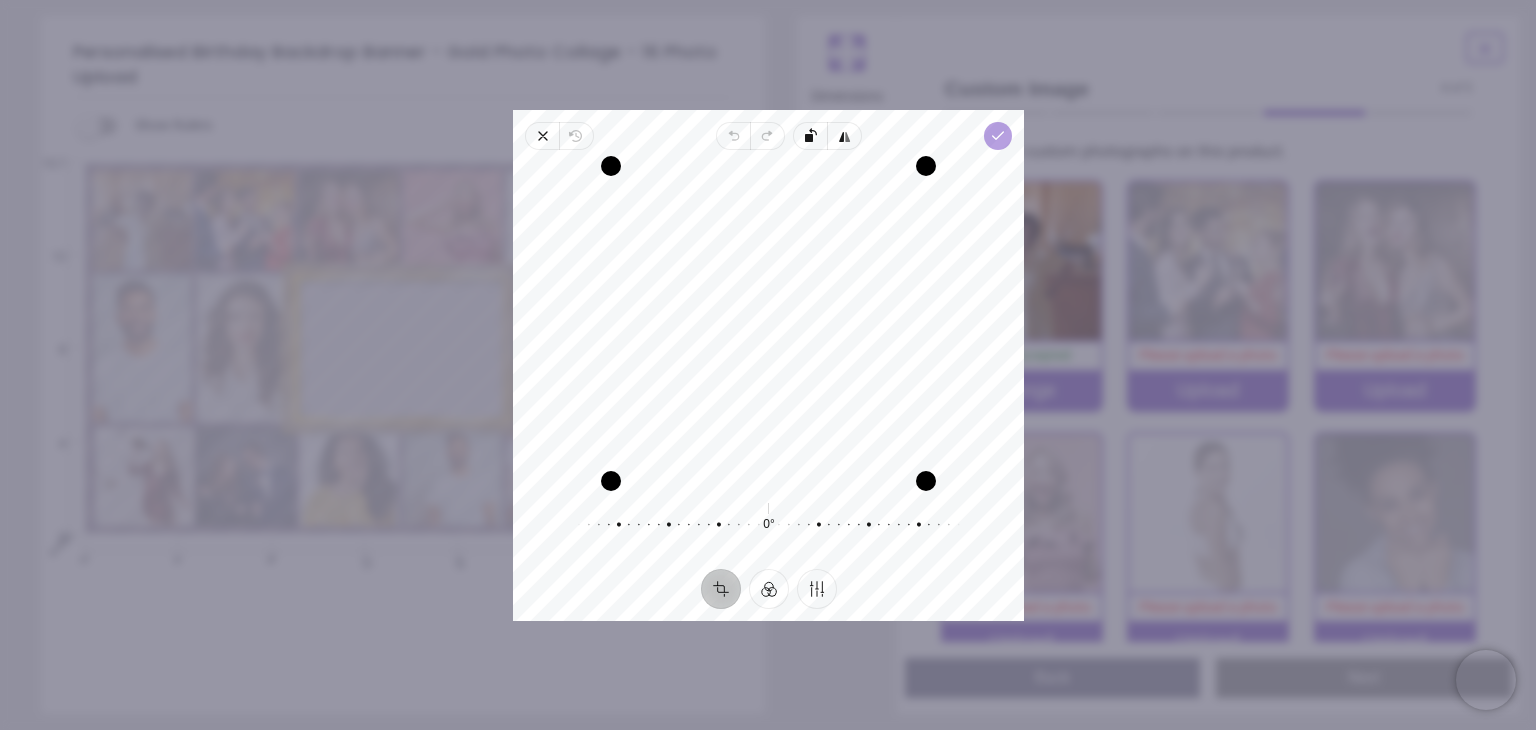 click on "Done" at bounding box center [998, 136] 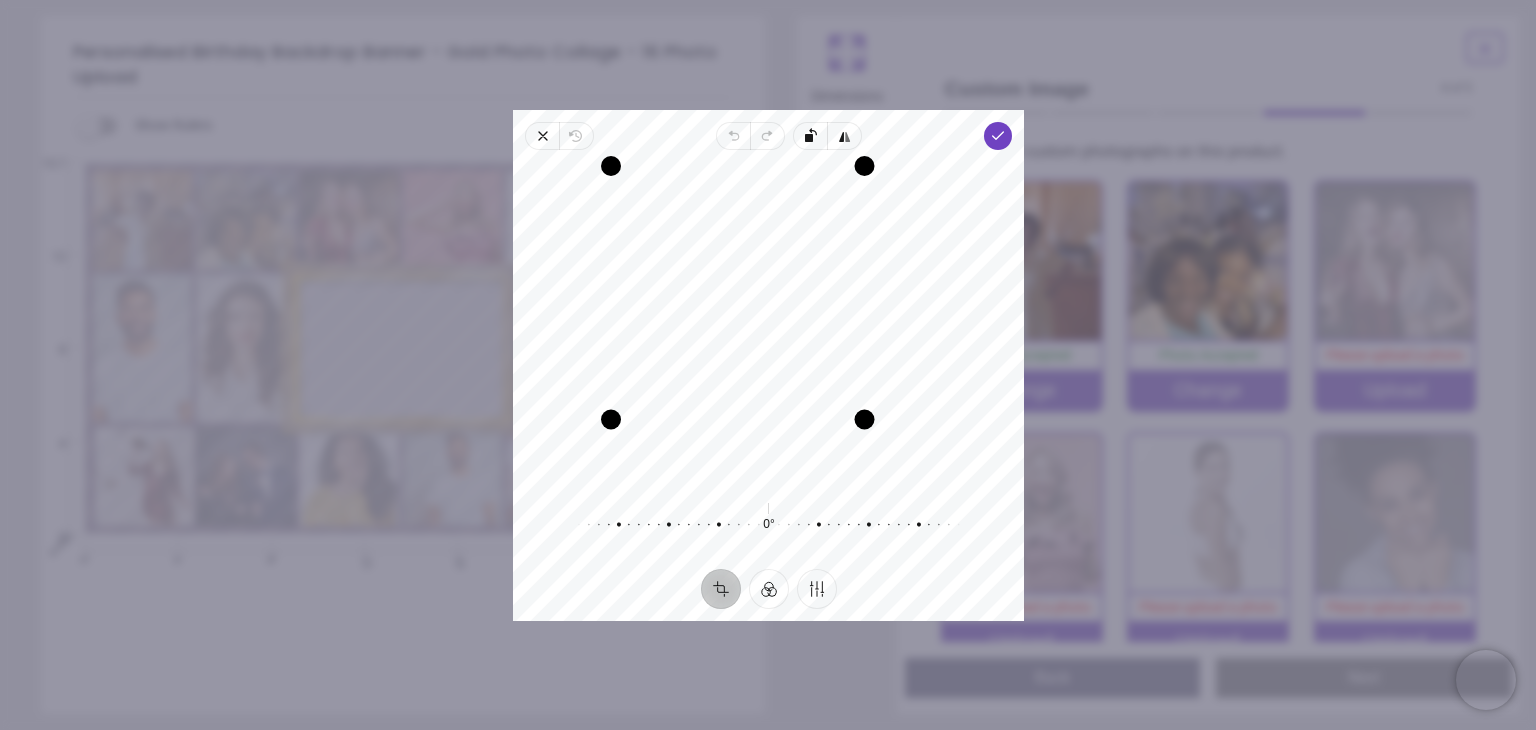 scroll, scrollTop: 0, scrollLeft: 0, axis: both 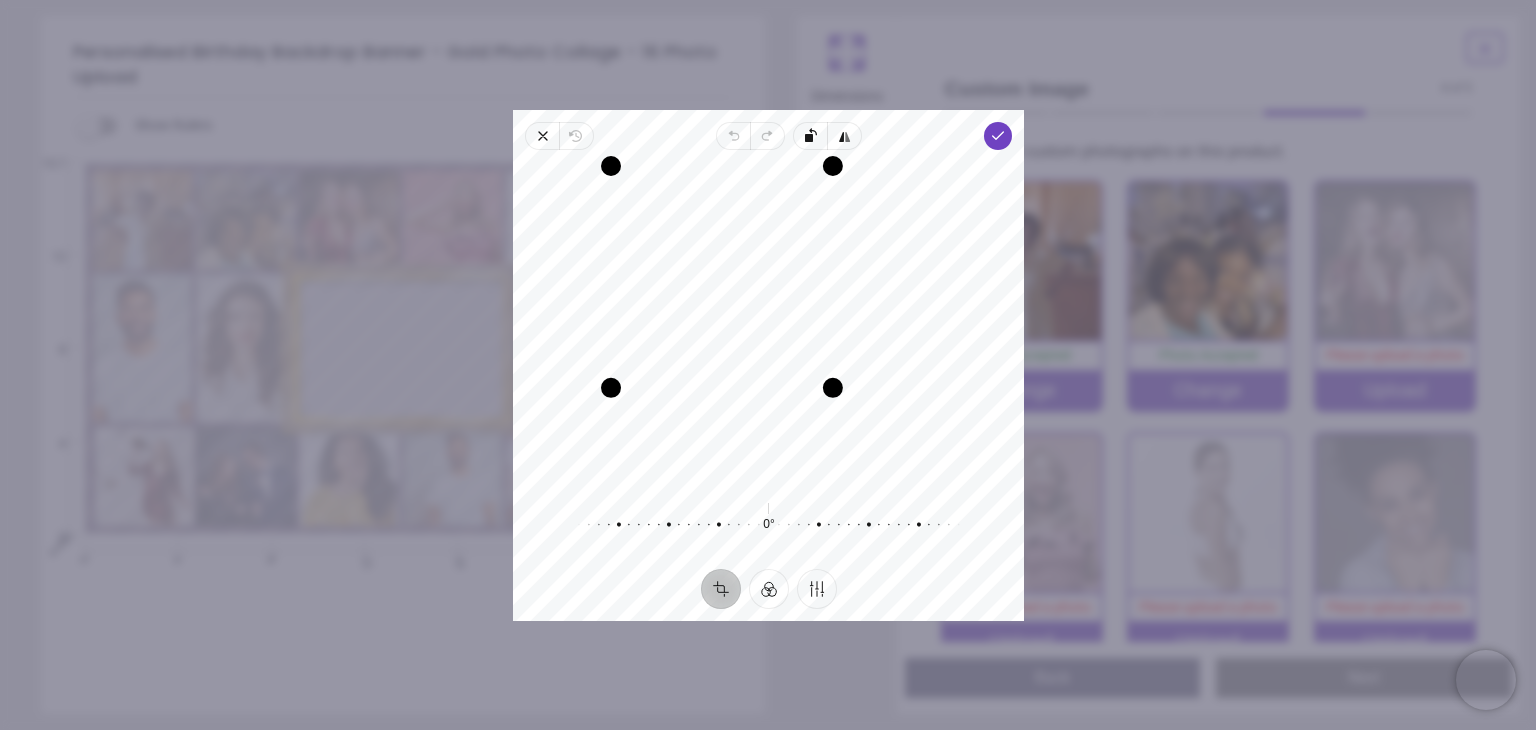 click on "Recenter" at bounding box center (768, 323) 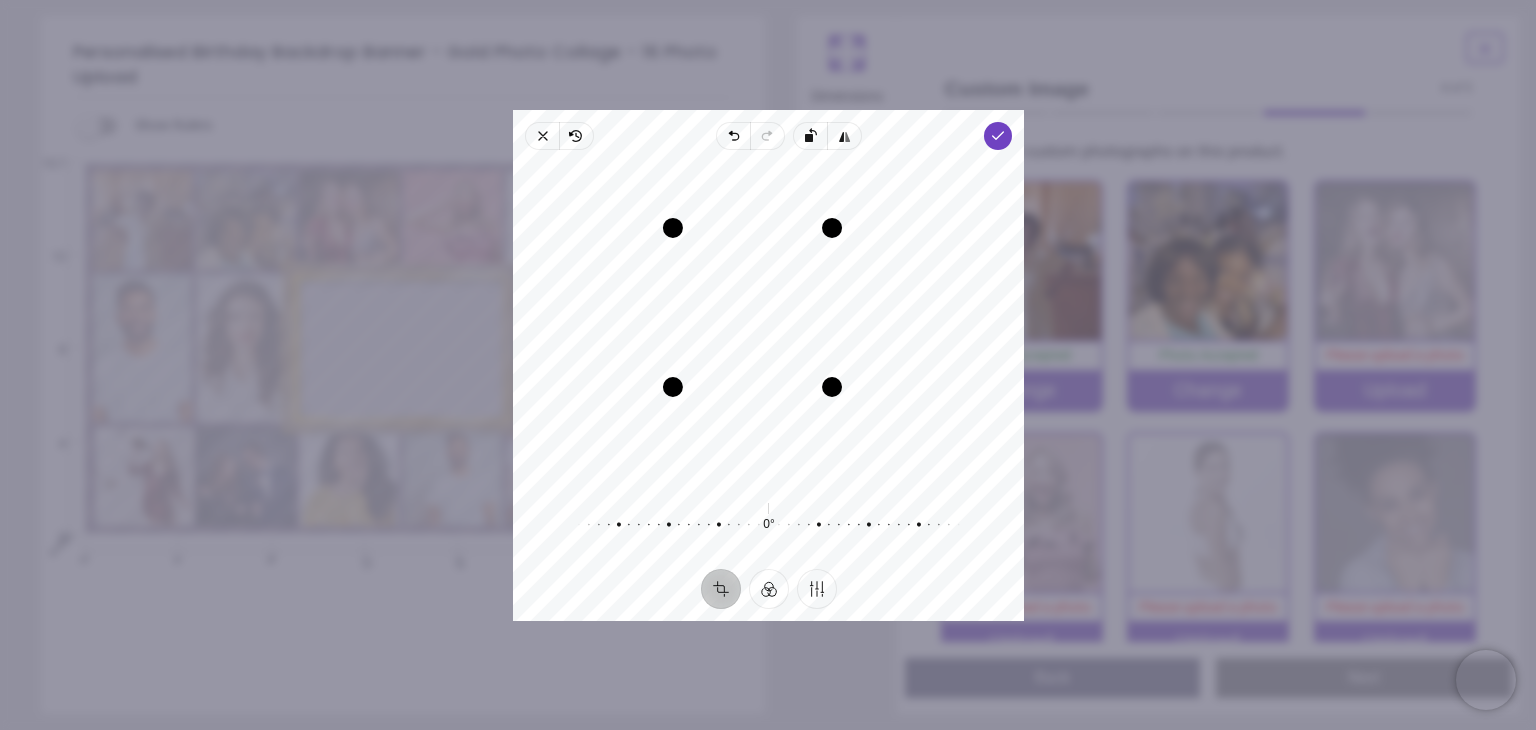 drag, startPoint x: 610, startPoint y: 164, endPoint x: 699, endPoint y: 202, distance: 96.77293 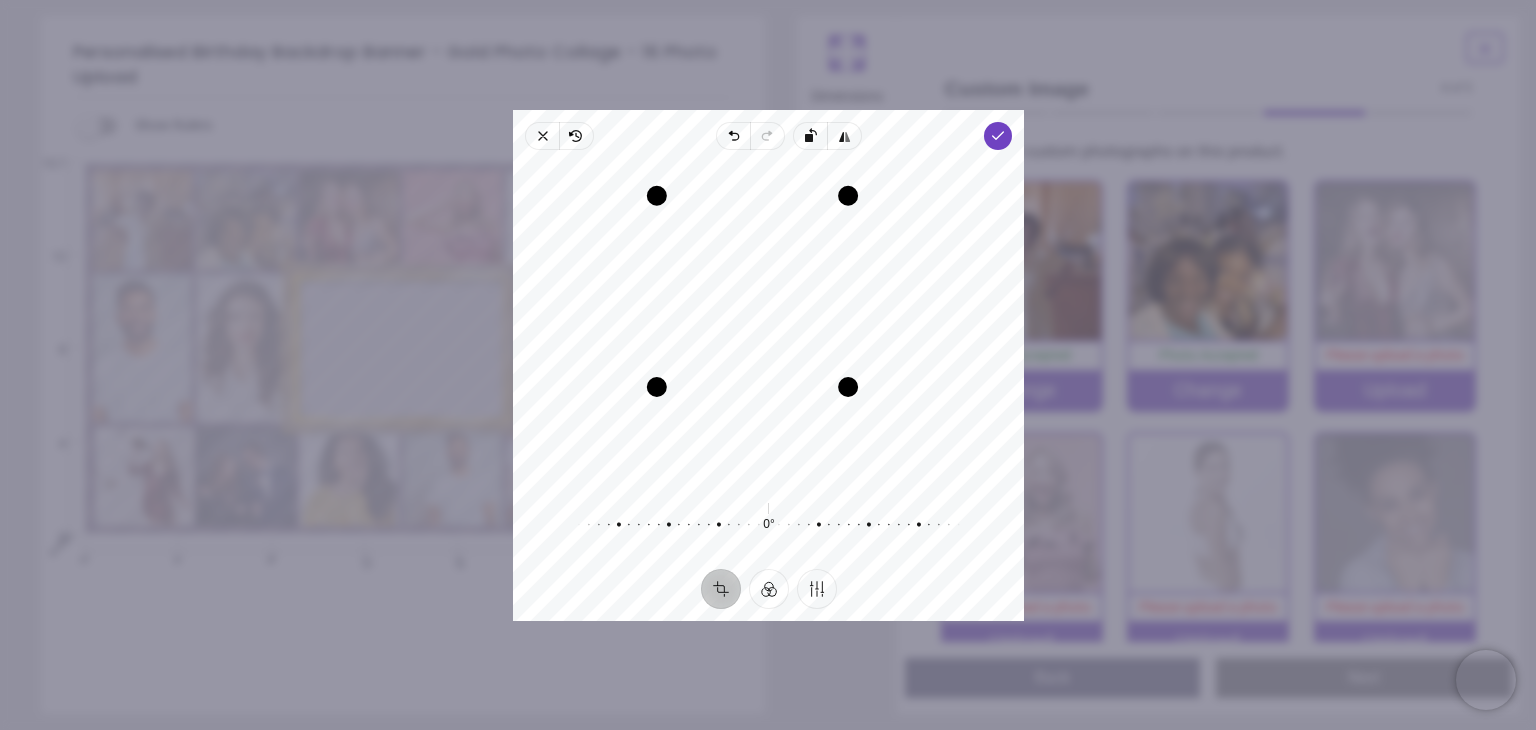 drag, startPoint x: 748, startPoint y: 228, endPoint x: 739, endPoint y: 196, distance: 33.24154 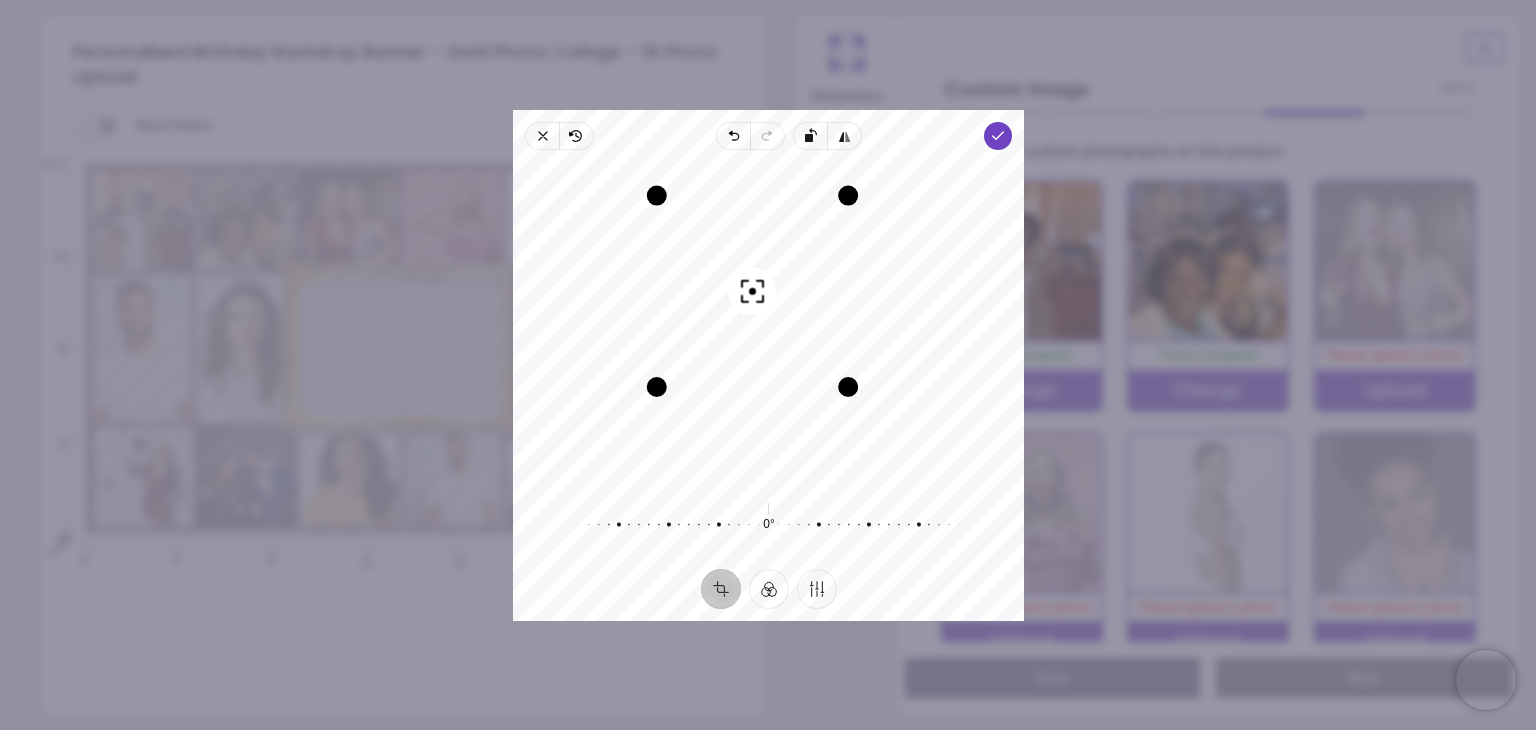 drag, startPoint x: 763, startPoint y: 244, endPoint x: 763, endPoint y: 229, distance: 15 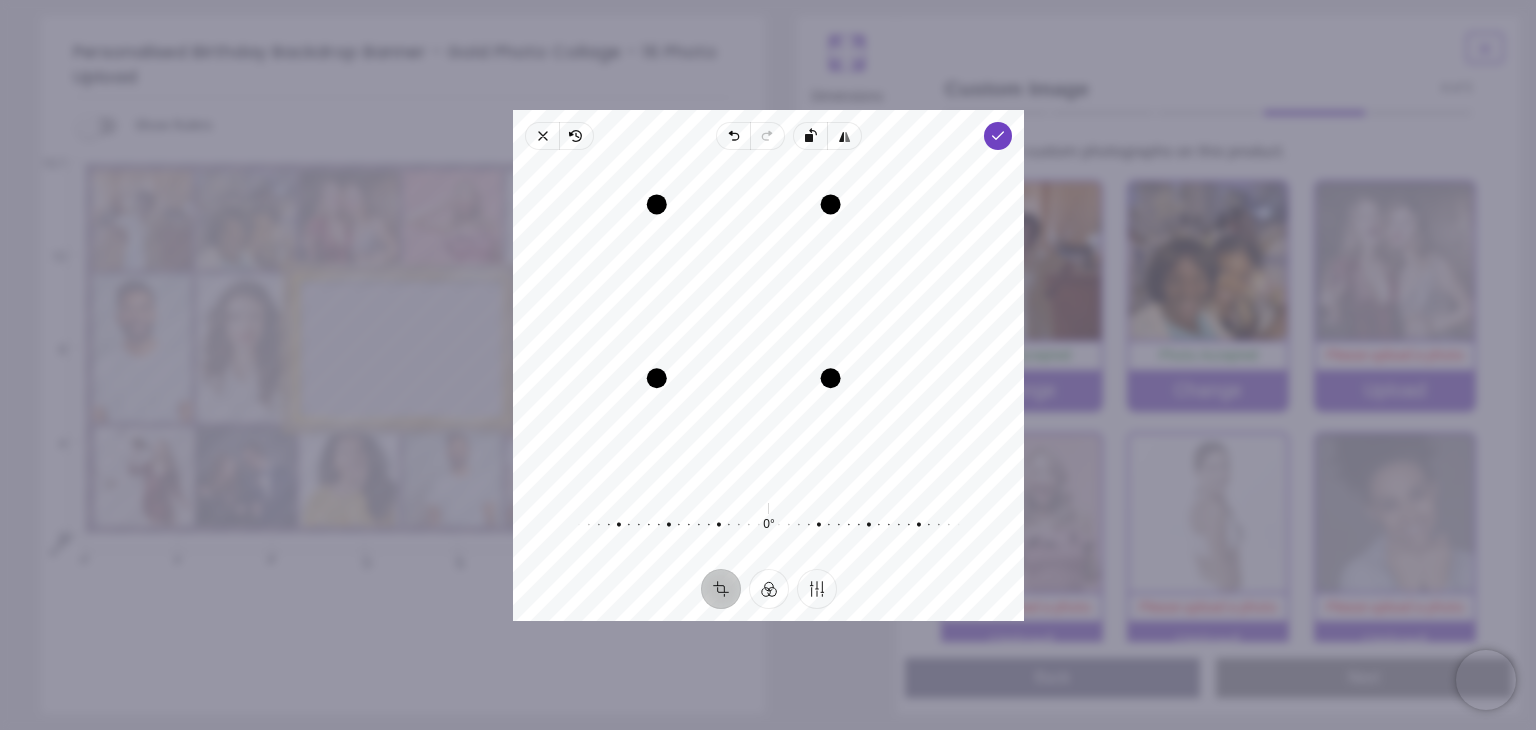 drag, startPoint x: 846, startPoint y: 291, endPoint x: 829, endPoint y: 287, distance: 17.464249 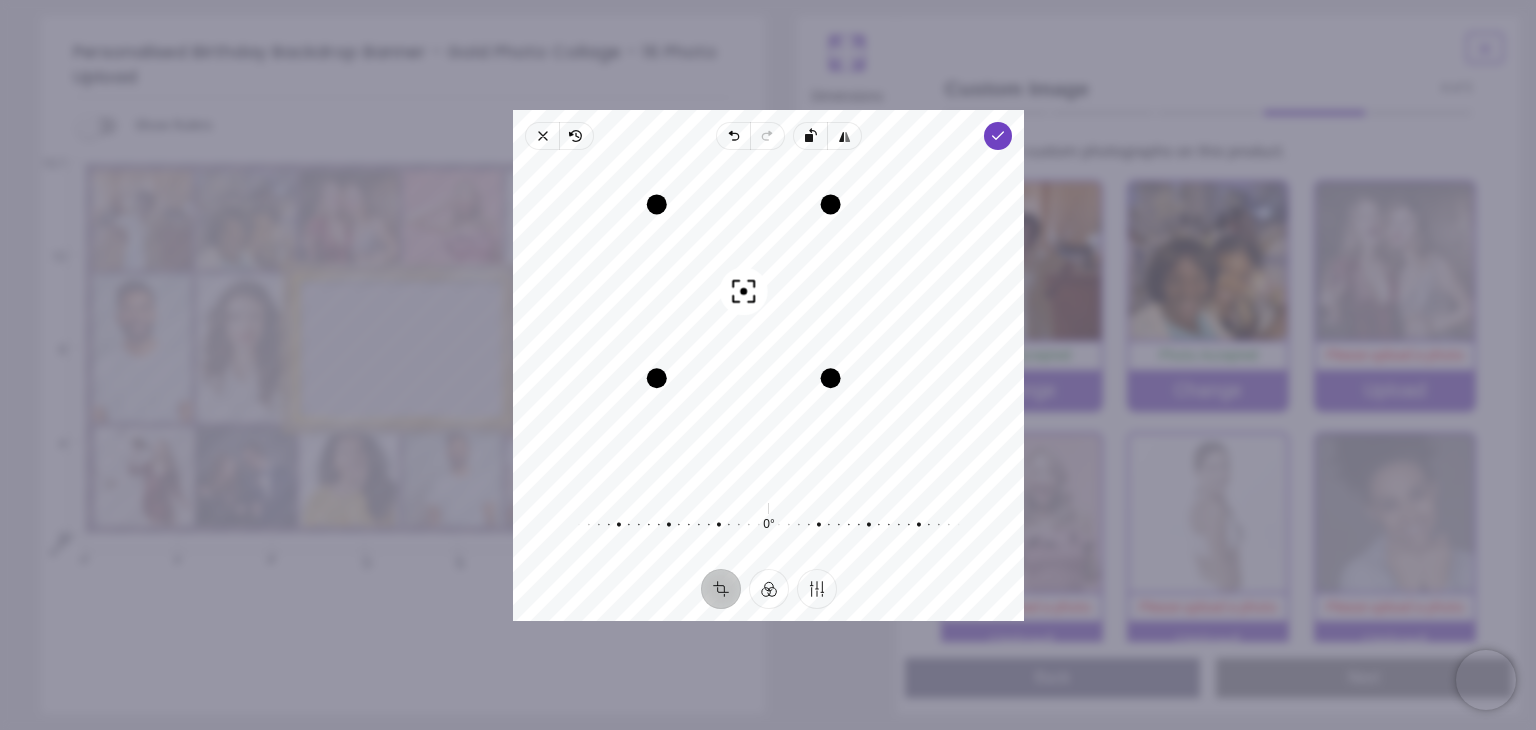 drag, startPoint x: 790, startPoint y: 260, endPoint x: 777, endPoint y: 272, distance: 17.691807 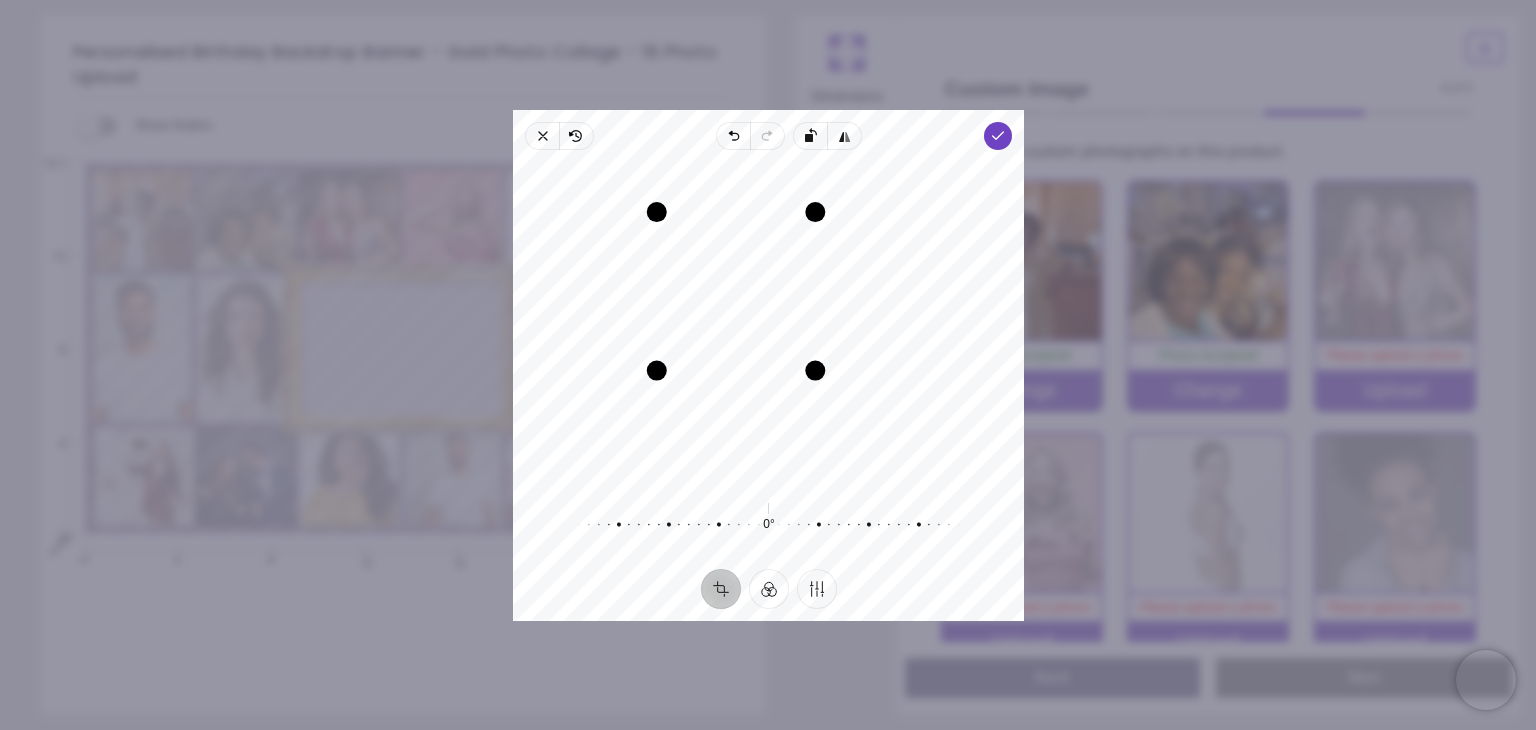 drag, startPoint x: 829, startPoint y: 306, endPoint x: 813, endPoint y: 304, distance: 16.124516 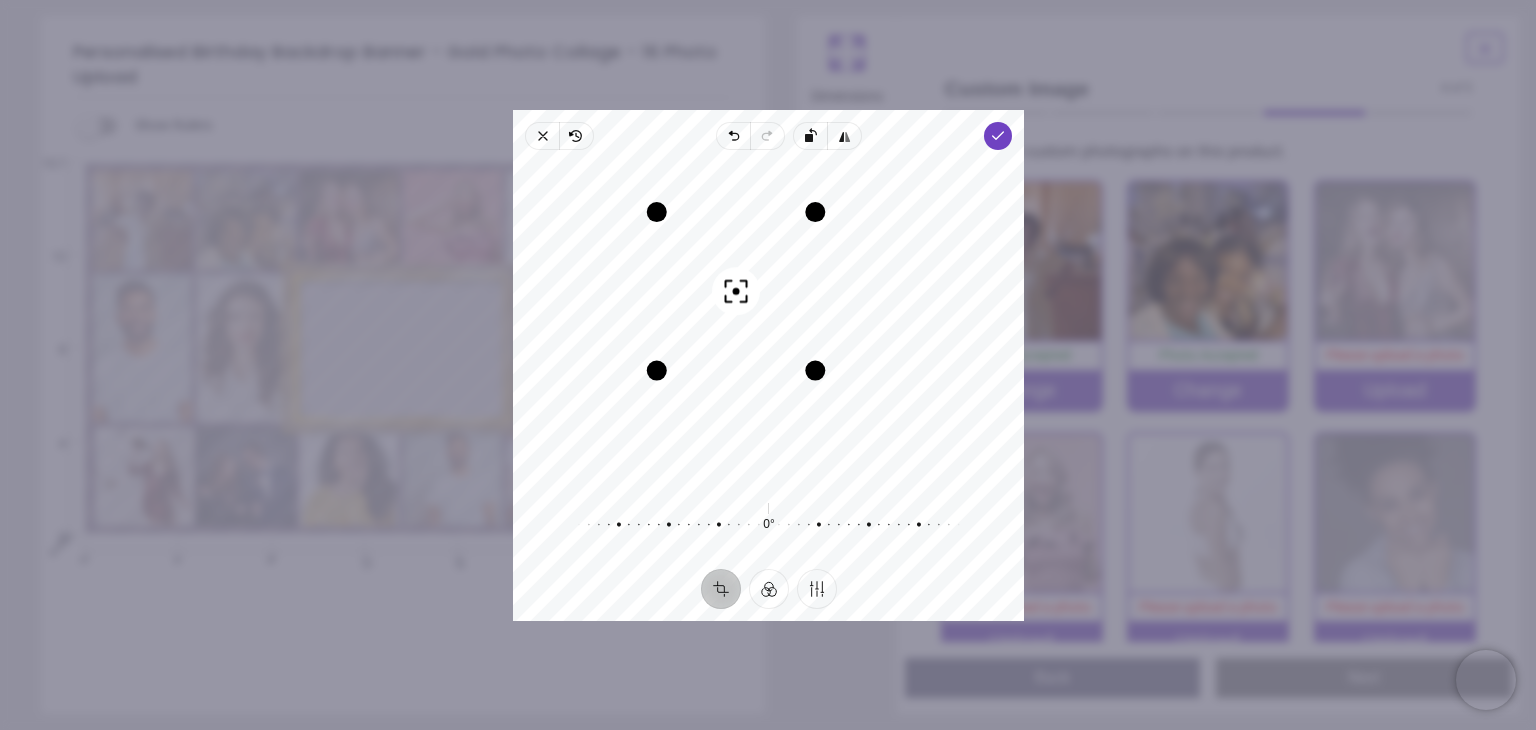 drag, startPoint x: 782, startPoint y: 267, endPoint x: 779, endPoint y: 285, distance: 18.248287 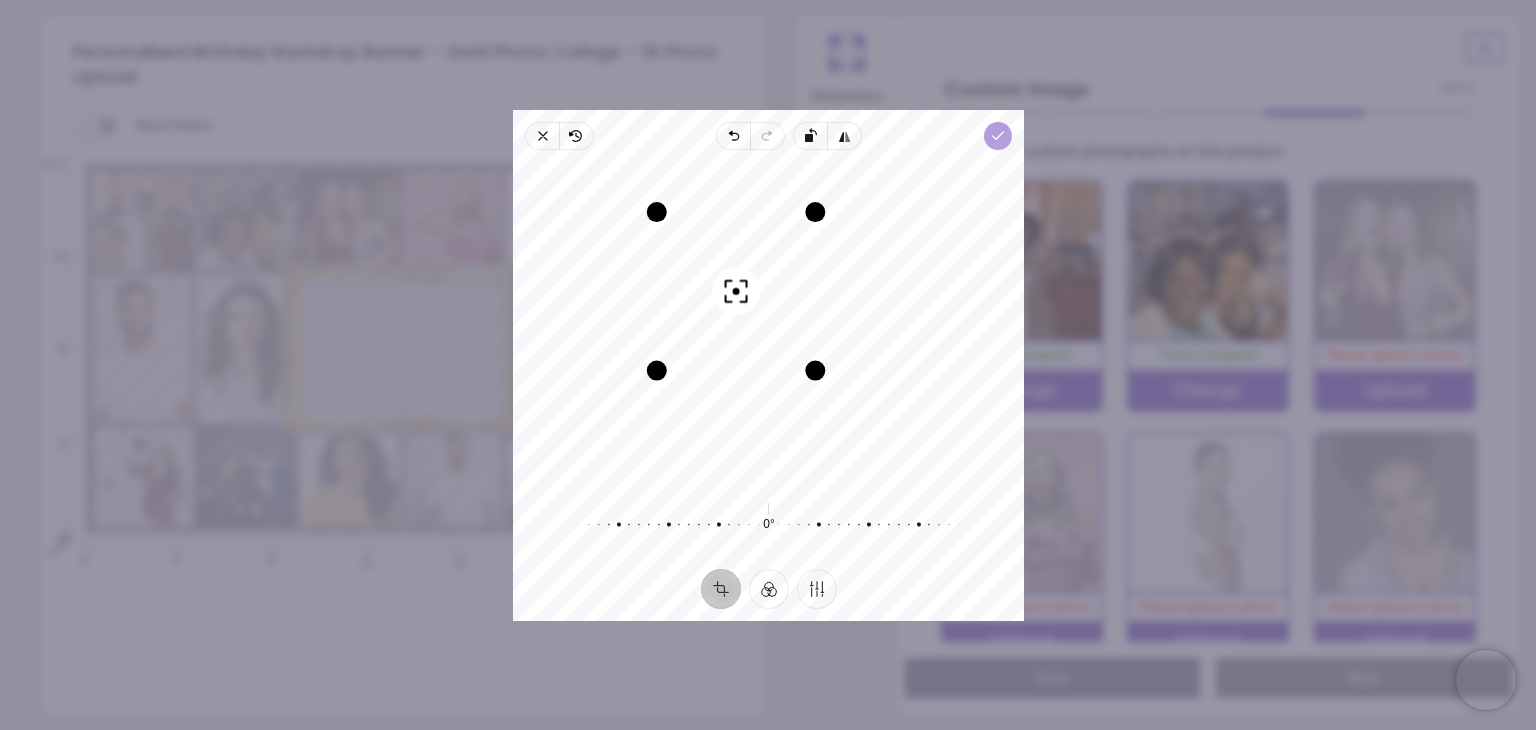 click on "Done" at bounding box center (998, 136) 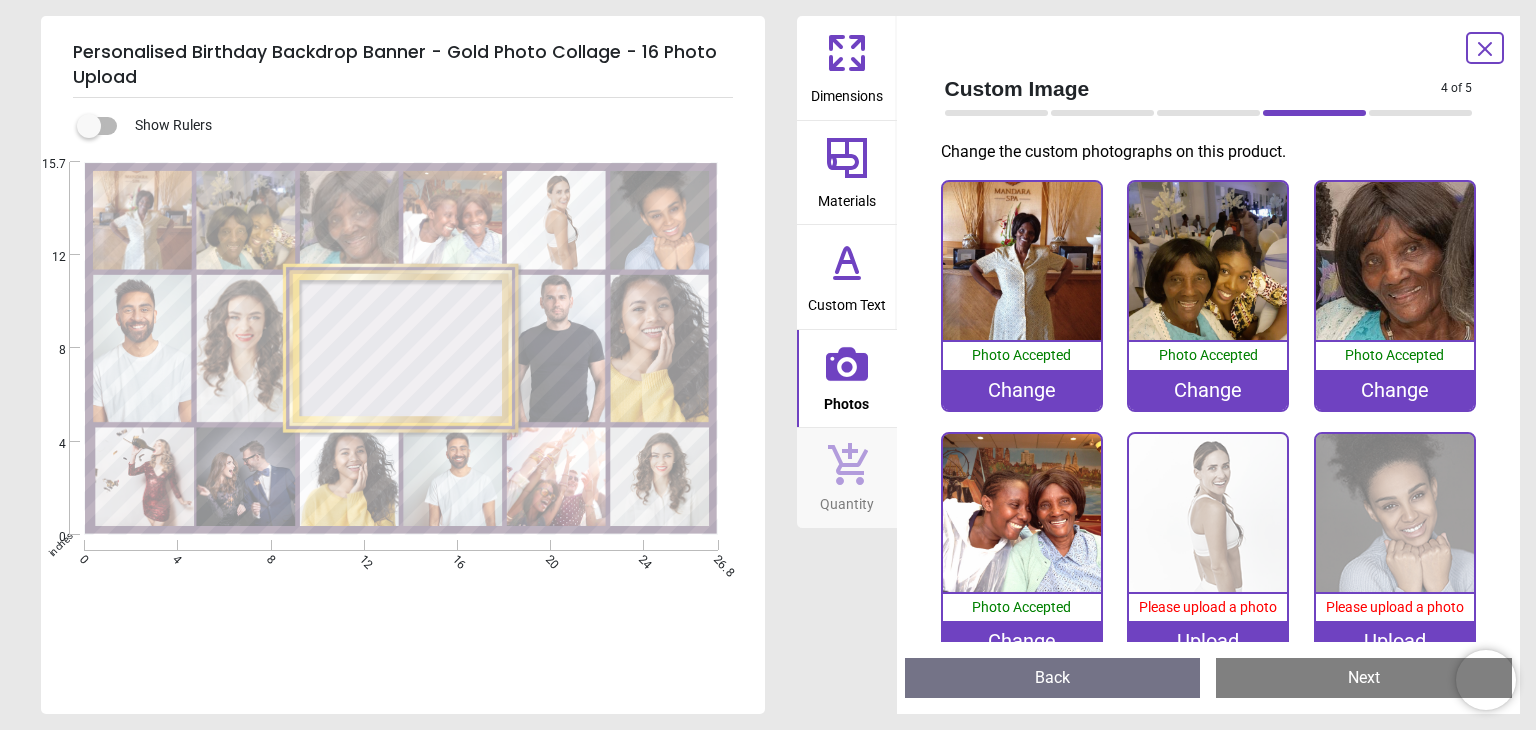 scroll, scrollTop: 0, scrollLeft: 0, axis: both 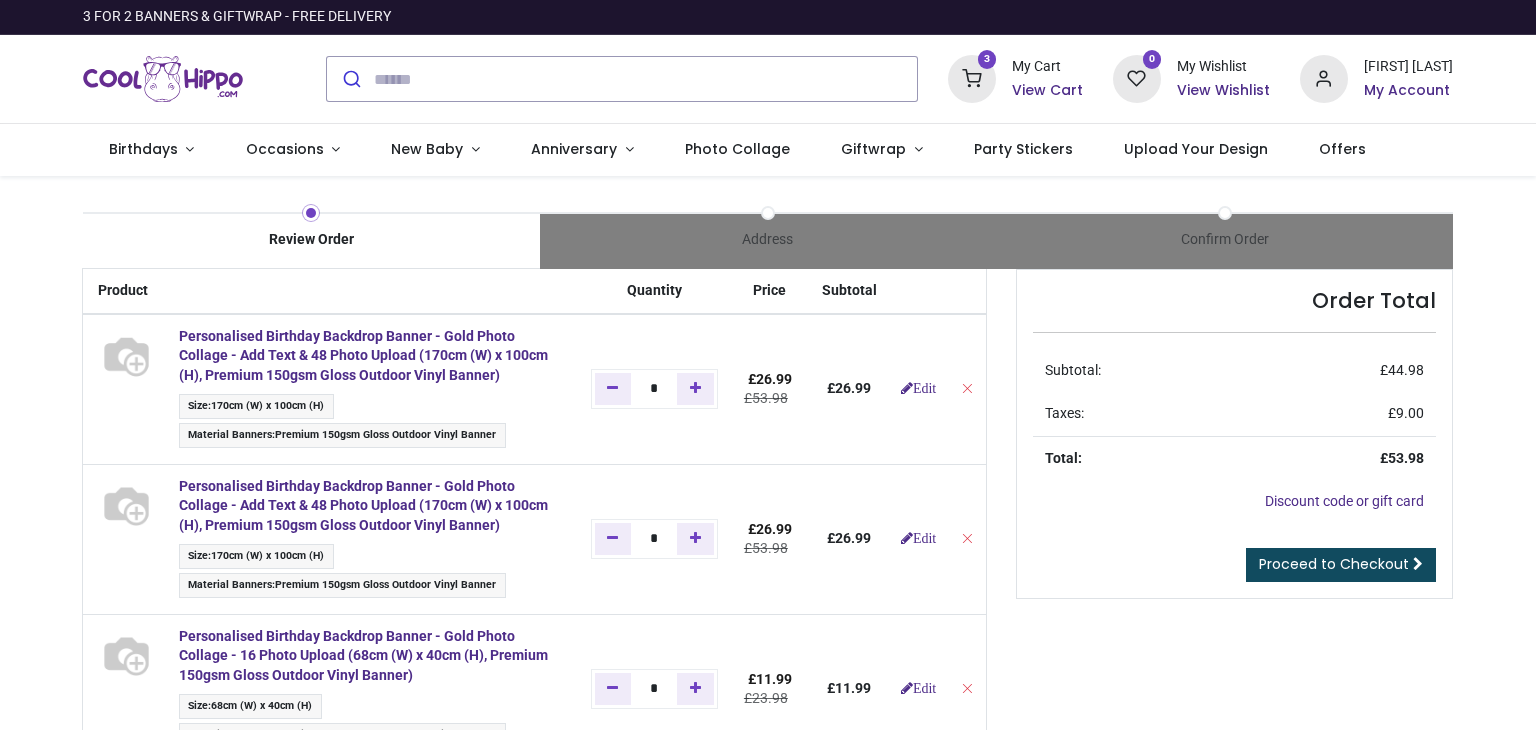 type on "**********" 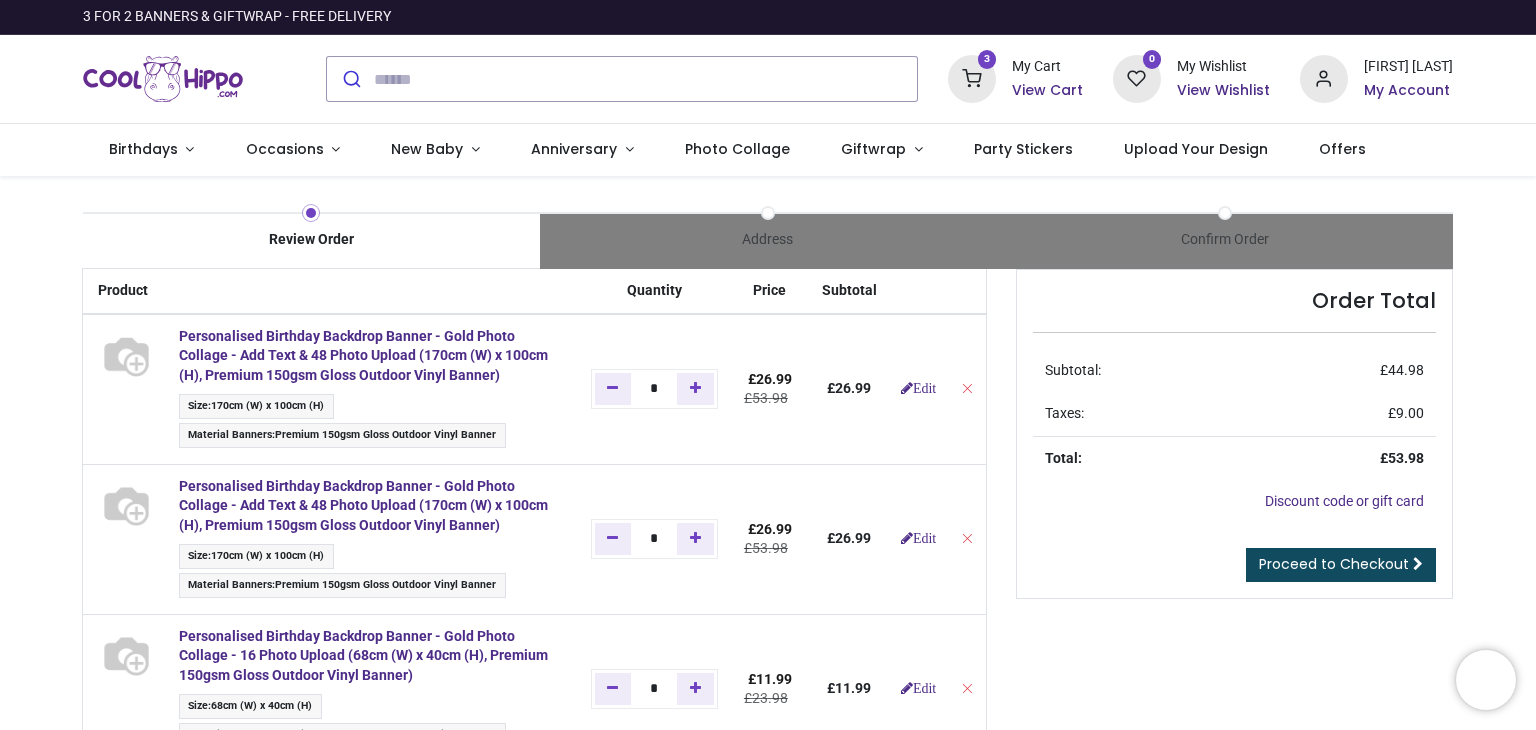 click on "Order Total
Subtotal:
£  44.98
Taxes:
£  9.00
Total:
£  53.98
Discount code or gift card
Apply" at bounding box center (1234, 762) 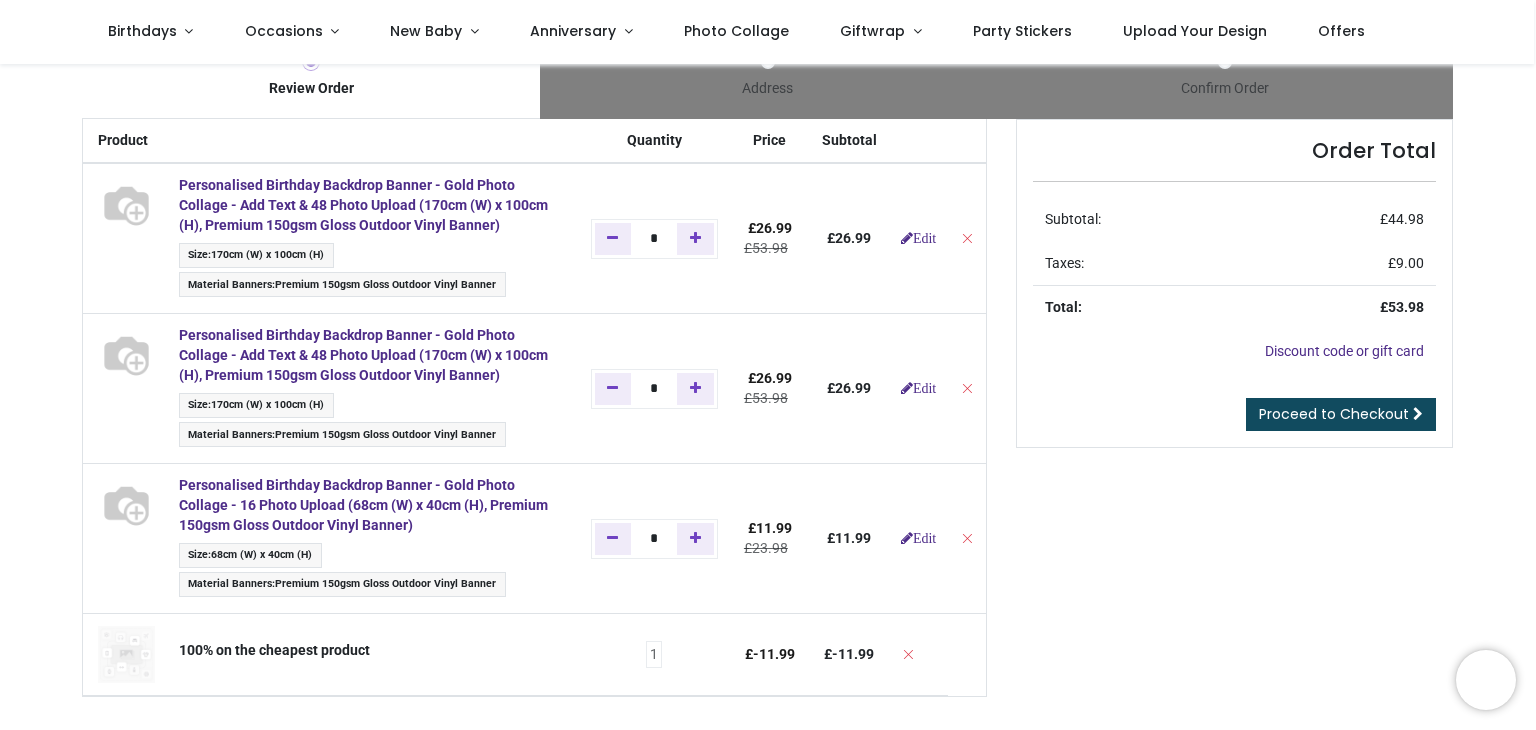 scroll, scrollTop: 0, scrollLeft: 0, axis: both 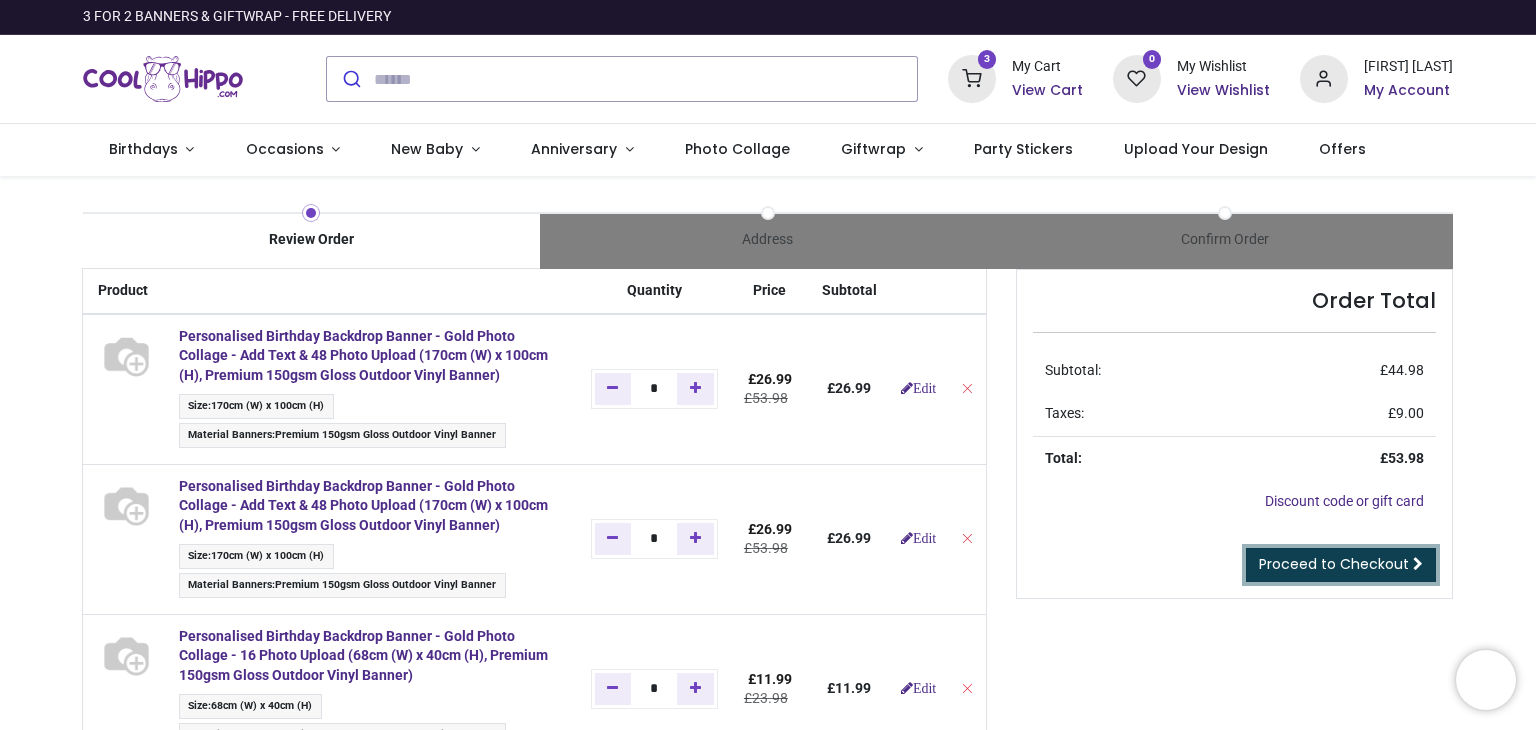 click on "Proceed to Checkout" at bounding box center (1334, 564) 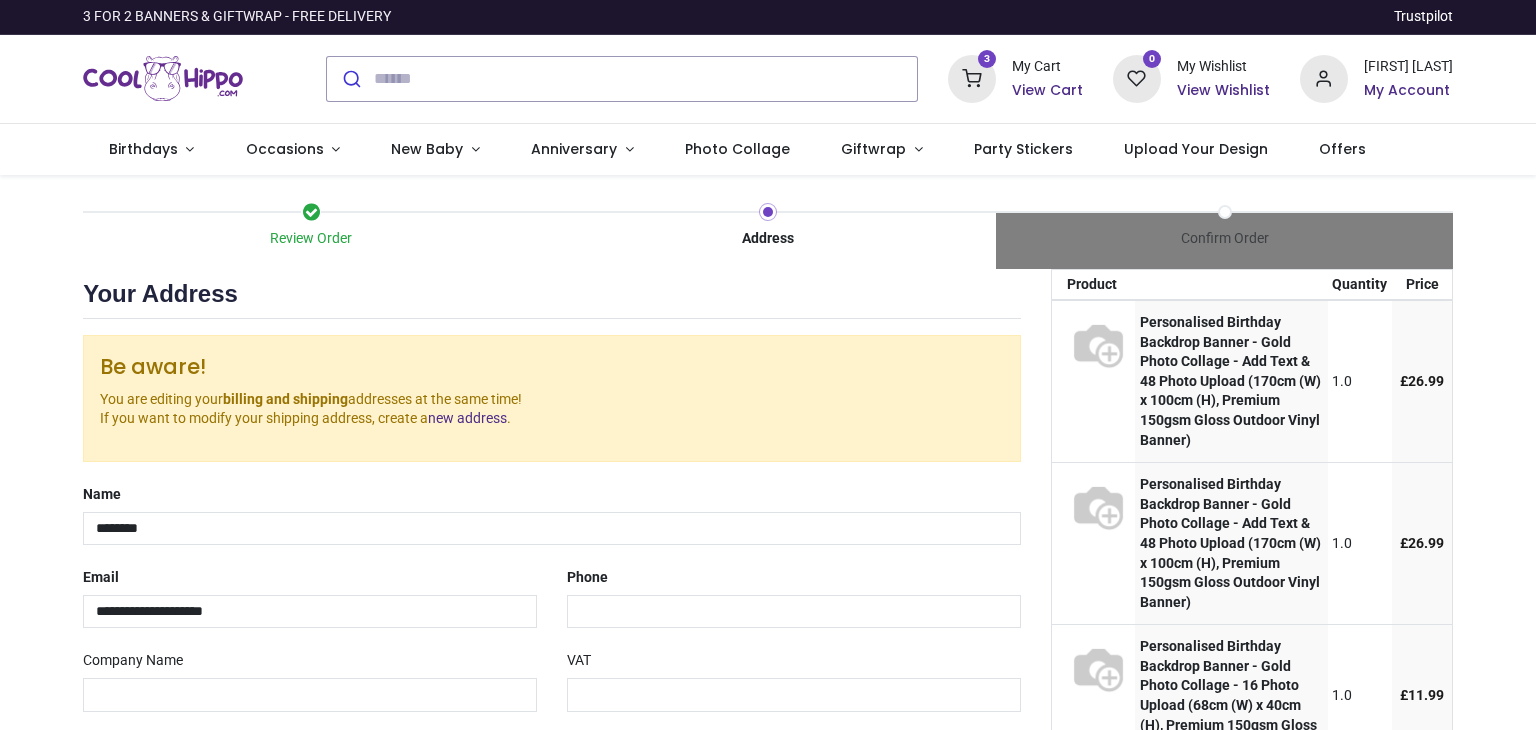 scroll, scrollTop: 0, scrollLeft: 0, axis: both 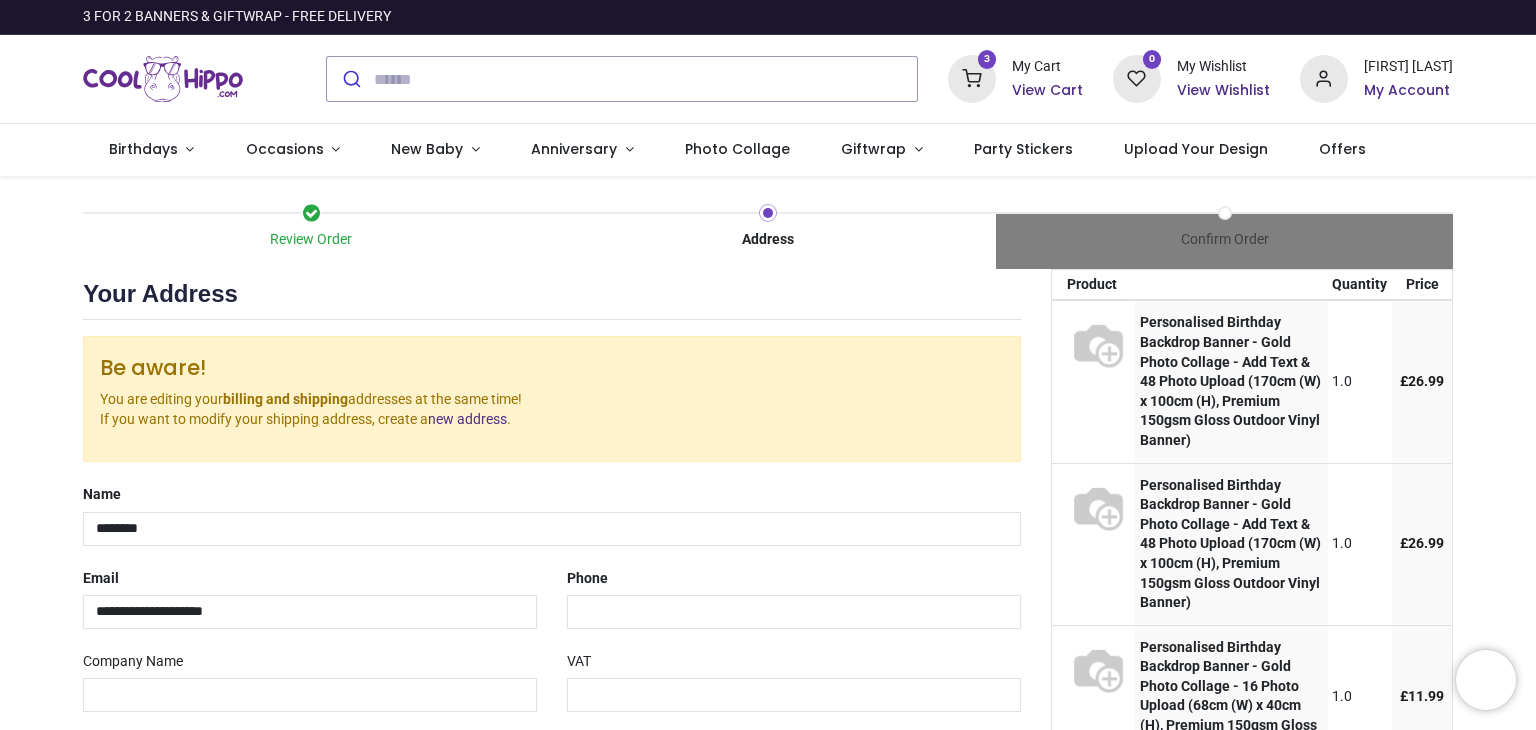 select on "***" 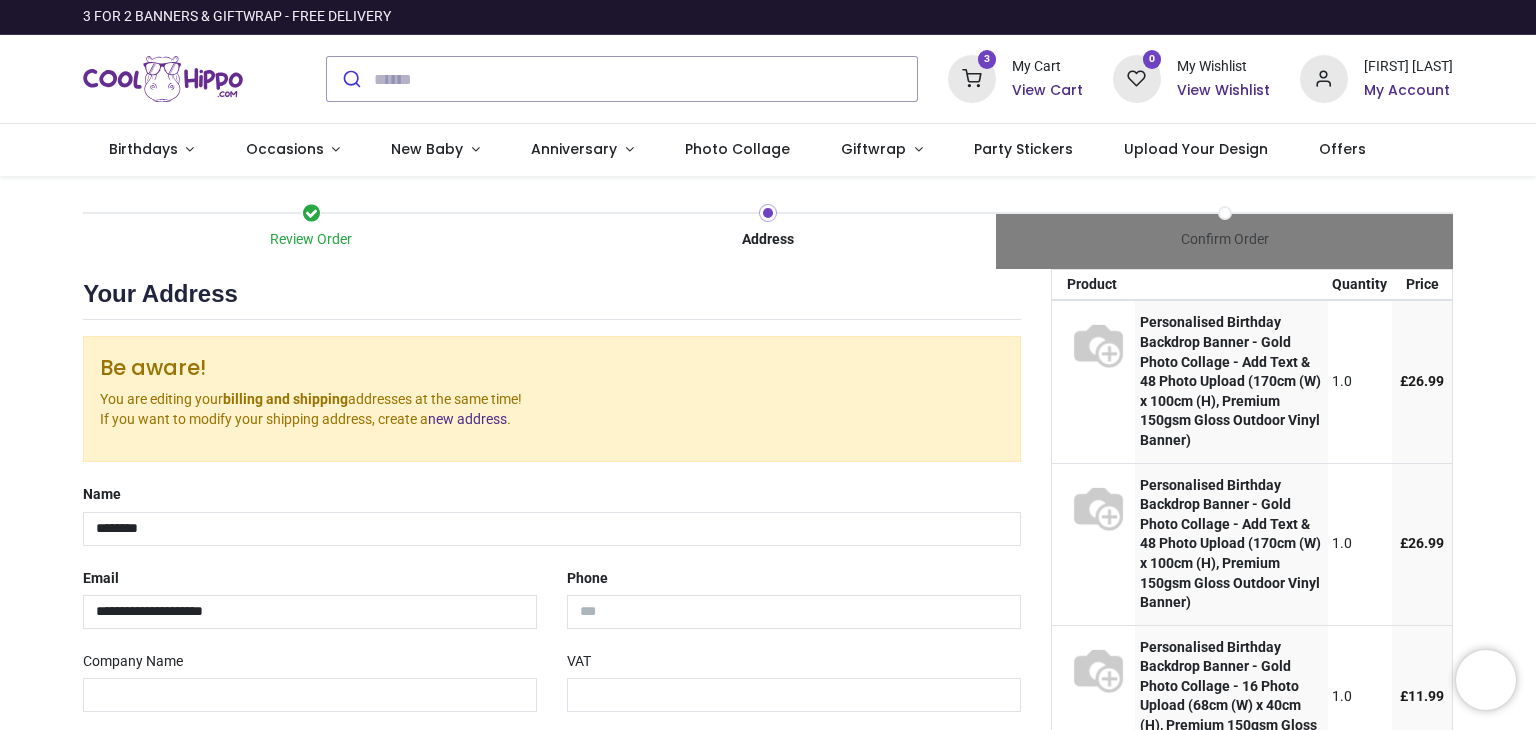 click on "Your Address" at bounding box center (552, 298) 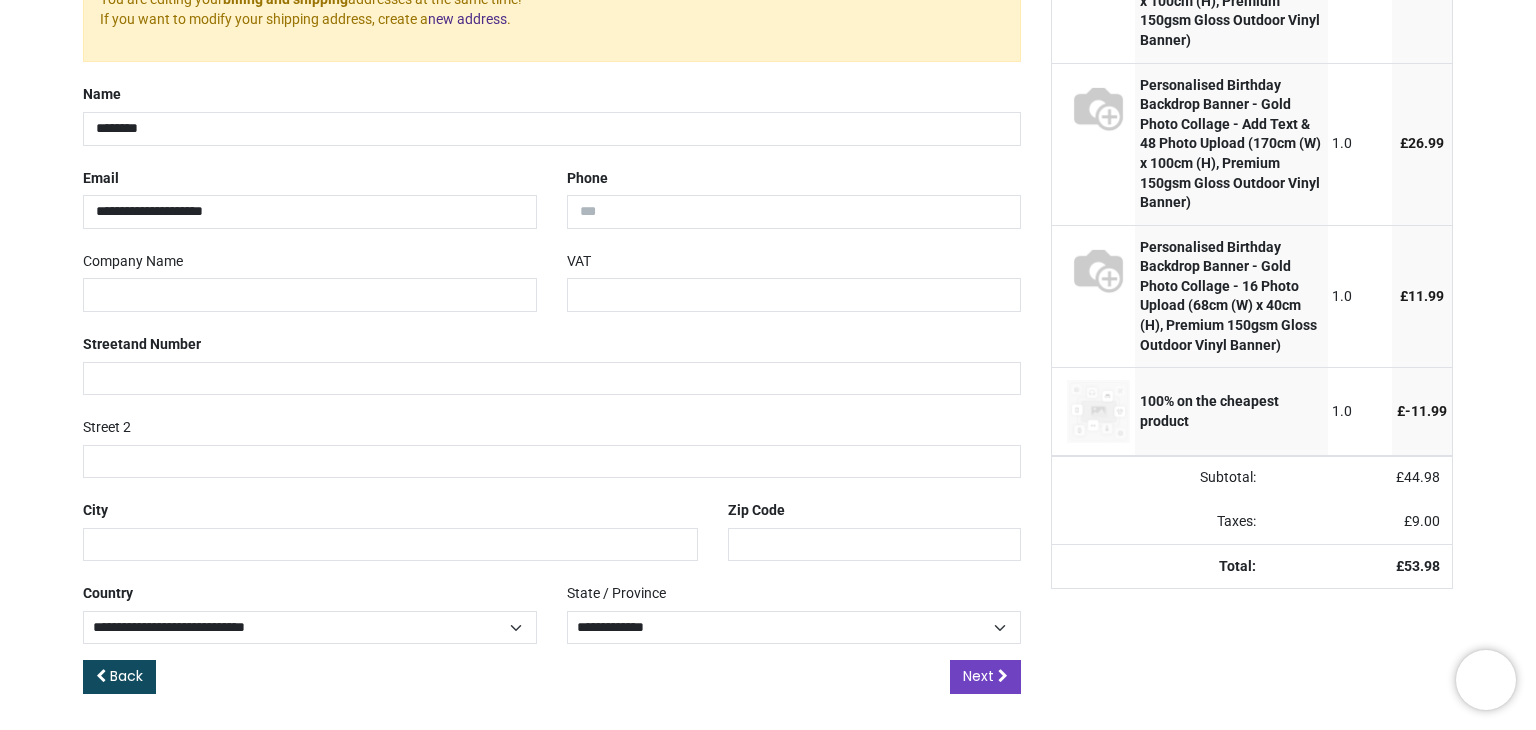 scroll, scrollTop: 401, scrollLeft: 0, axis: vertical 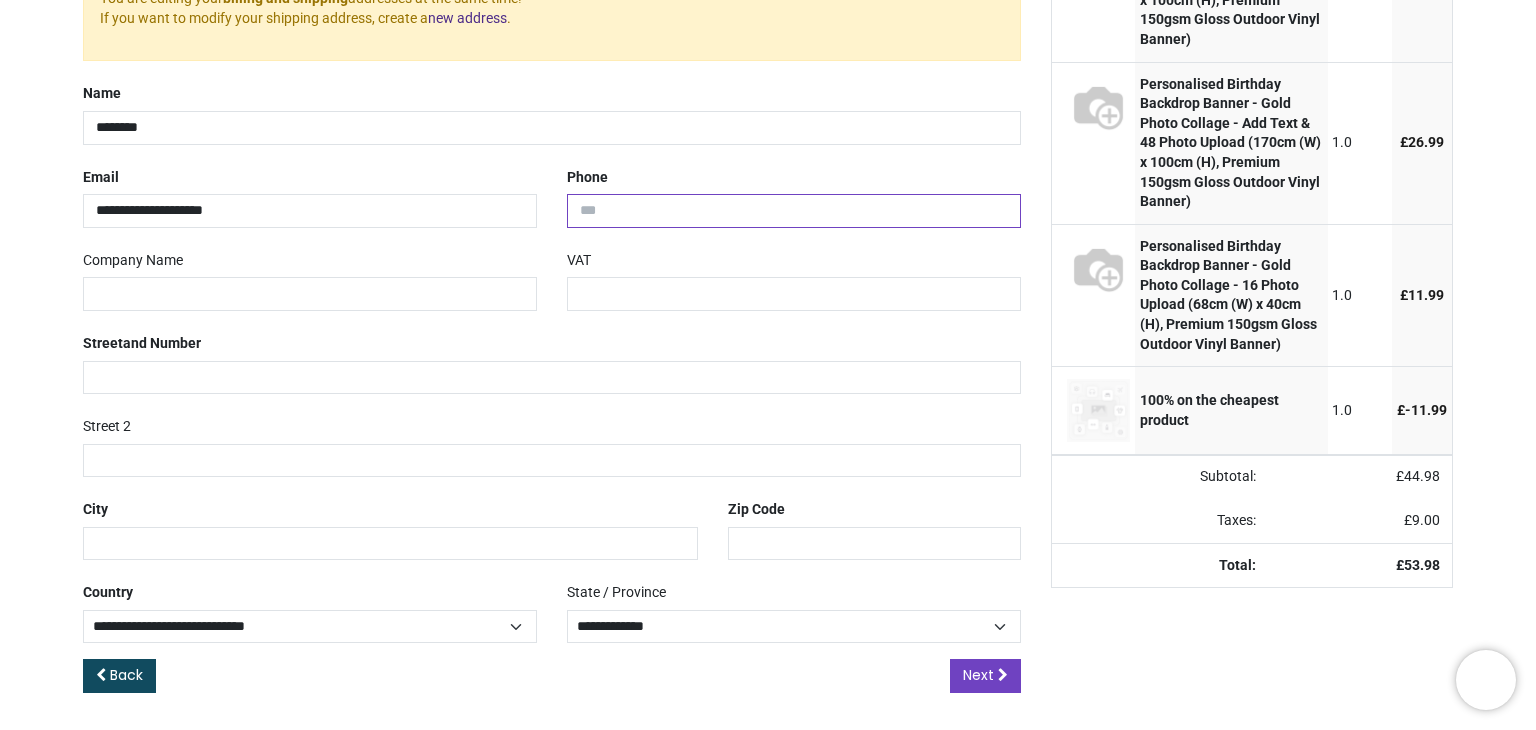click at bounding box center (794, 211) 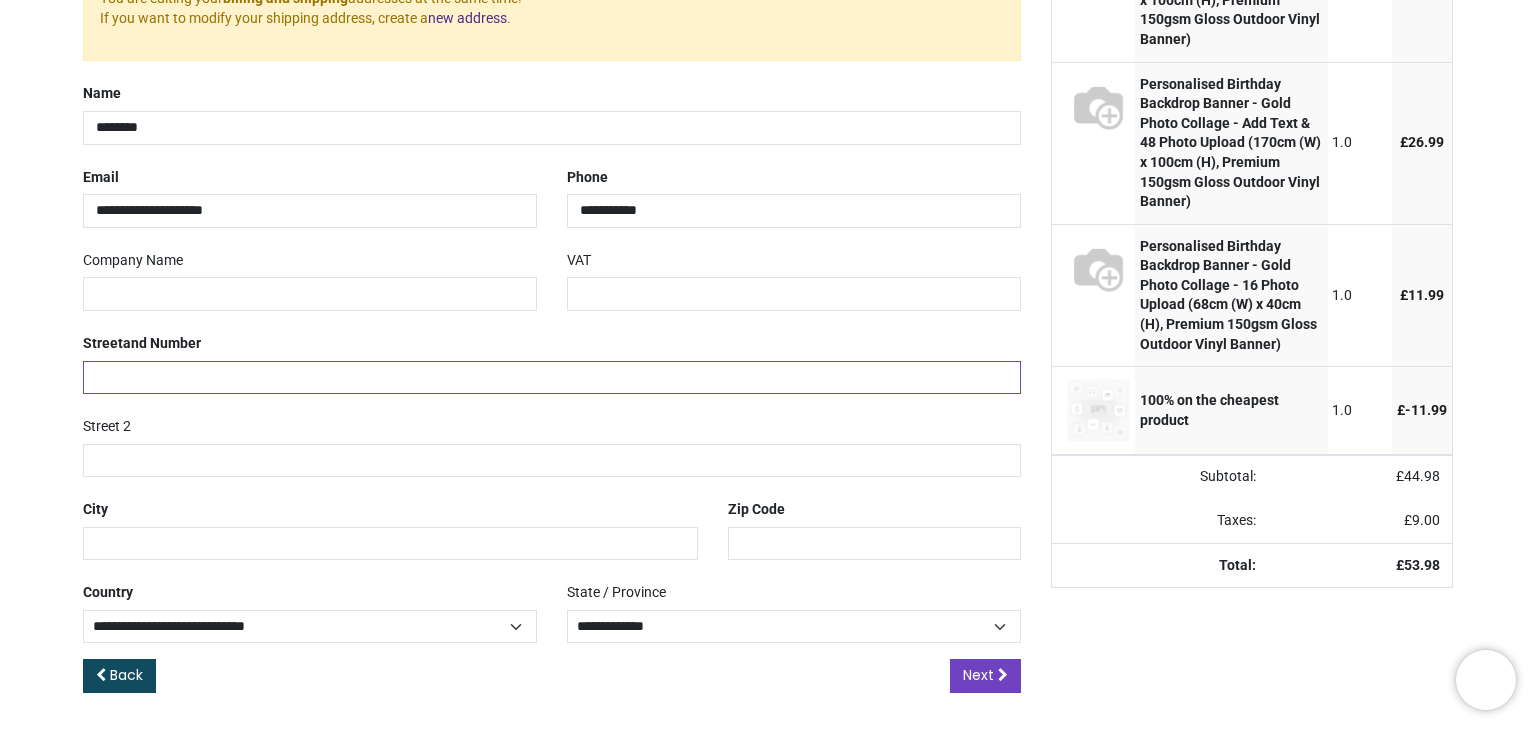 type on "**********" 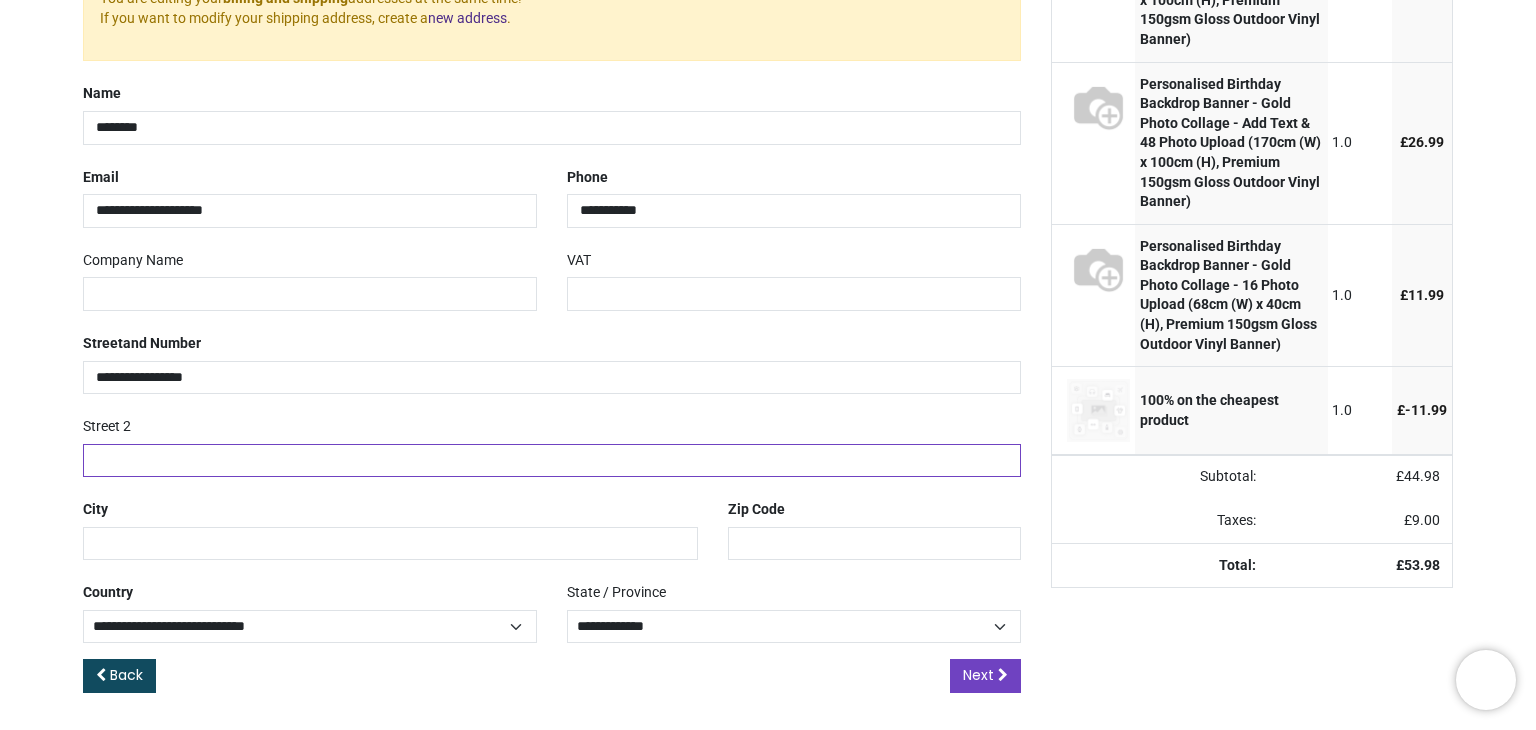 type on "**********" 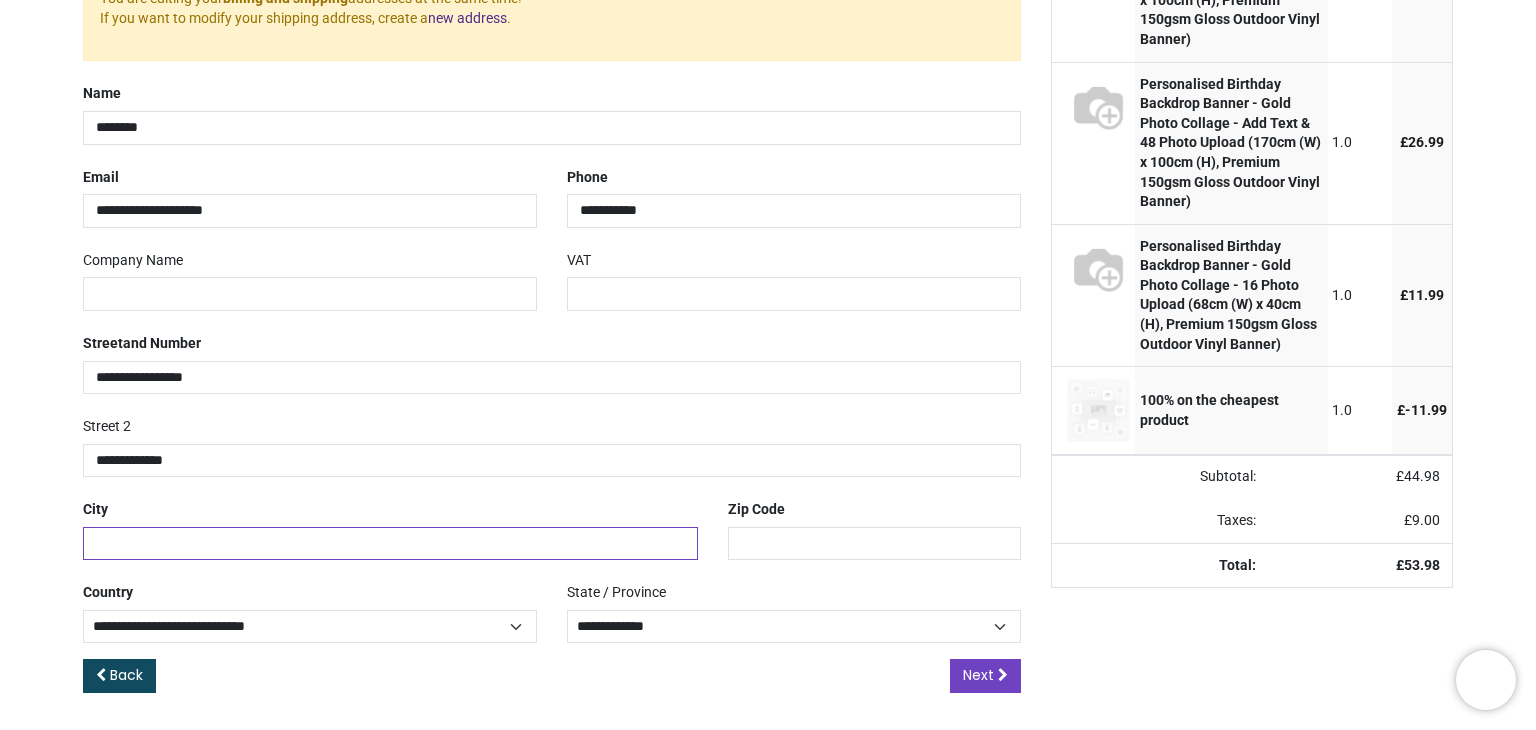 type on "**********" 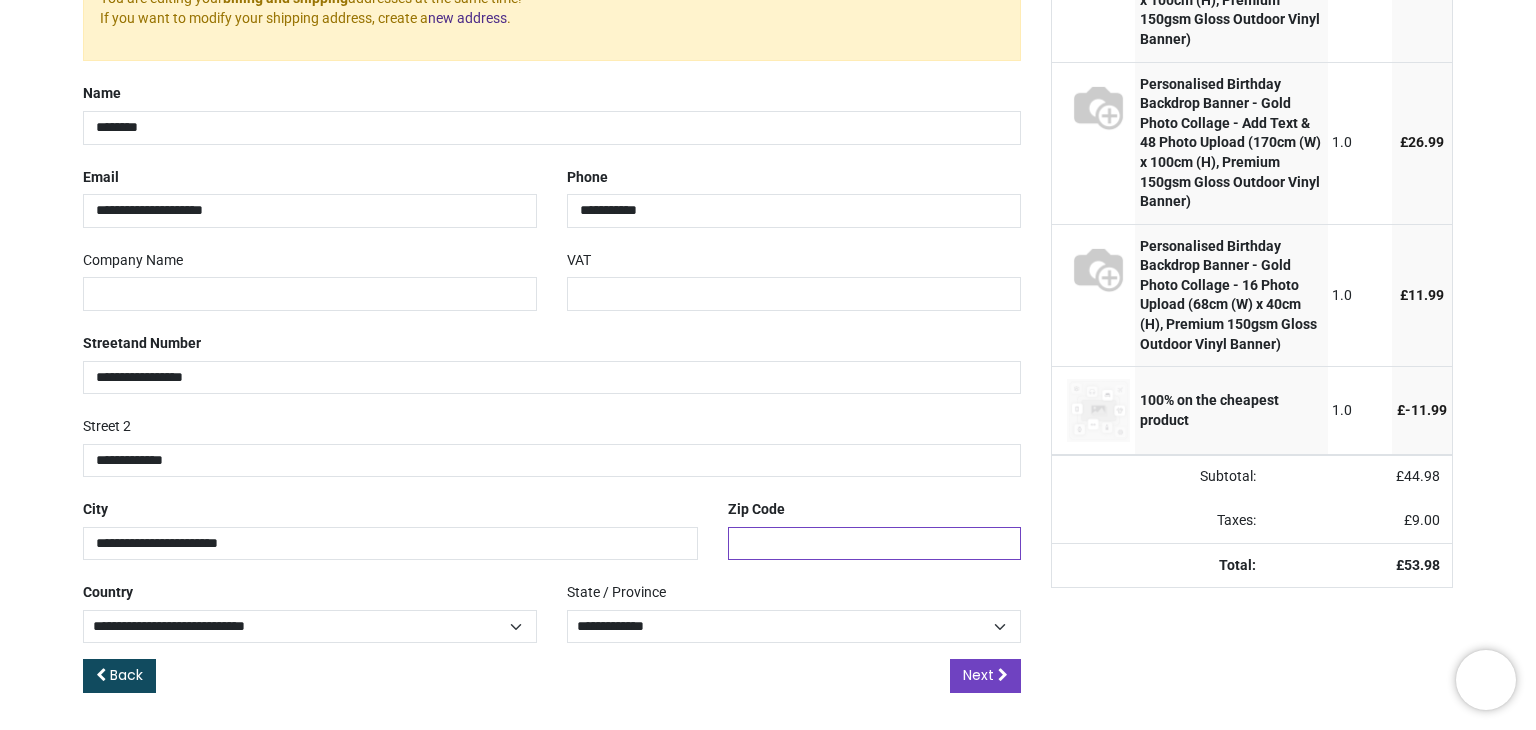 type on "********" 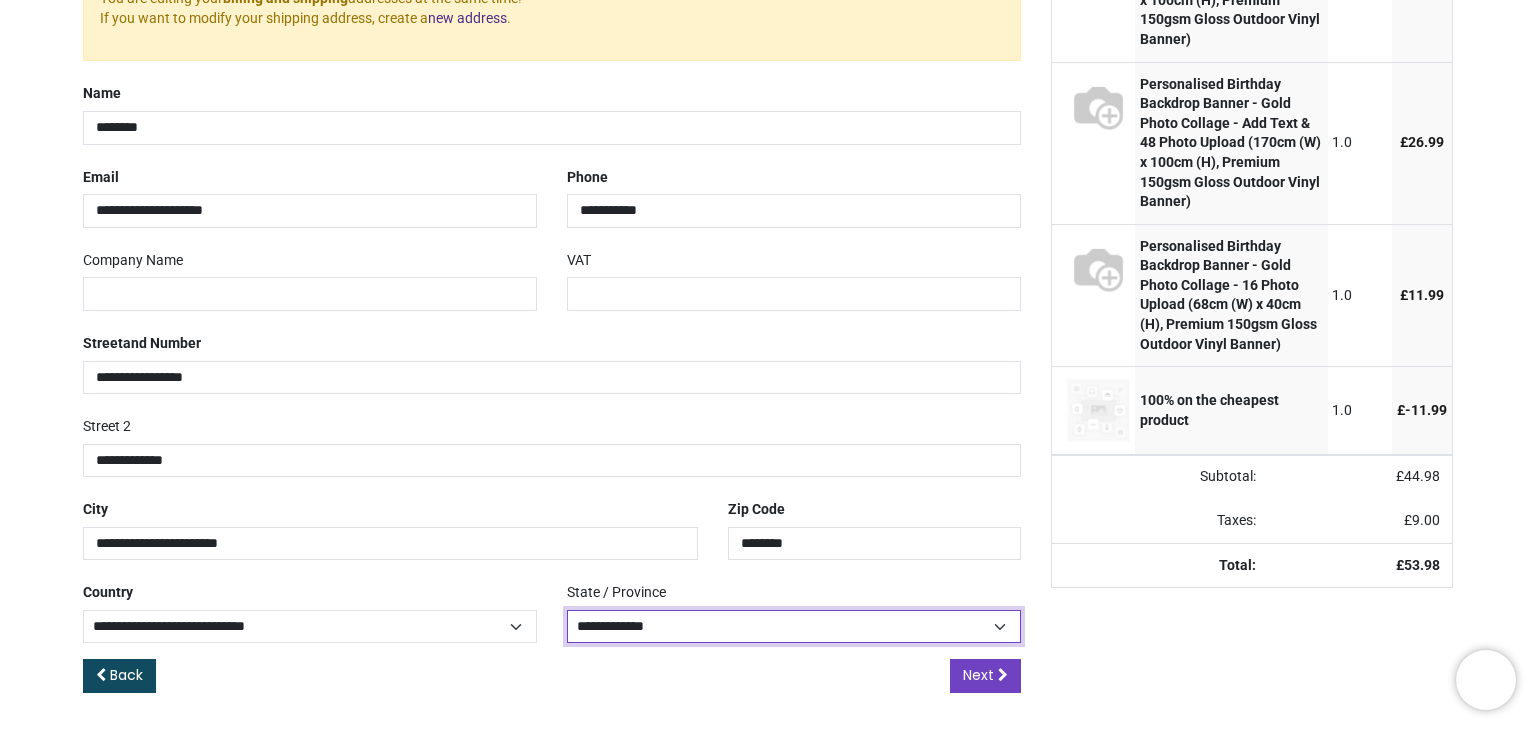 select on "***" 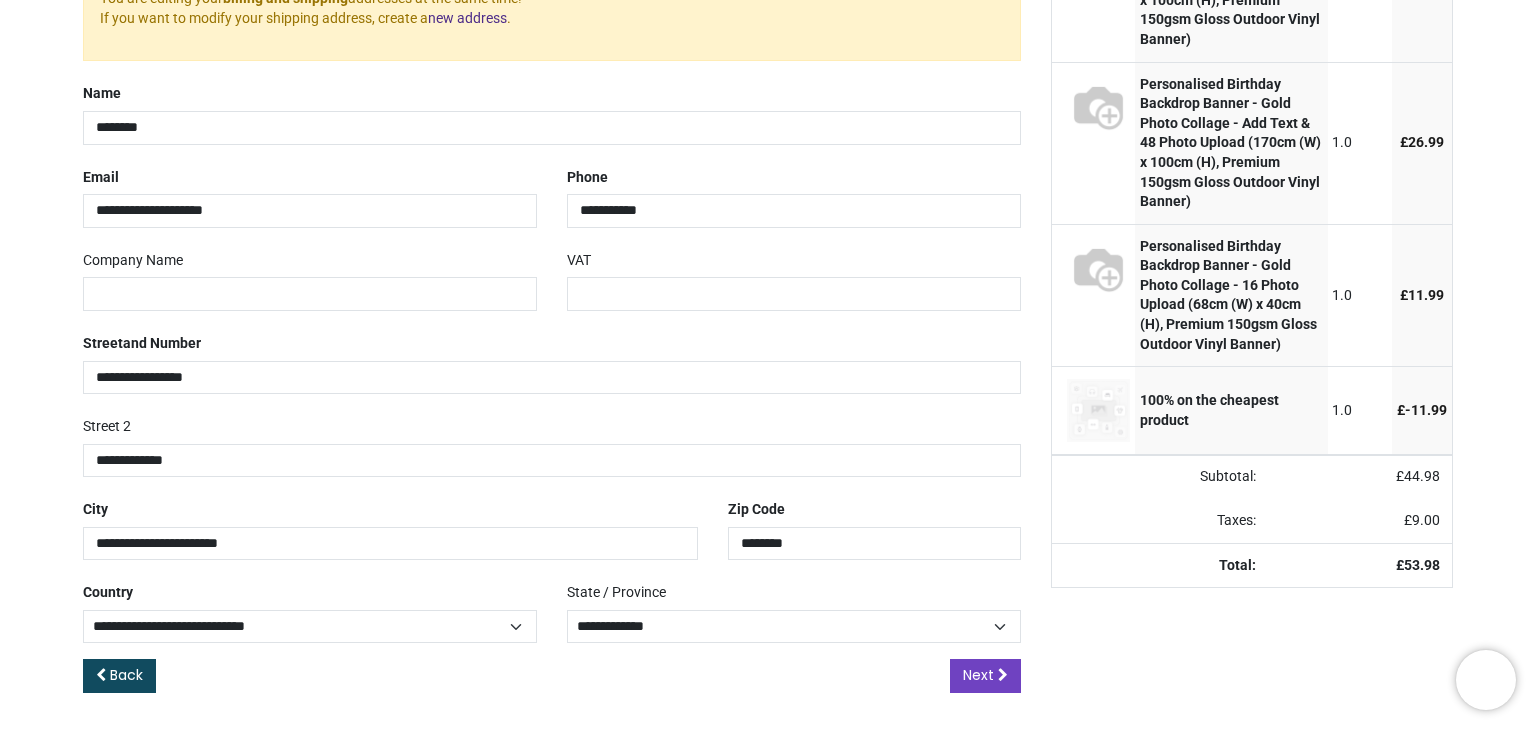click on "Review Order
Address
Confirm Order
Your order:    £  53.98 Product Price" at bounding box center (768, 254) 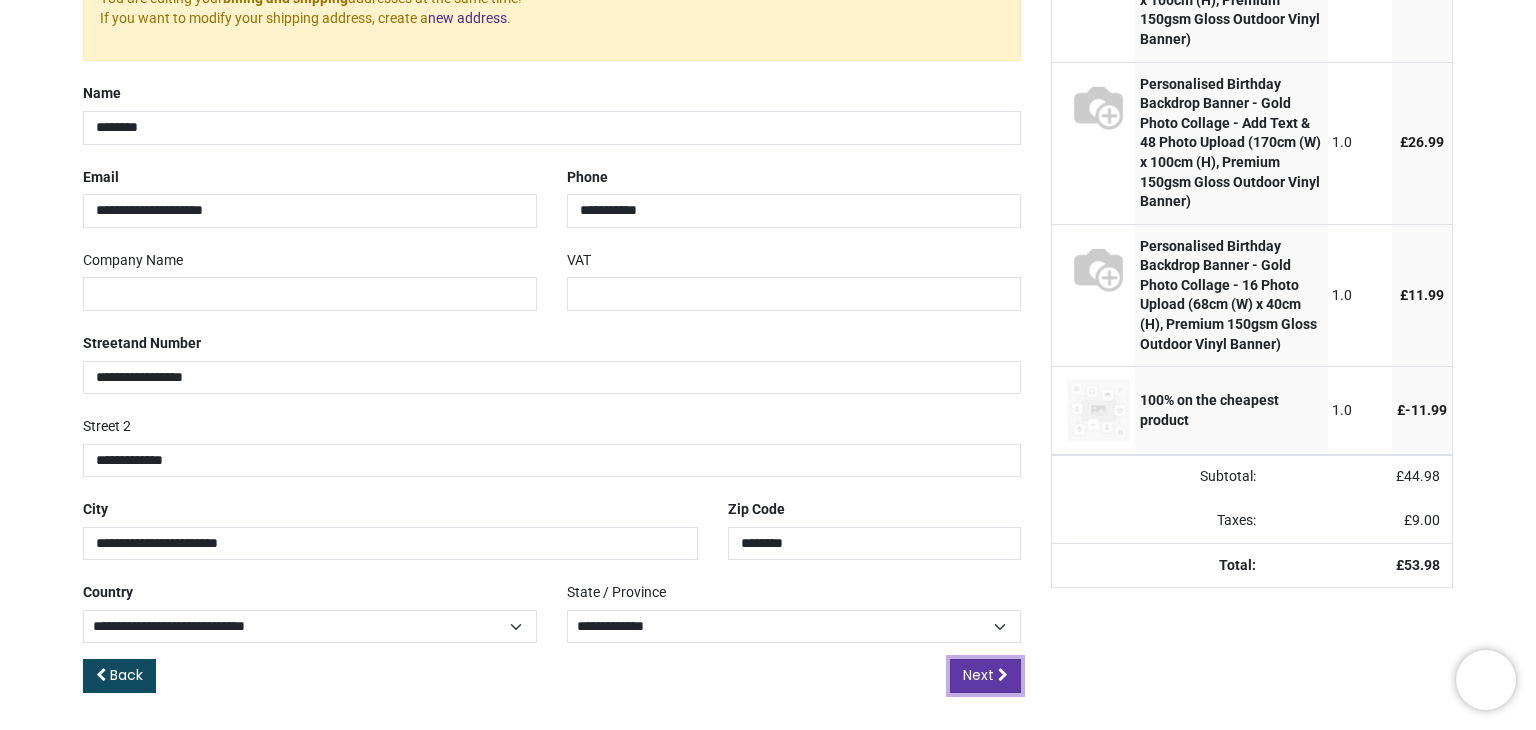 click on "Next" at bounding box center (985, 676) 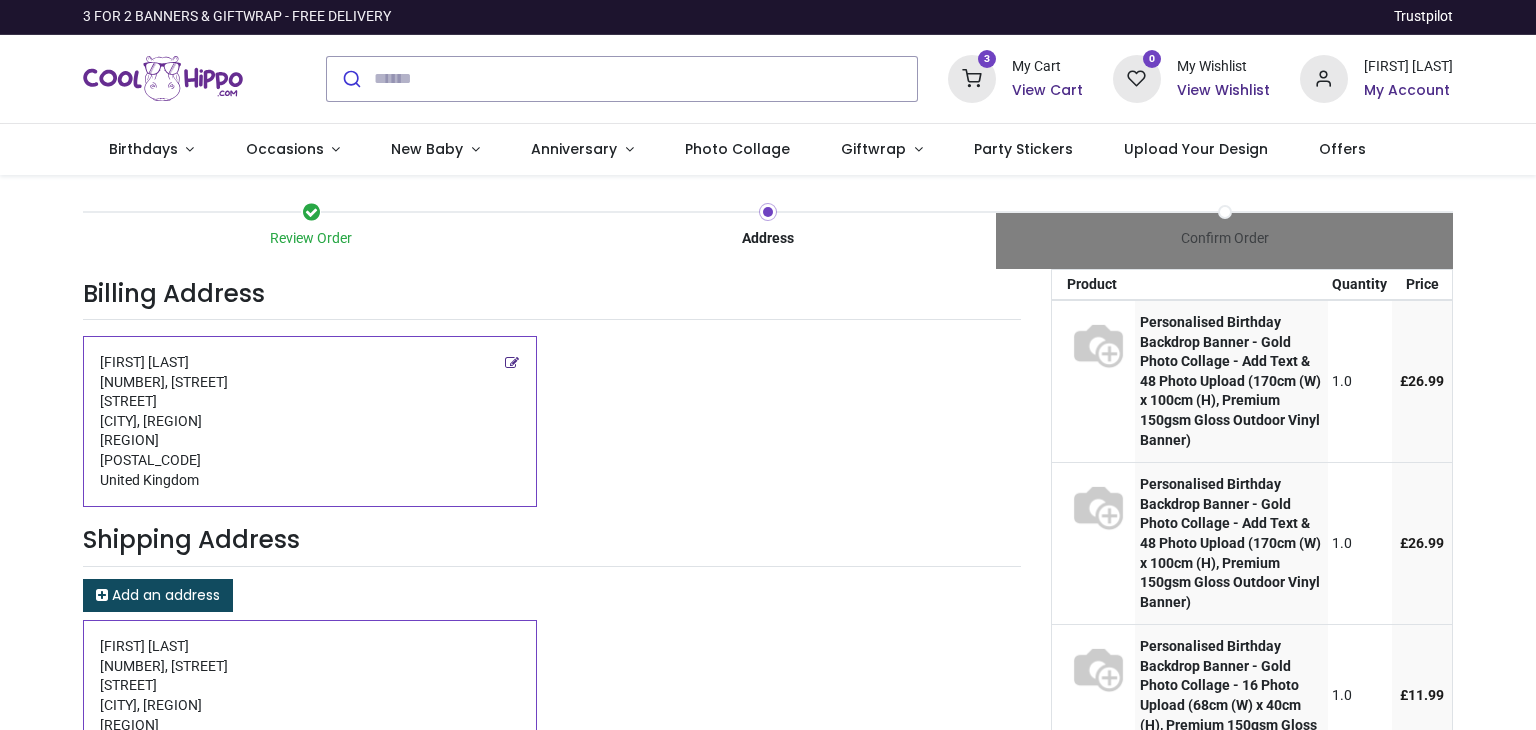 scroll, scrollTop: 0, scrollLeft: 0, axis: both 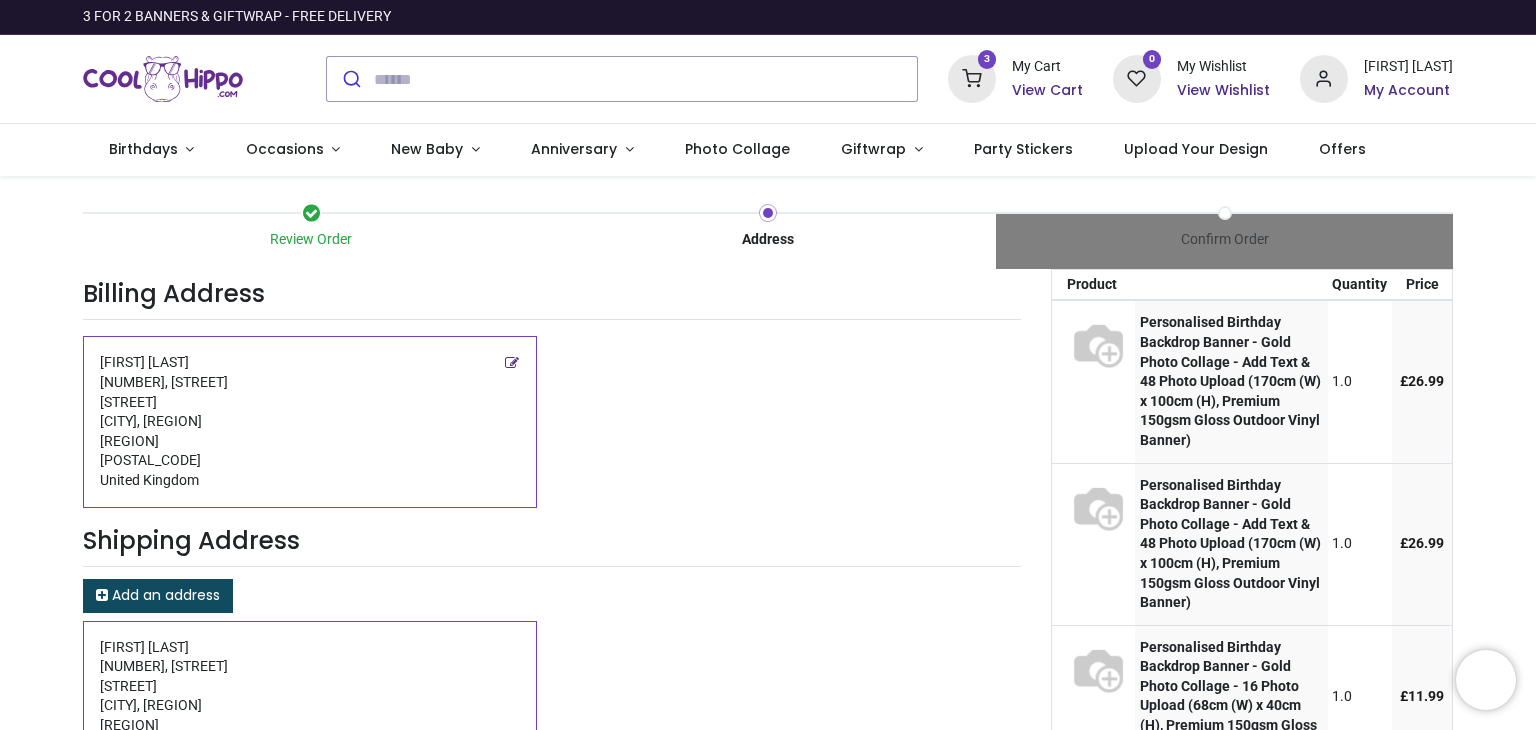 click on "Billing Address
[FIRST] [LAST]
[NUMBER], [STREET] [STREET] [CITY], [REGION] [REGION] [POSTAL_CODE] United Kingdom" at bounding box center (552, 388) 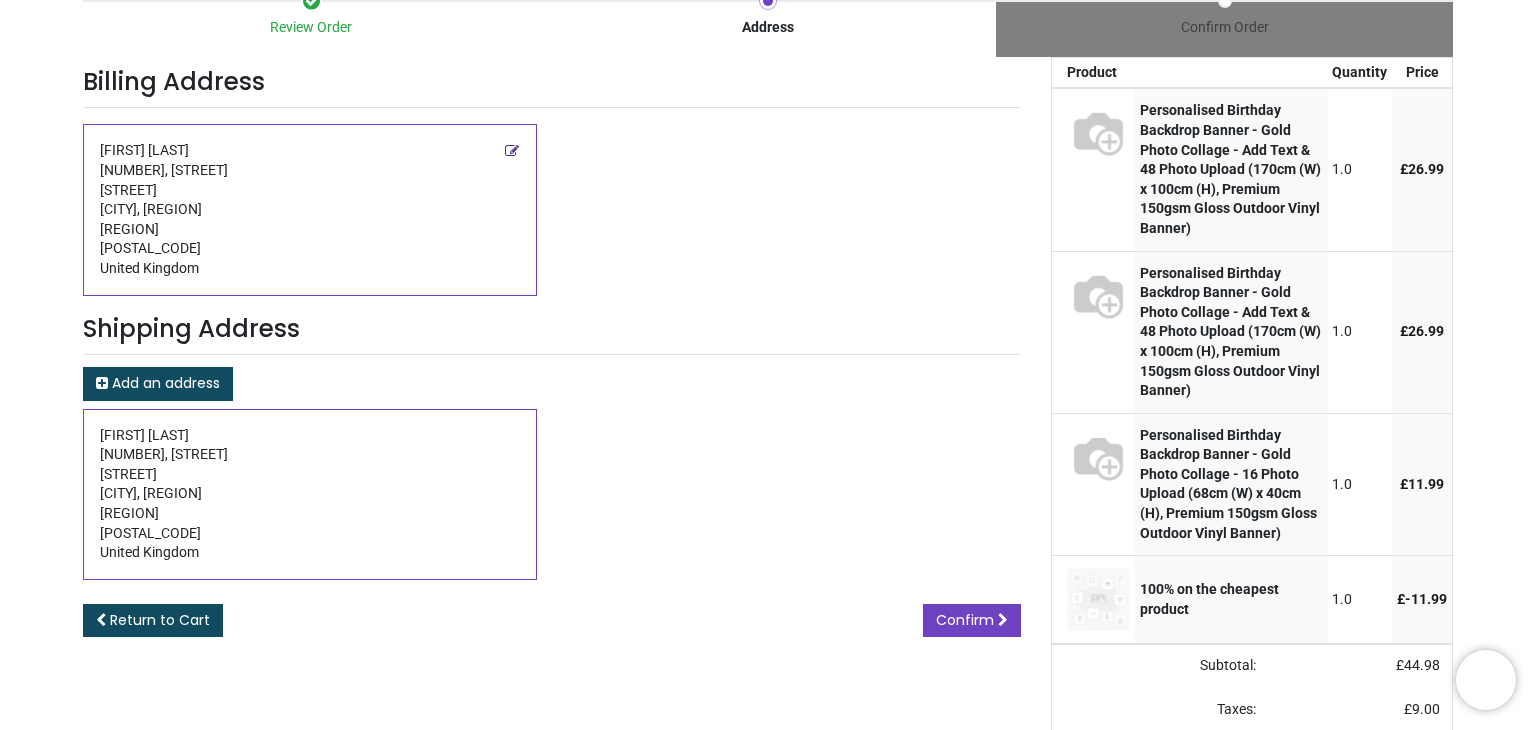 scroll, scrollTop: 333, scrollLeft: 0, axis: vertical 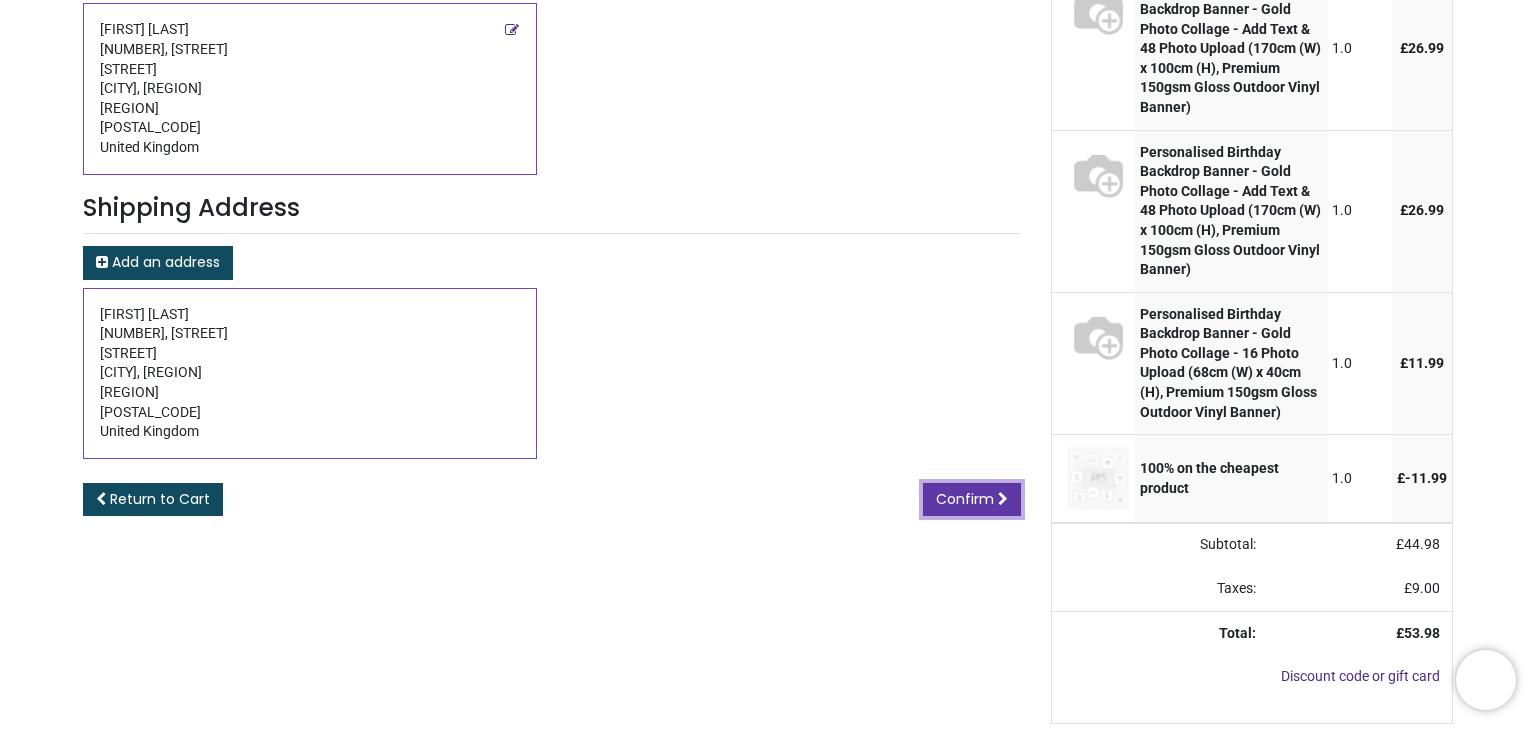 click on "Confirm" at bounding box center [965, 499] 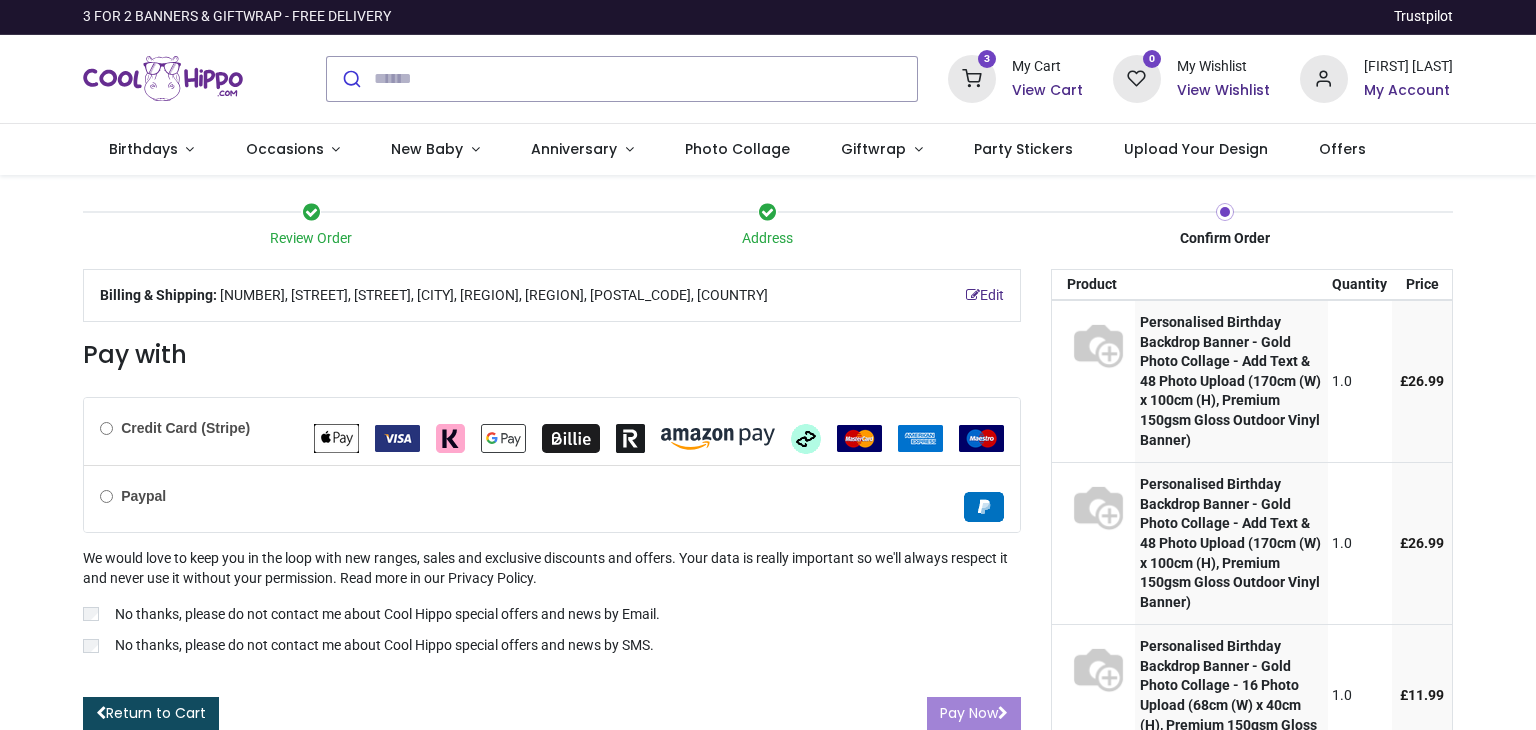 scroll, scrollTop: 0, scrollLeft: 0, axis: both 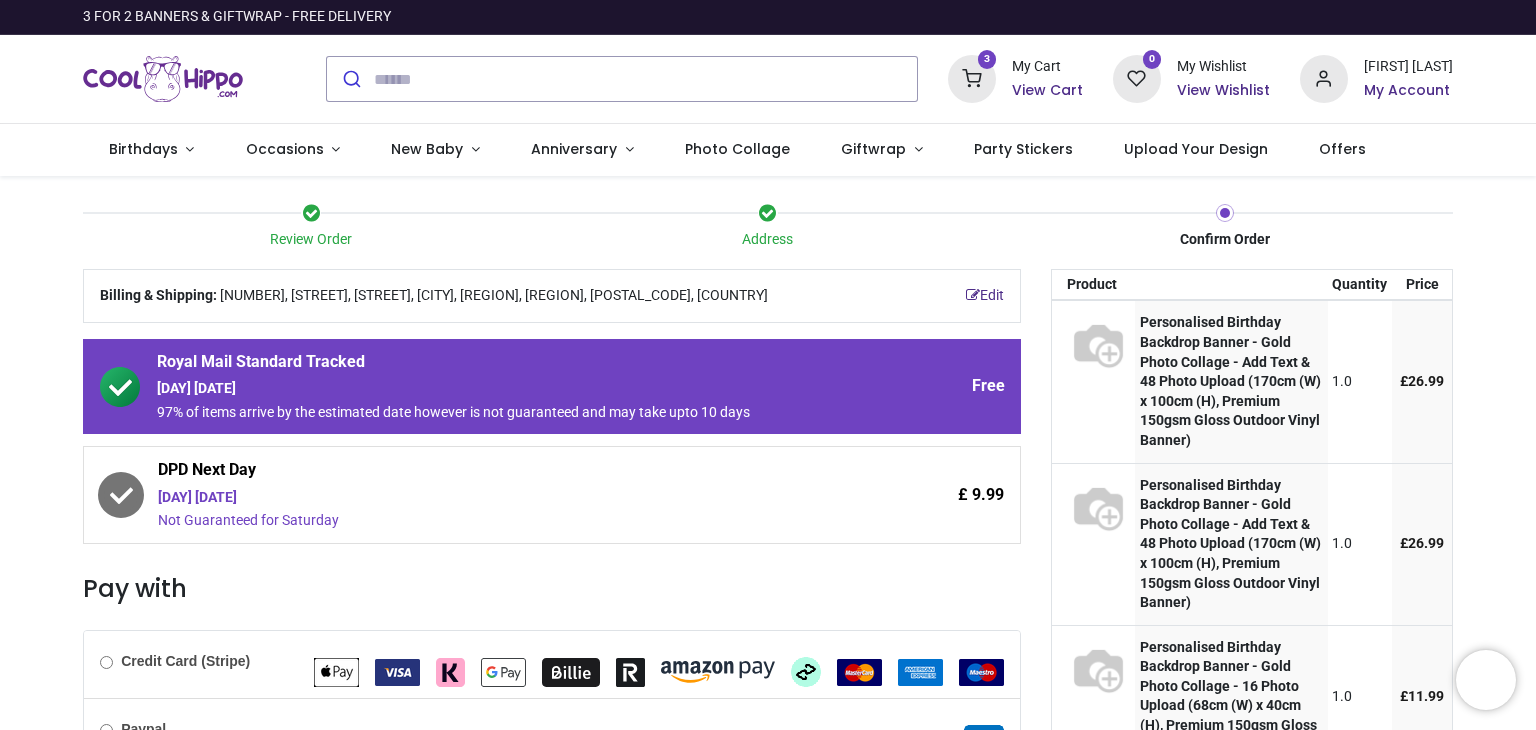 click on "Pay with" at bounding box center [552, 589] 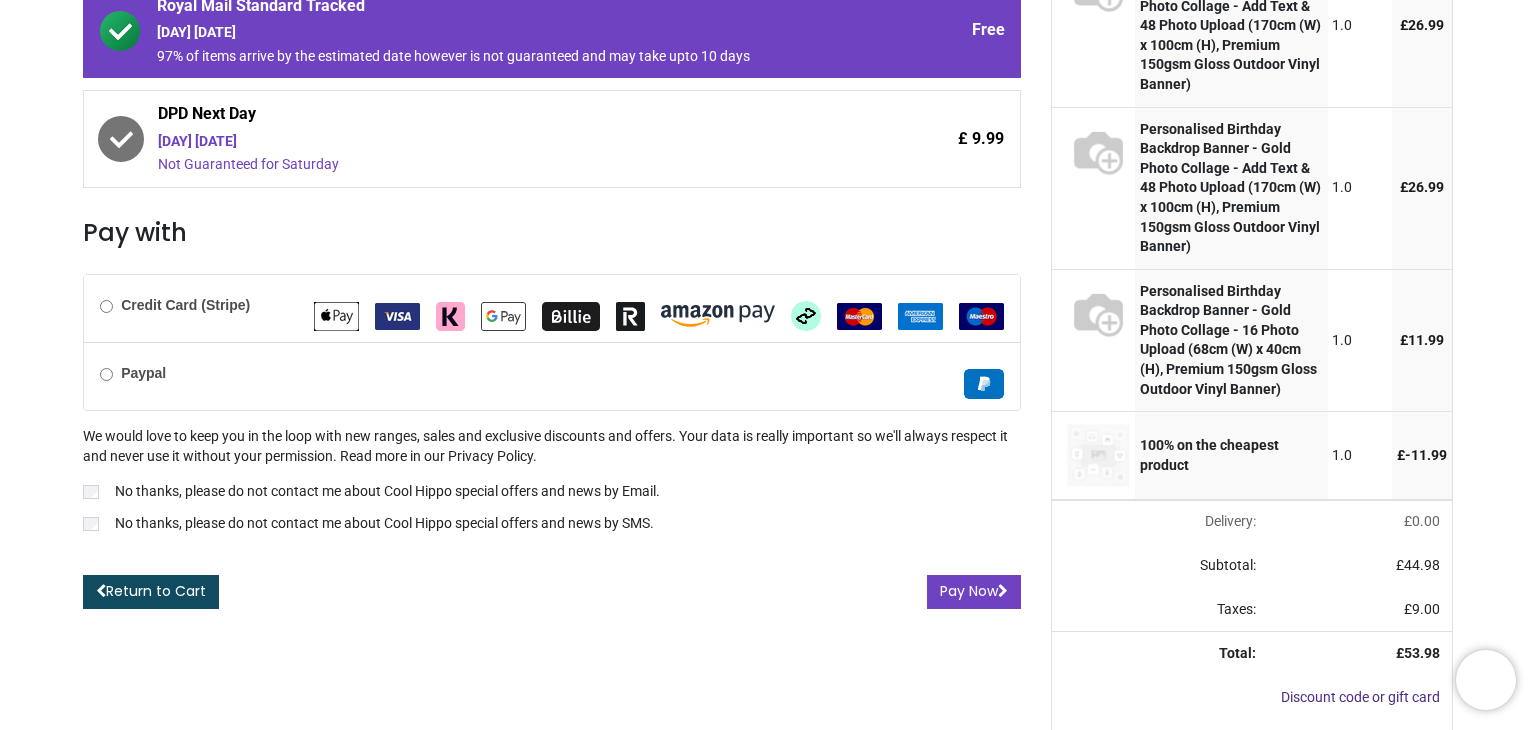 scroll, scrollTop: 360, scrollLeft: 0, axis: vertical 